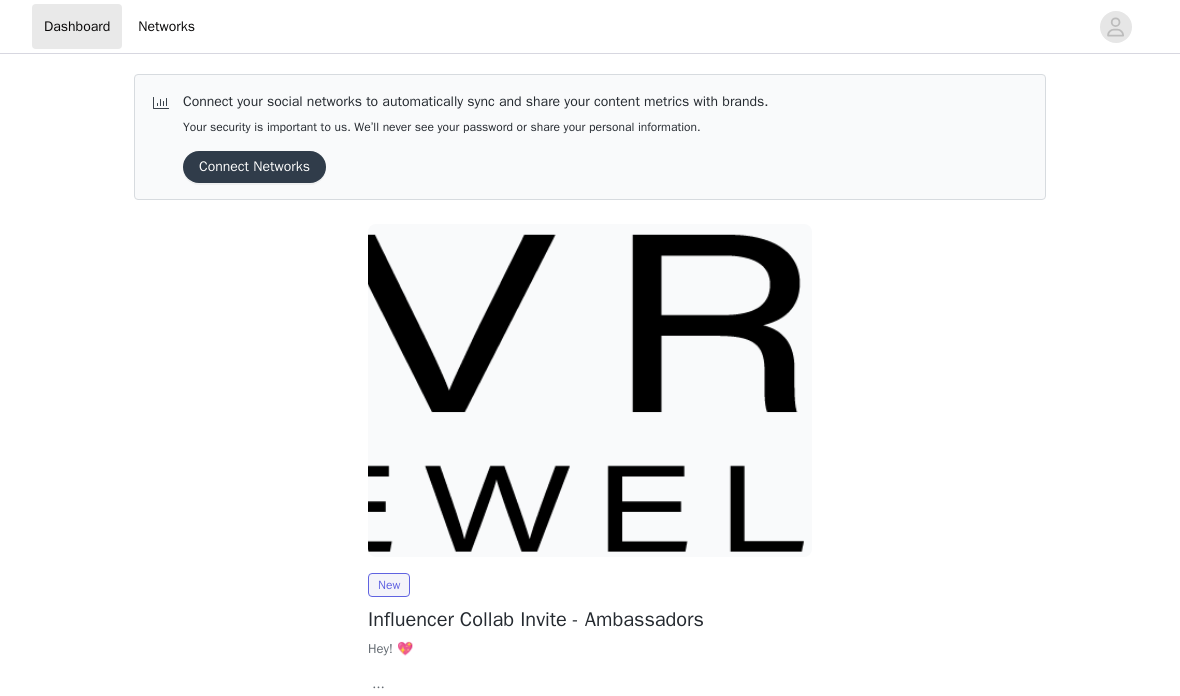 scroll, scrollTop: 0, scrollLeft: 0, axis: both 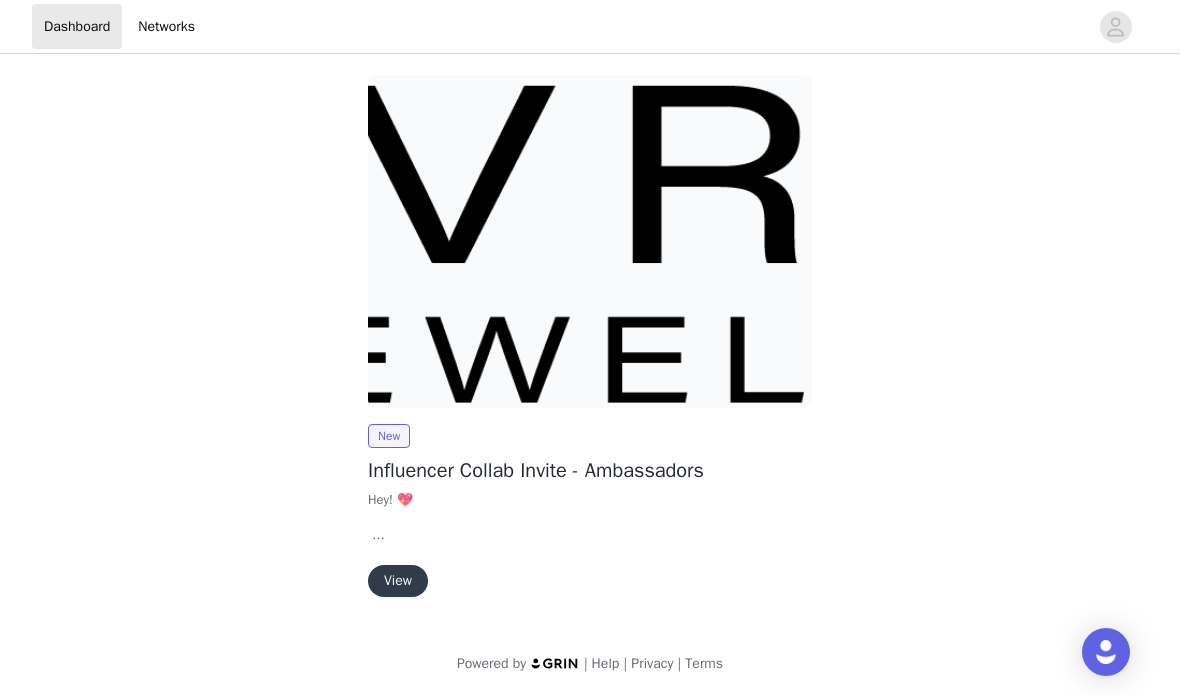 click on "View" at bounding box center [398, 581] 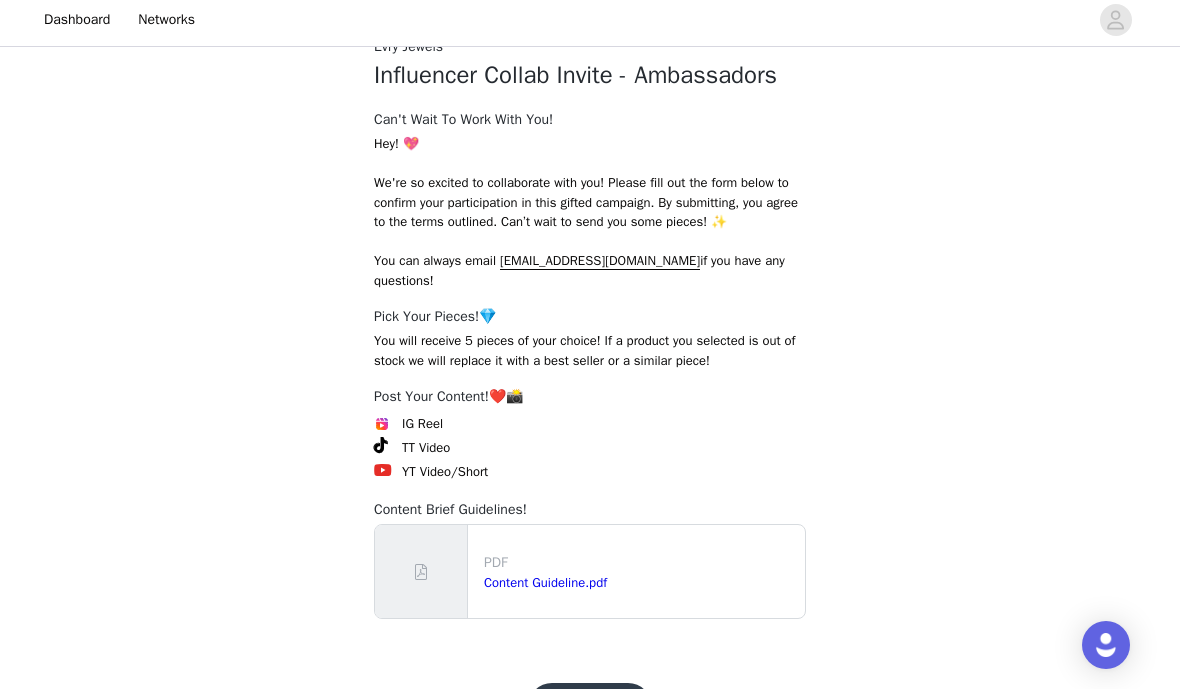scroll, scrollTop: 318, scrollLeft: 0, axis: vertical 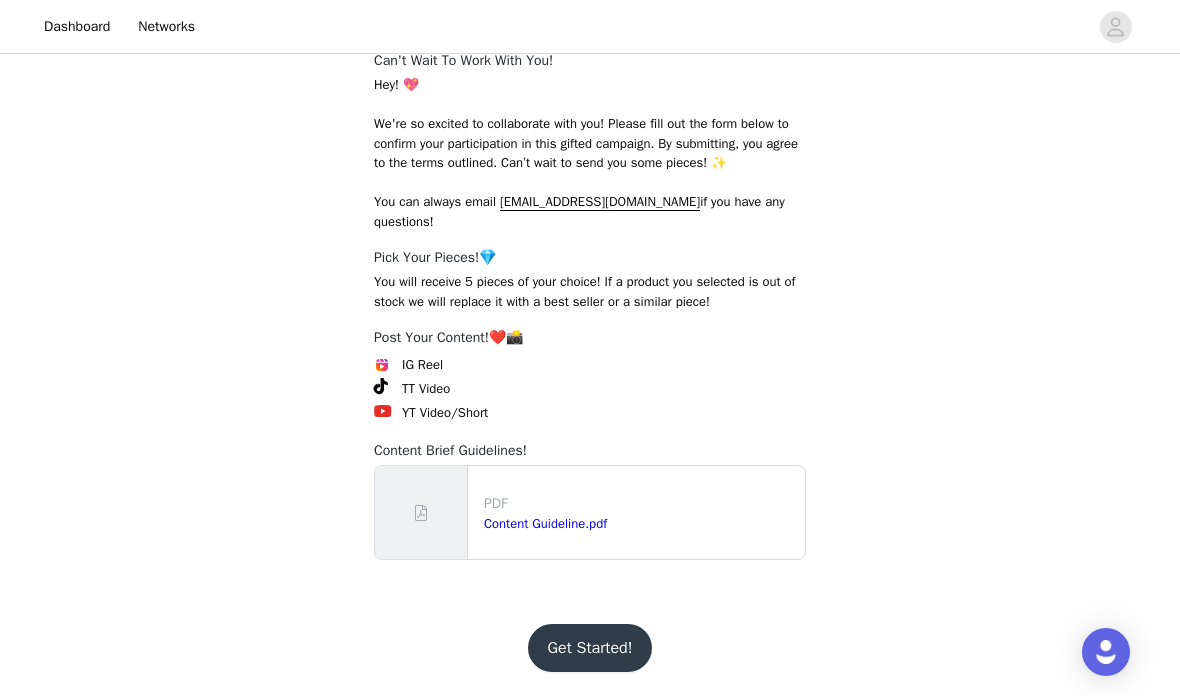 click on "Get Started!" at bounding box center [590, 648] 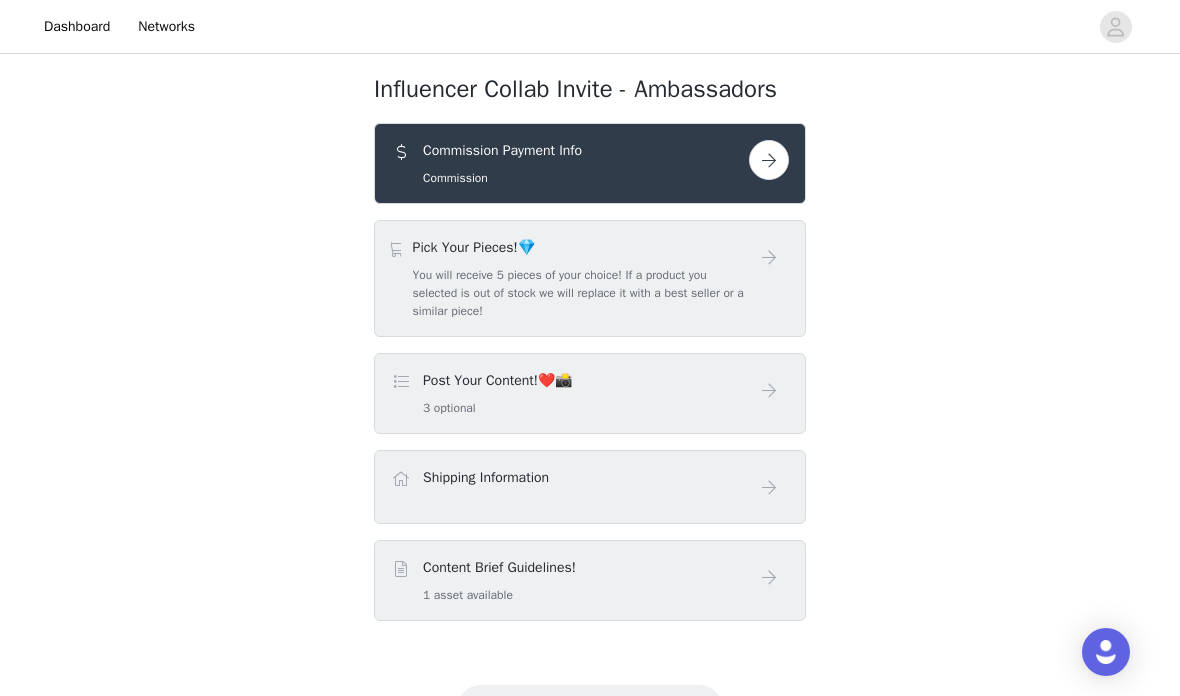 scroll, scrollTop: 172, scrollLeft: 0, axis: vertical 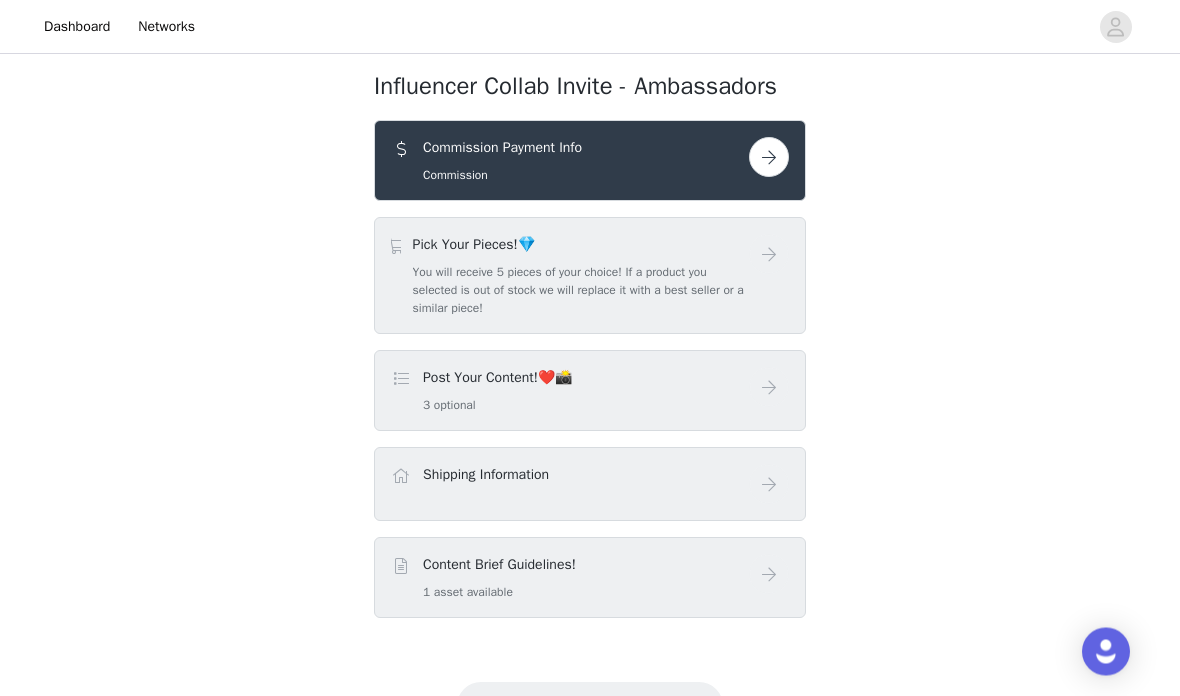 click at bounding box center [769, 158] 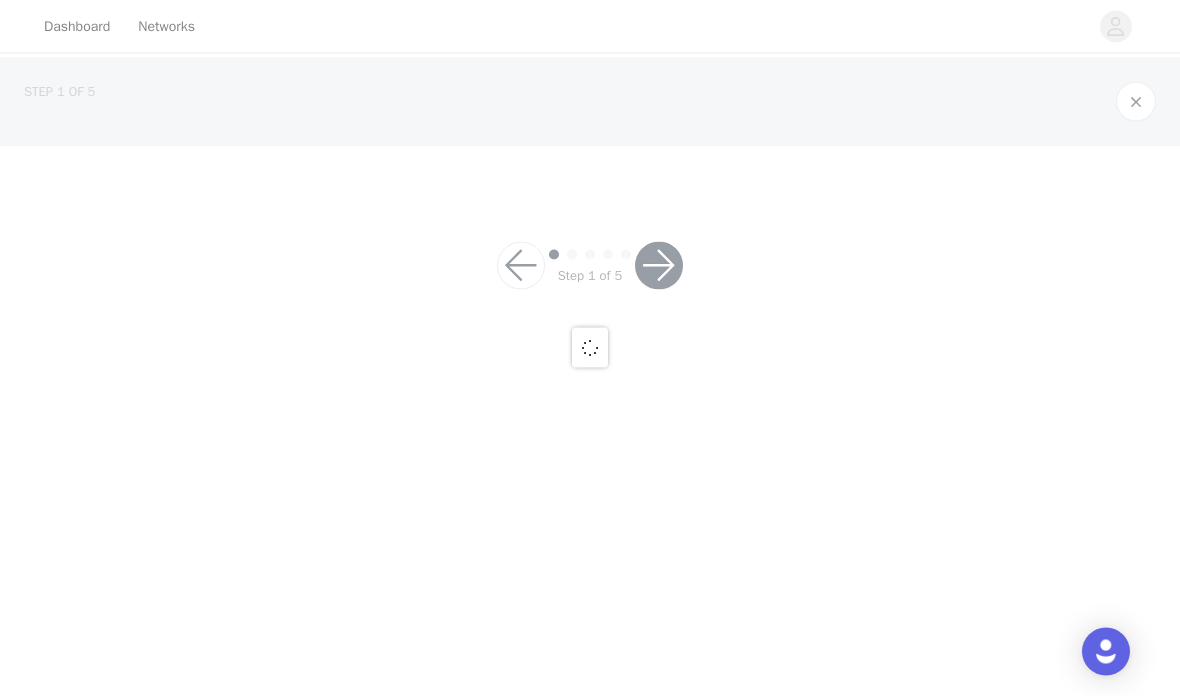 scroll, scrollTop: 0, scrollLeft: 0, axis: both 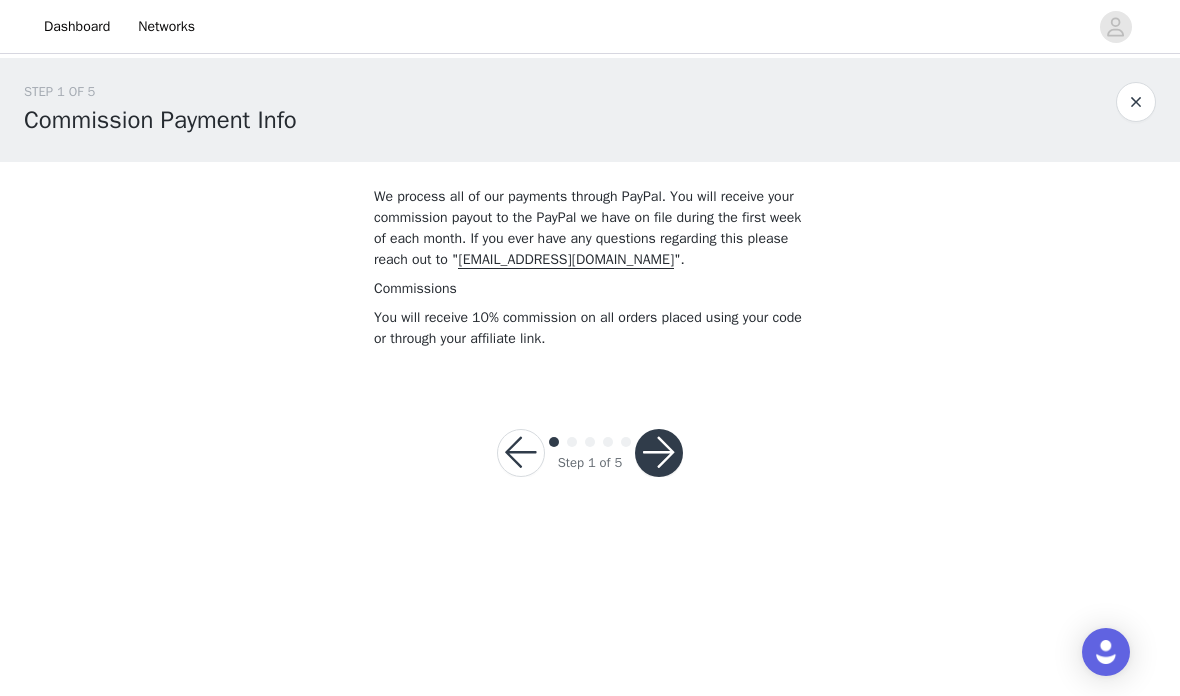 click at bounding box center [659, 453] 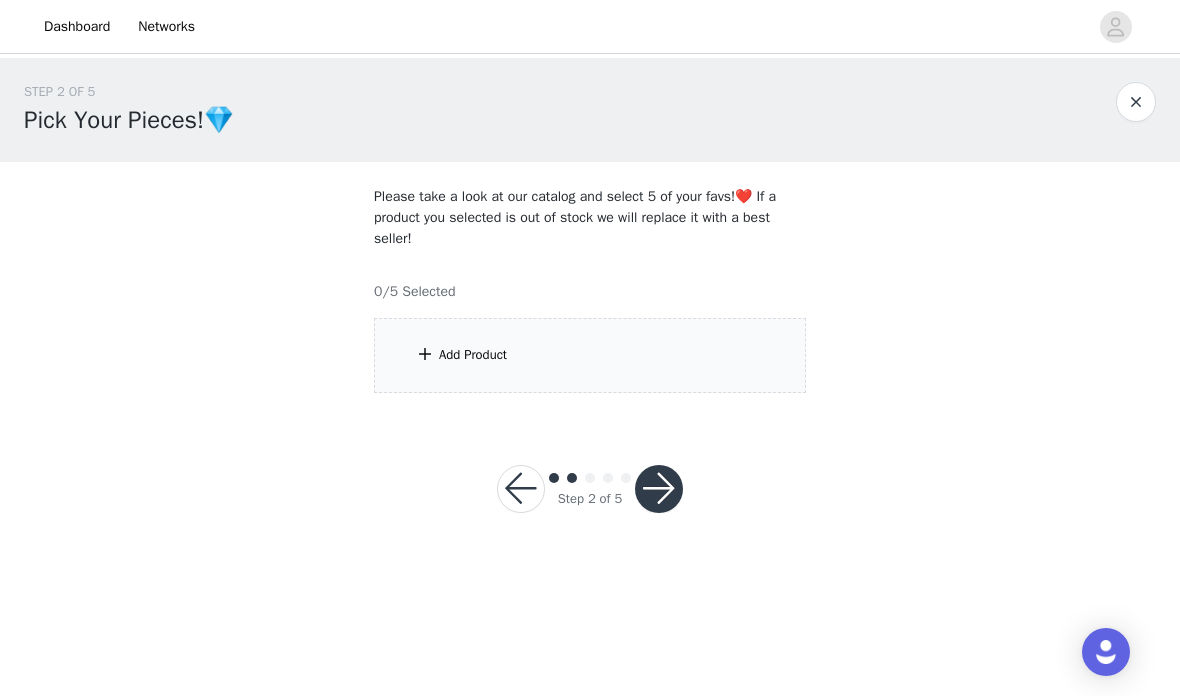 click at bounding box center [659, 489] 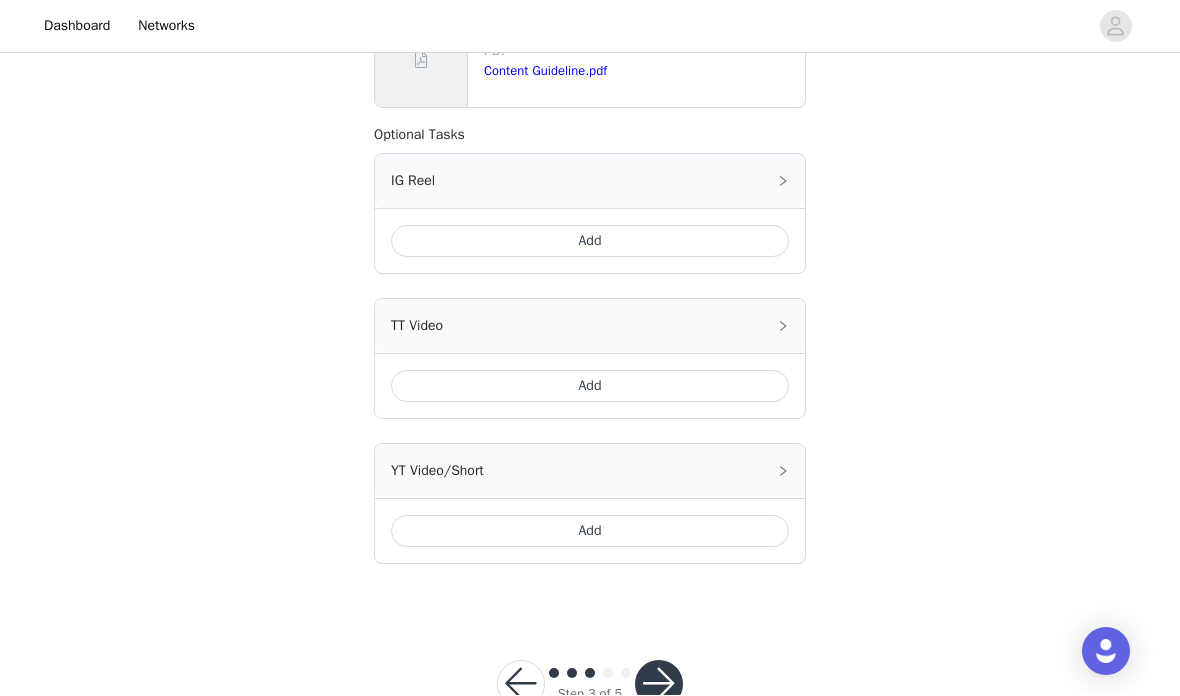 scroll, scrollTop: 837, scrollLeft: 0, axis: vertical 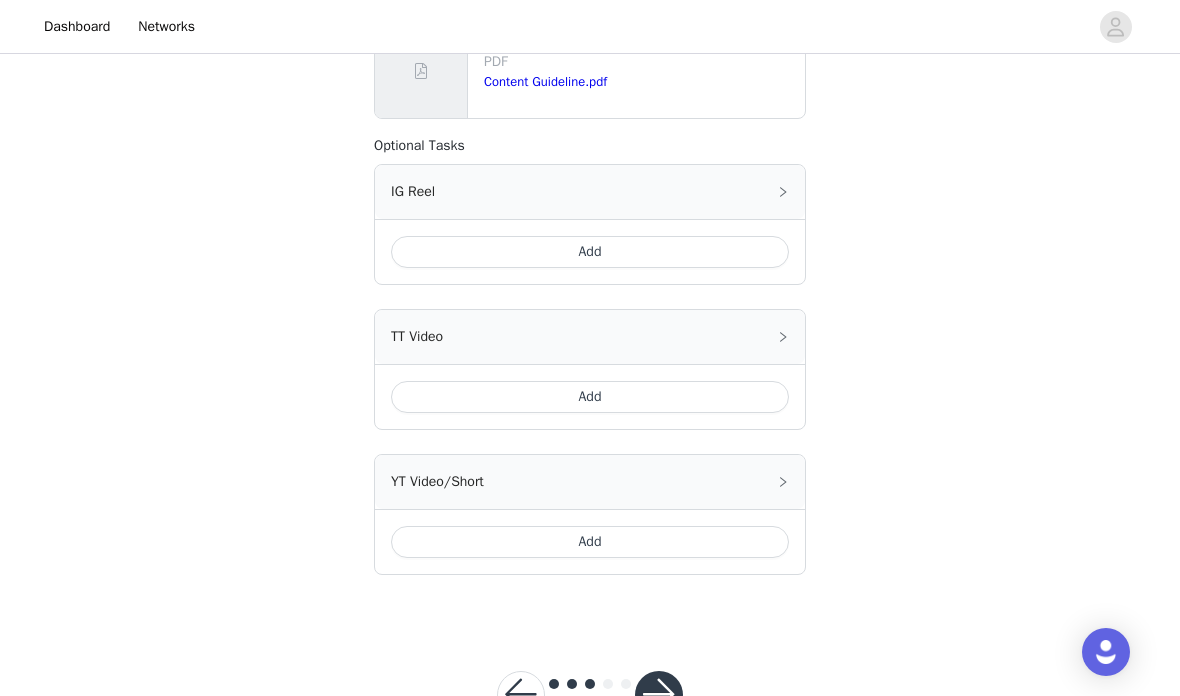 click at bounding box center (659, 695) 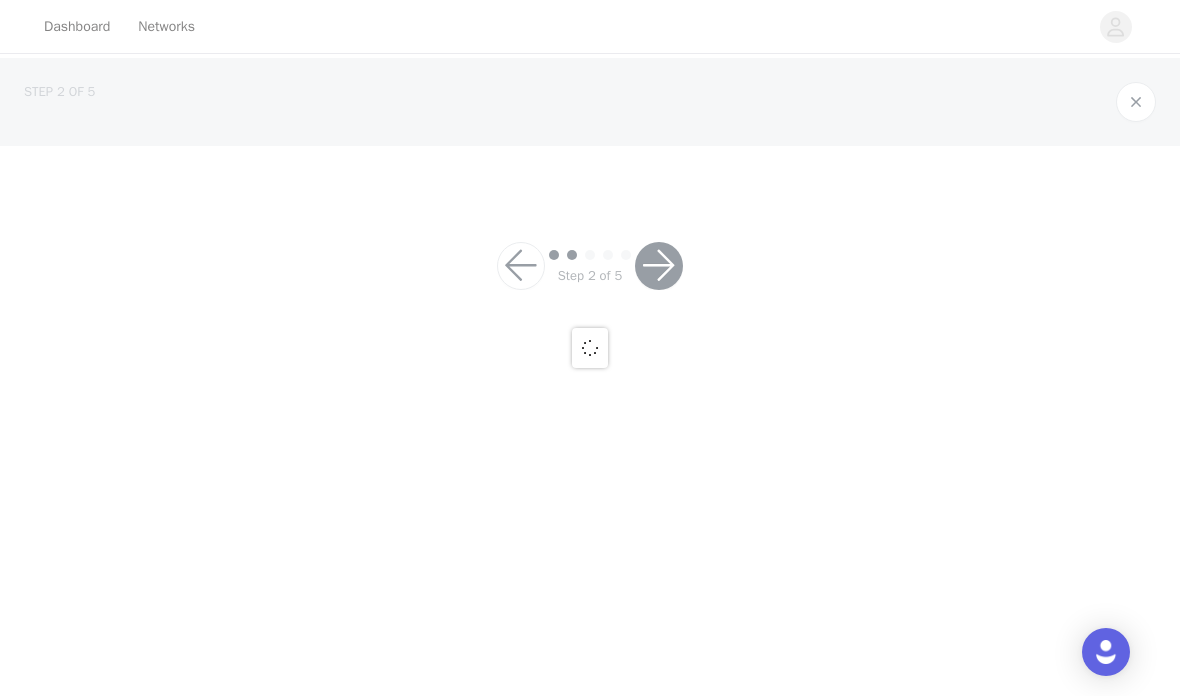 scroll, scrollTop: 0, scrollLeft: 0, axis: both 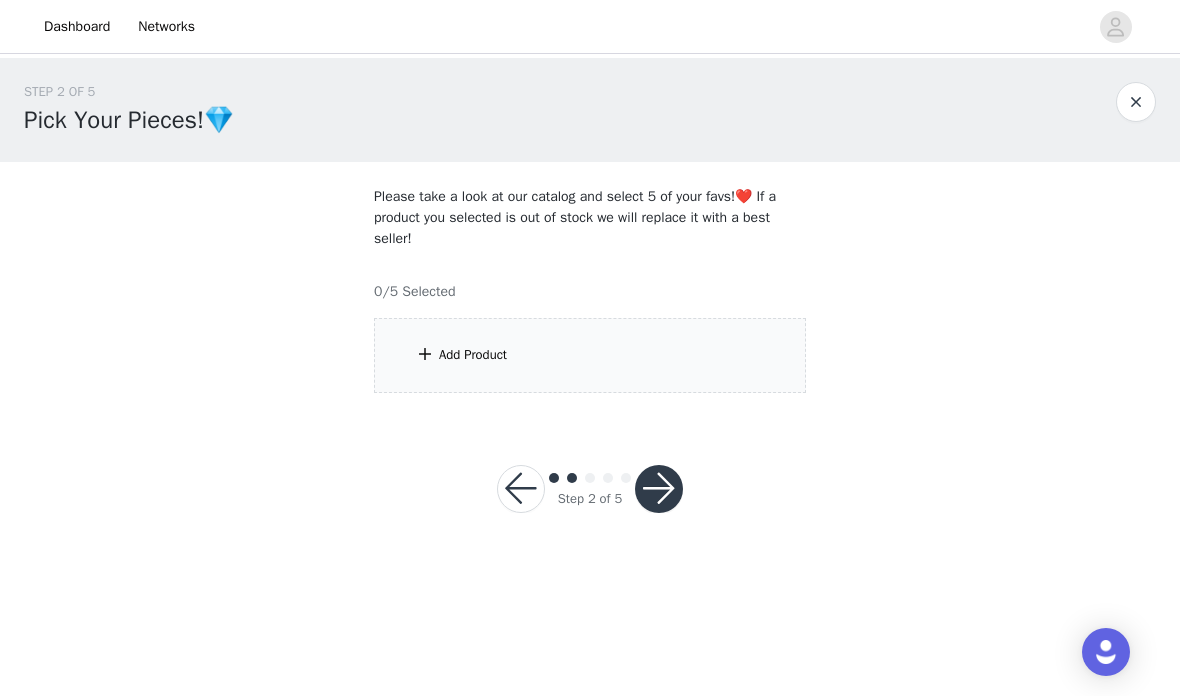 click on "Add Product" at bounding box center (590, 355) 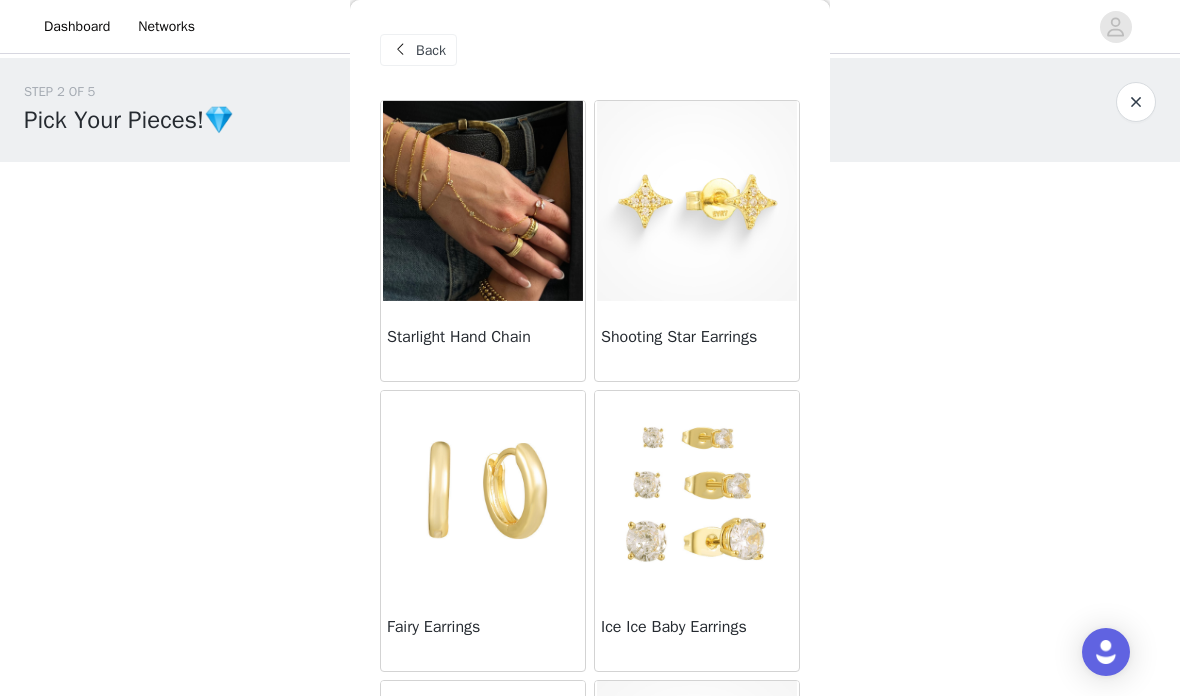 scroll, scrollTop: 0, scrollLeft: 0, axis: both 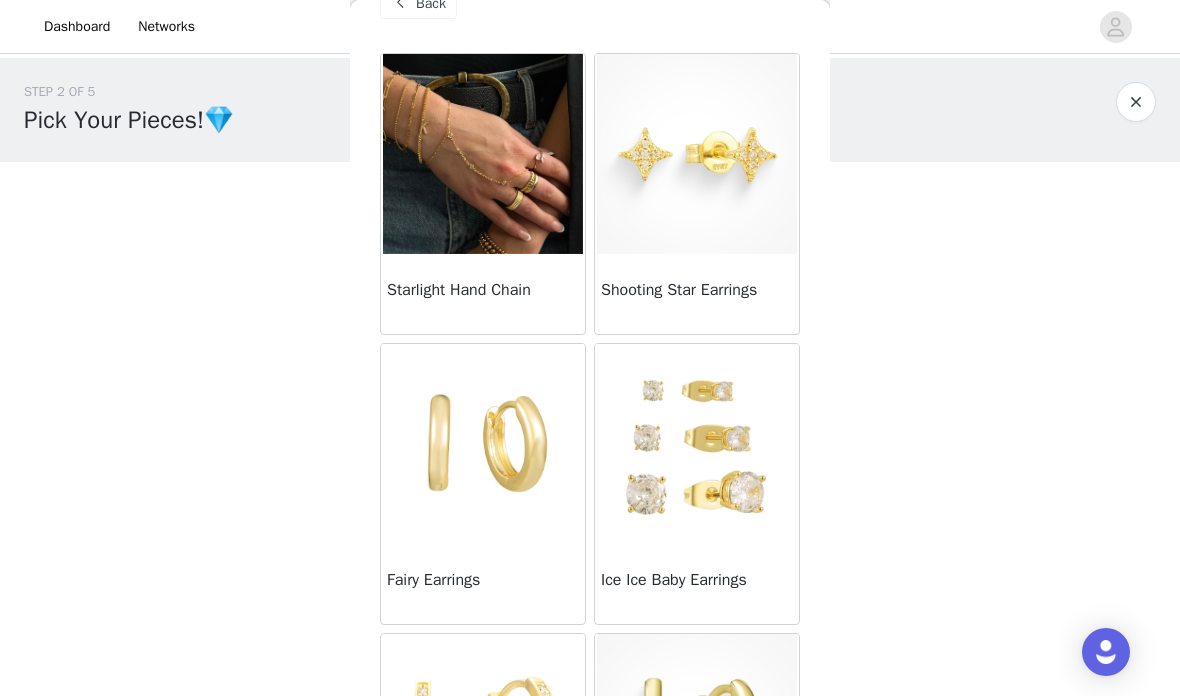 click at bounding box center (697, 154) 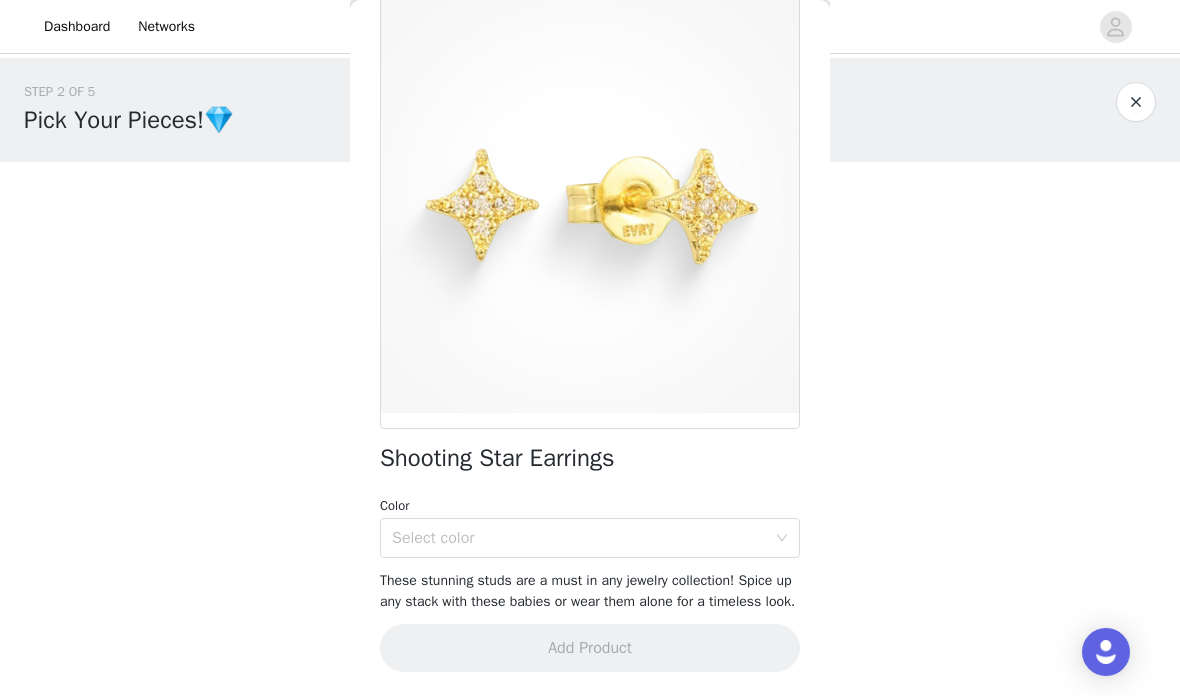 scroll, scrollTop: 141, scrollLeft: 0, axis: vertical 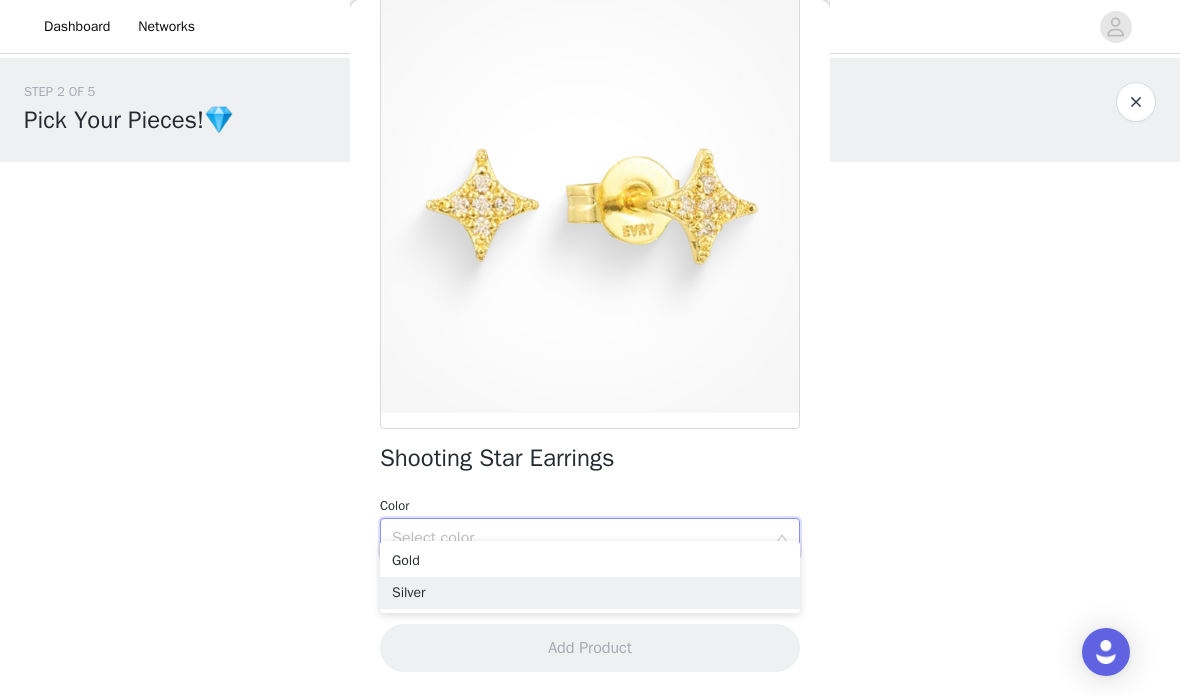 click on "Silver" at bounding box center (590, 593) 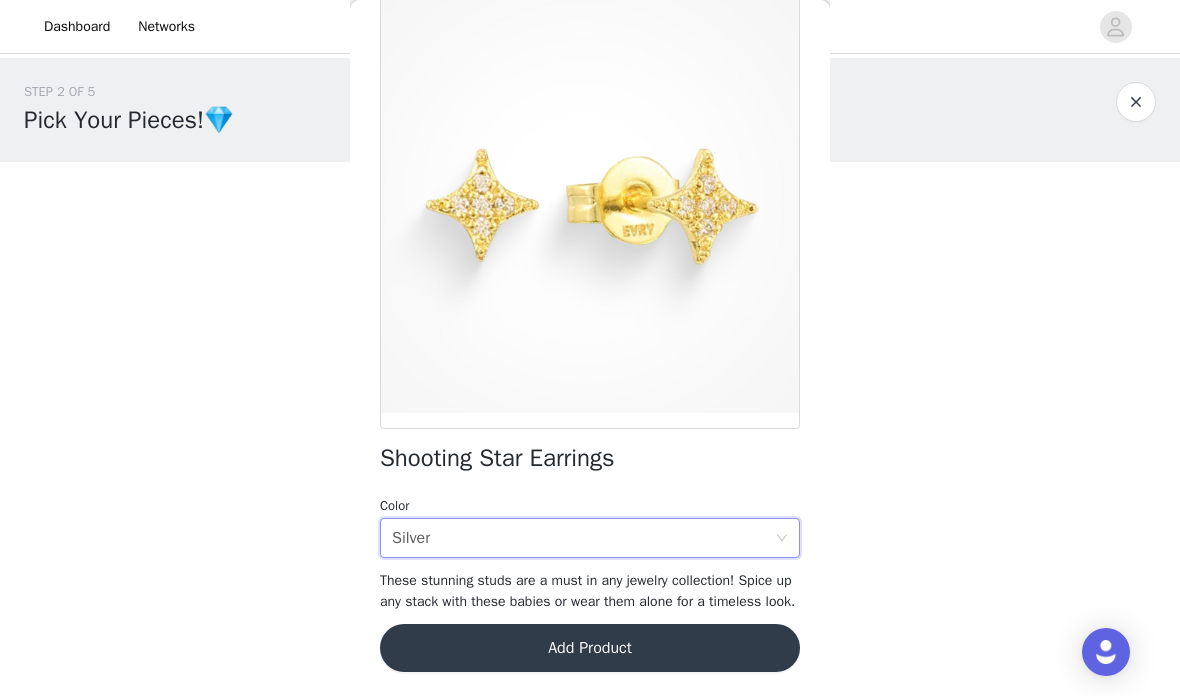 click on "Add Product" at bounding box center (590, 648) 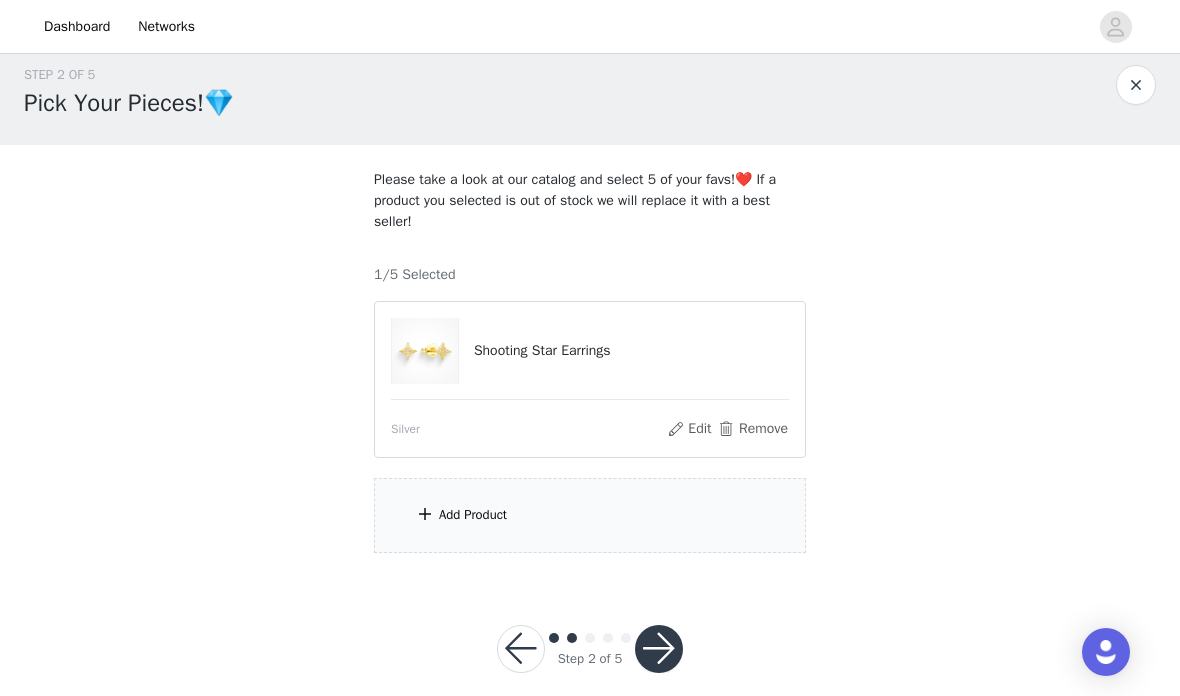 scroll, scrollTop: 41, scrollLeft: 0, axis: vertical 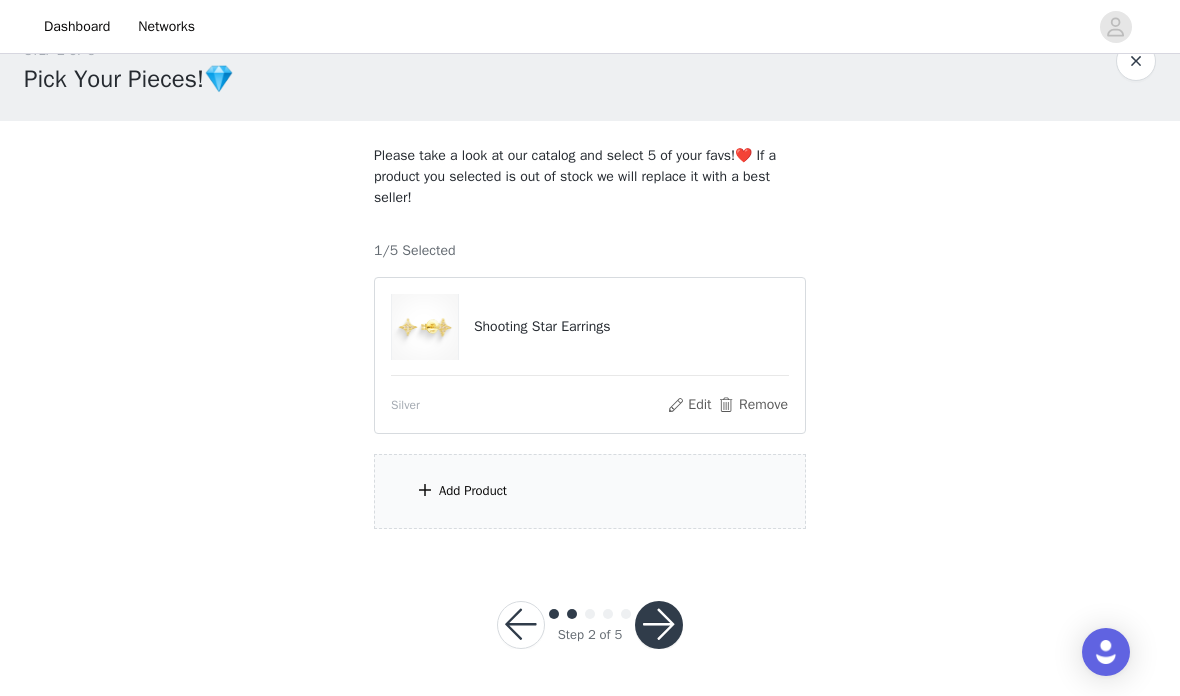 click on "Add Product" at bounding box center [590, 491] 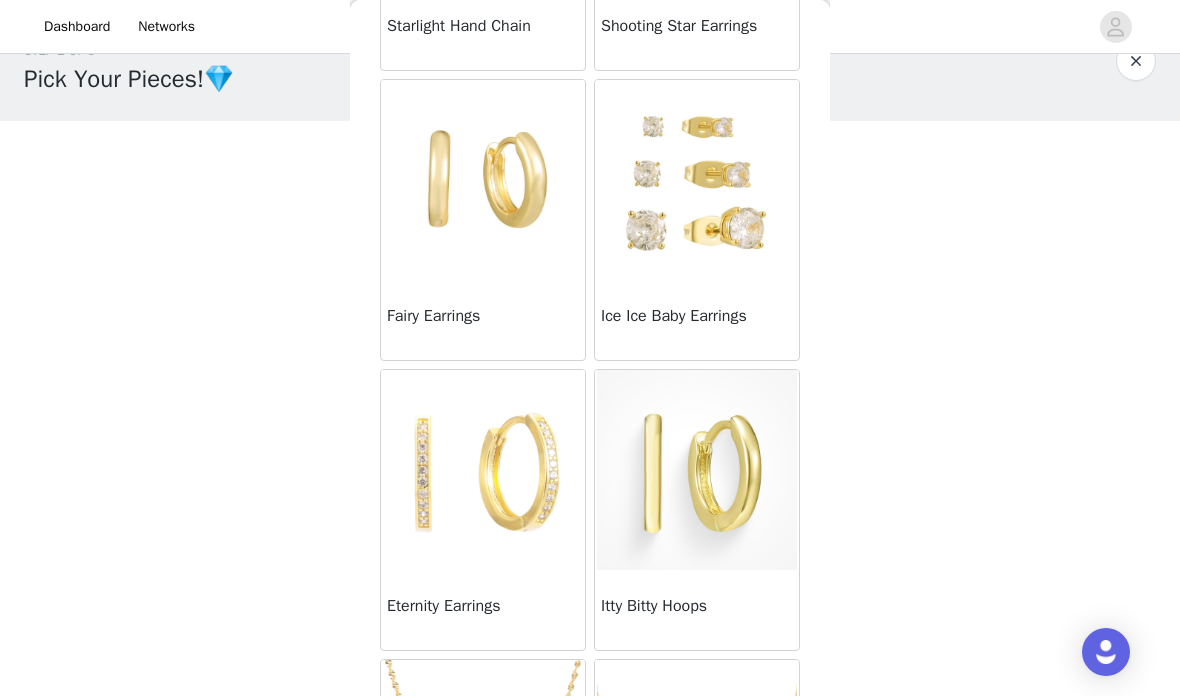 scroll, scrollTop: 312, scrollLeft: 0, axis: vertical 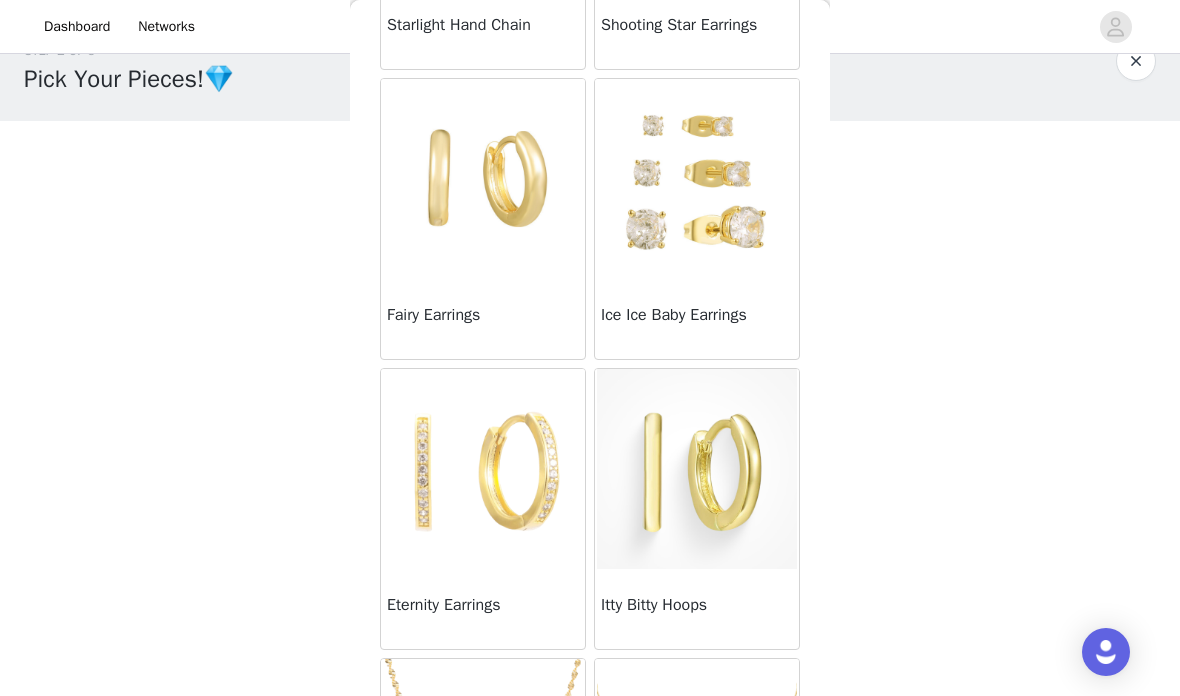 click at bounding box center [483, 469] 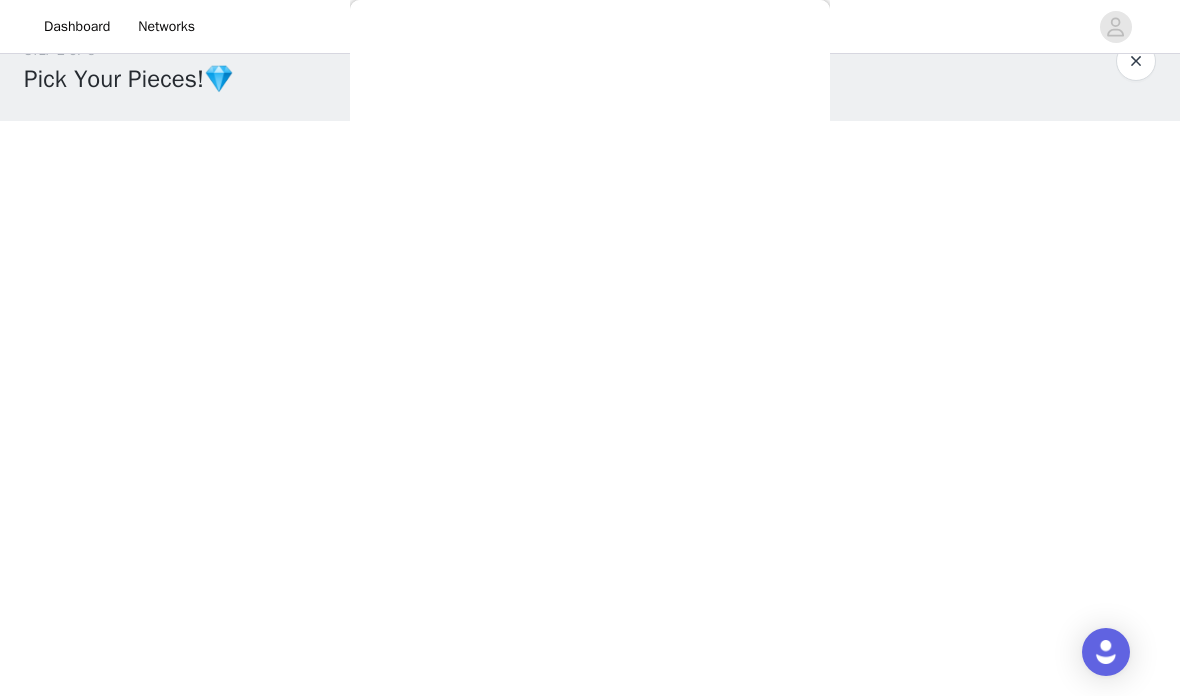 scroll, scrollTop: 300, scrollLeft: 0, axis: vertical 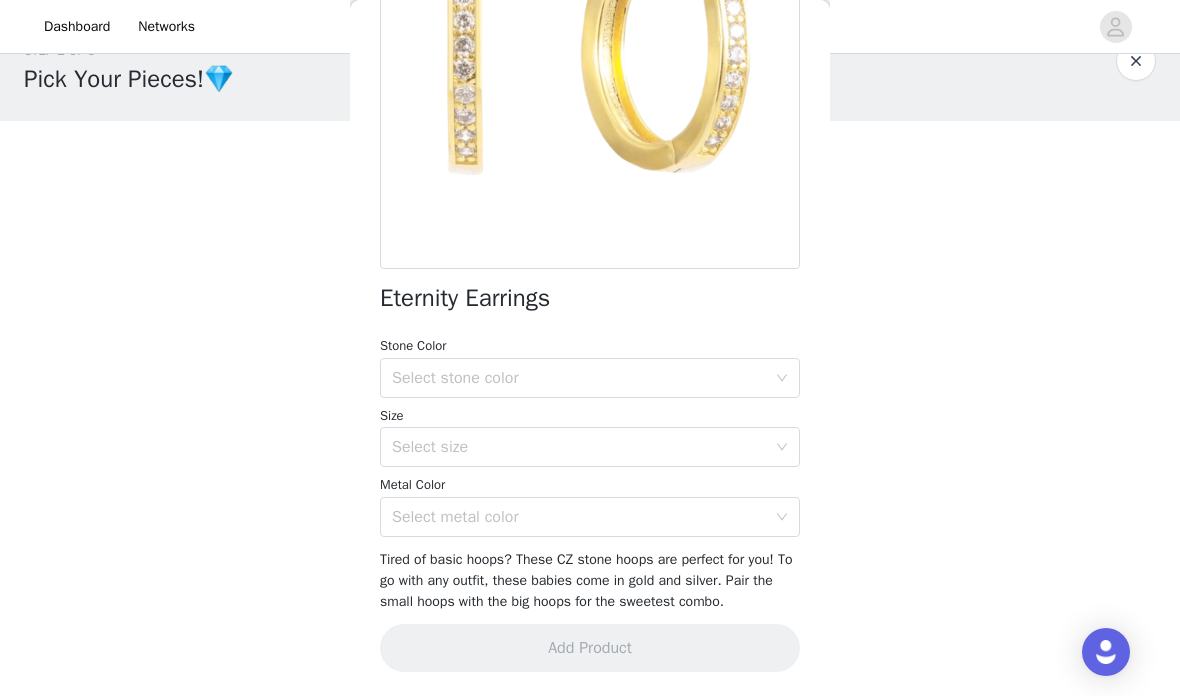 click on "Select stone color" at bounding box center (583, 378) 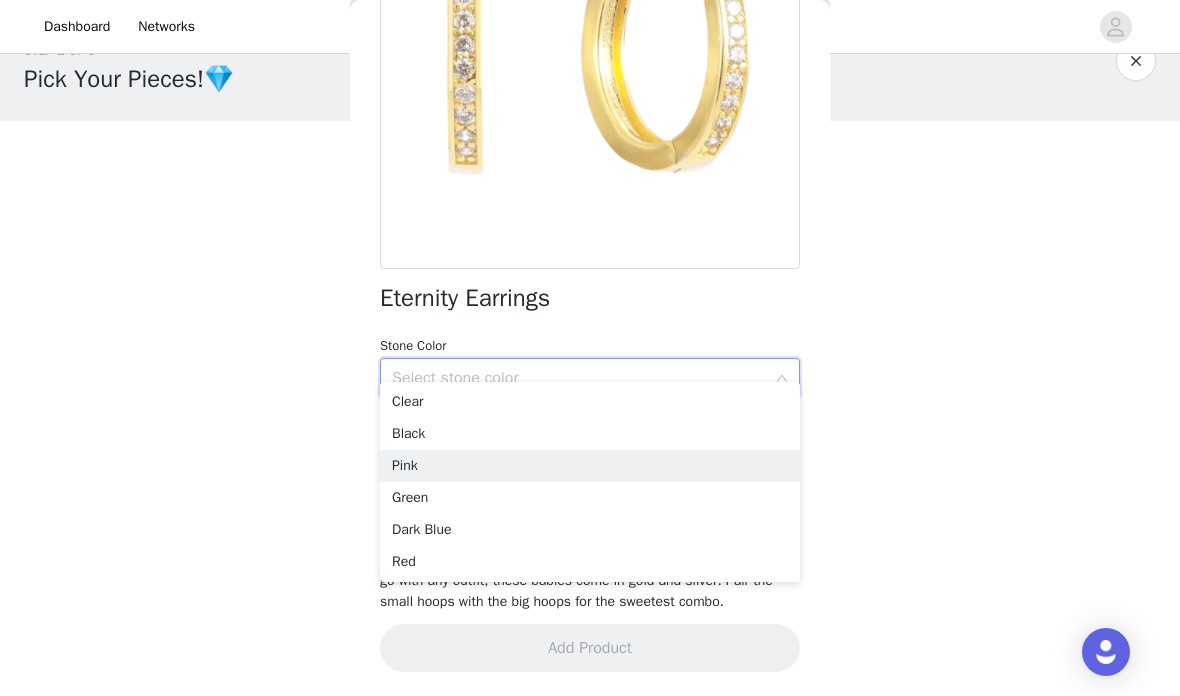 click on "Pink" at bounding box center (590, 466) 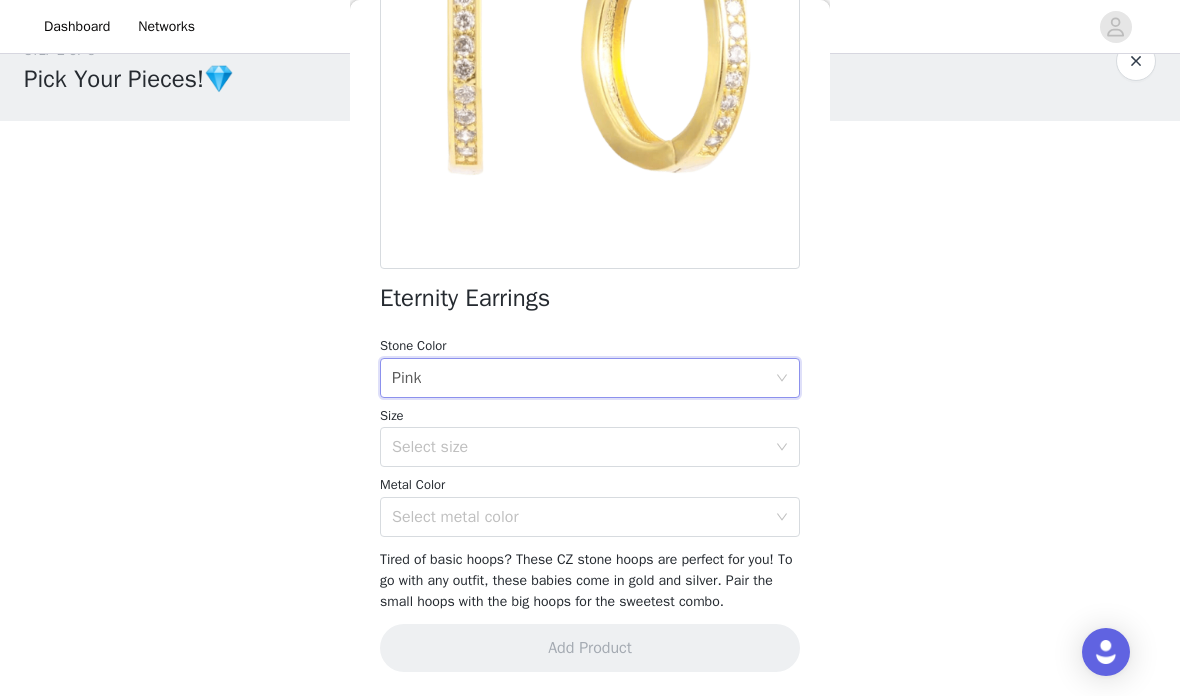 click on "Select size" at bounding box center (579, 447) 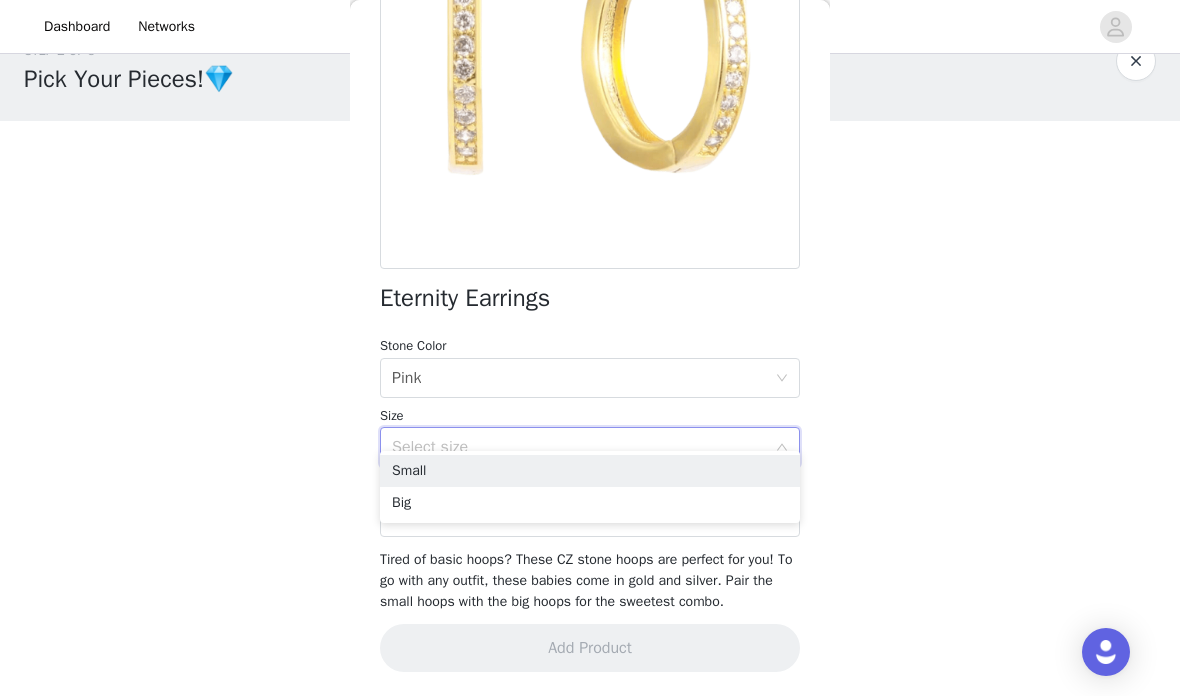 click on "Small" at bounding box center [590, 471] 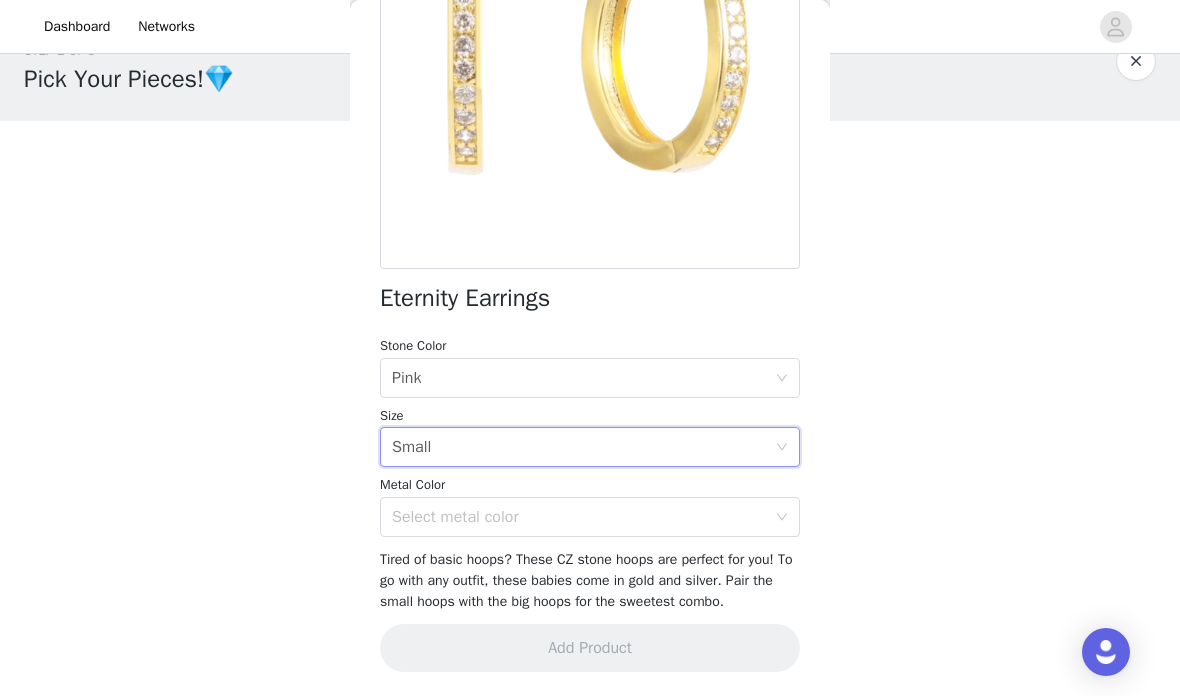 click on "Select metal color" at bounding box center [579, 517] 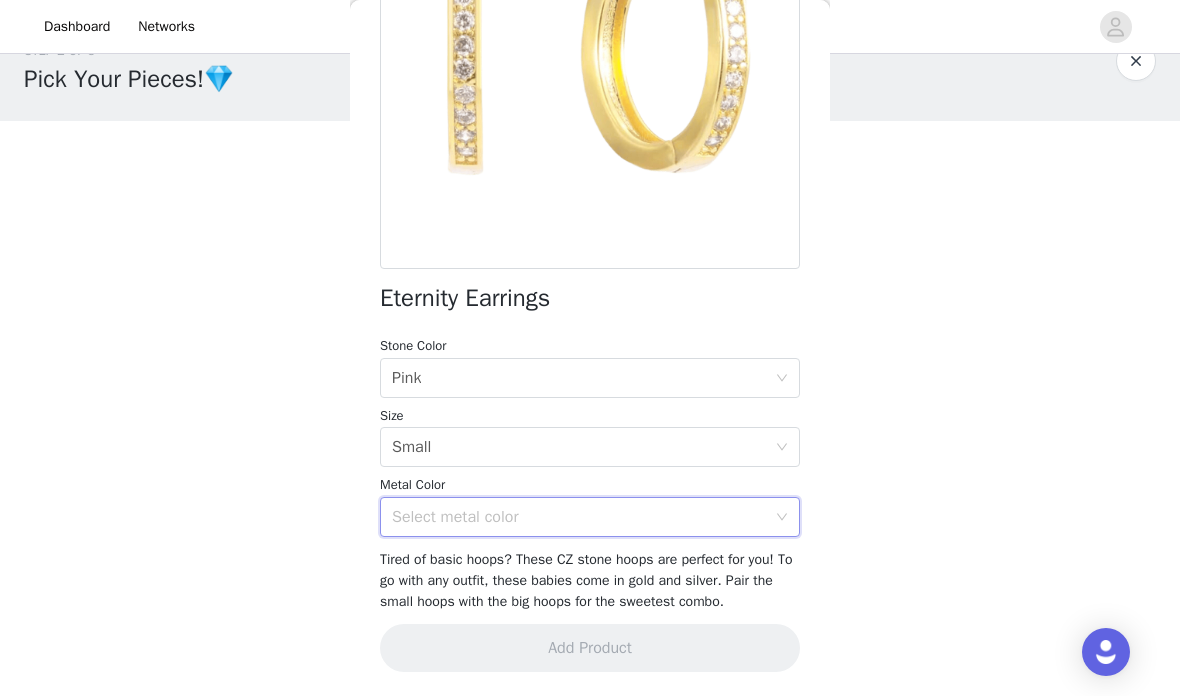 click on "STEP 2 OF 5
Pick Your Pieces!💎
Please take a look at our catalog and select 5 of your favs!❤️  If a product you selected is out of stock we will replace it with a best seller!       1/5 Selected           Shooting Star Earrings           Silver       Edit   Remove     Add Product       Back     Eternity Earrings               Stone Color   Select stone color Pink Size   Select size Small Metal Color   Select metal color     Tired of basic hoops? These CZ stone hoops are perfect for you! To go with any outfit, these babies come in gold and silver. Pair the small hoops with the big hoops for the sweetest combo.     Add Product" at bounding box center (590, 285) 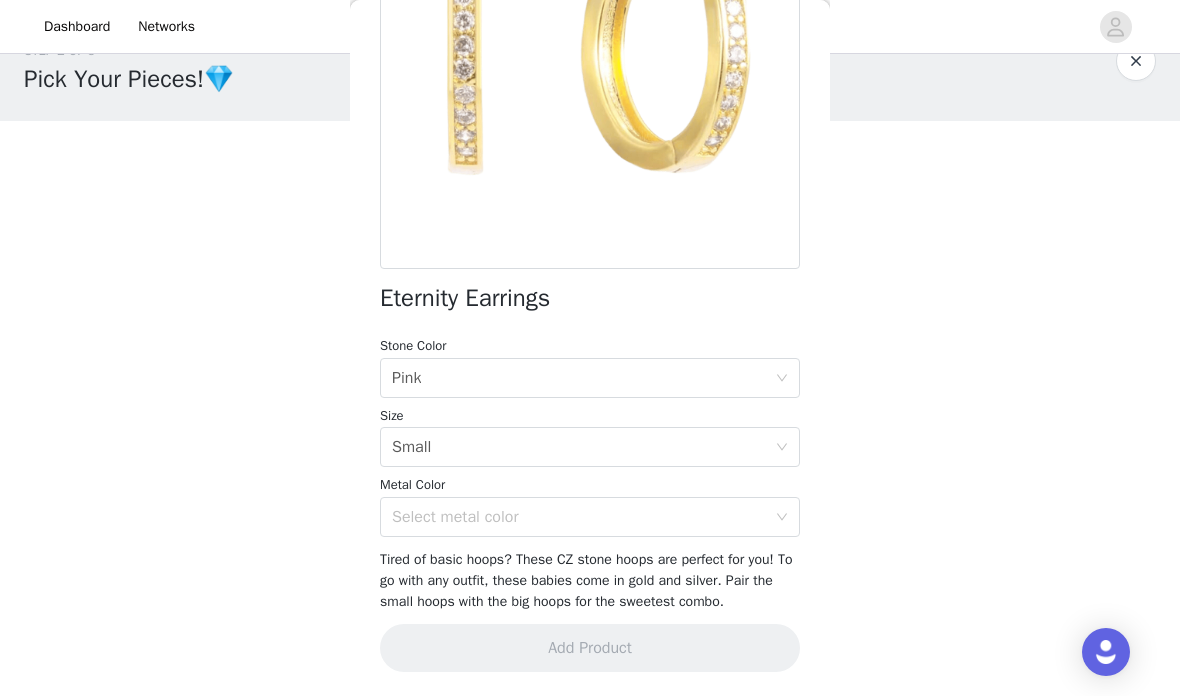 click on "Select metal color" at bounding box center (579, 517) 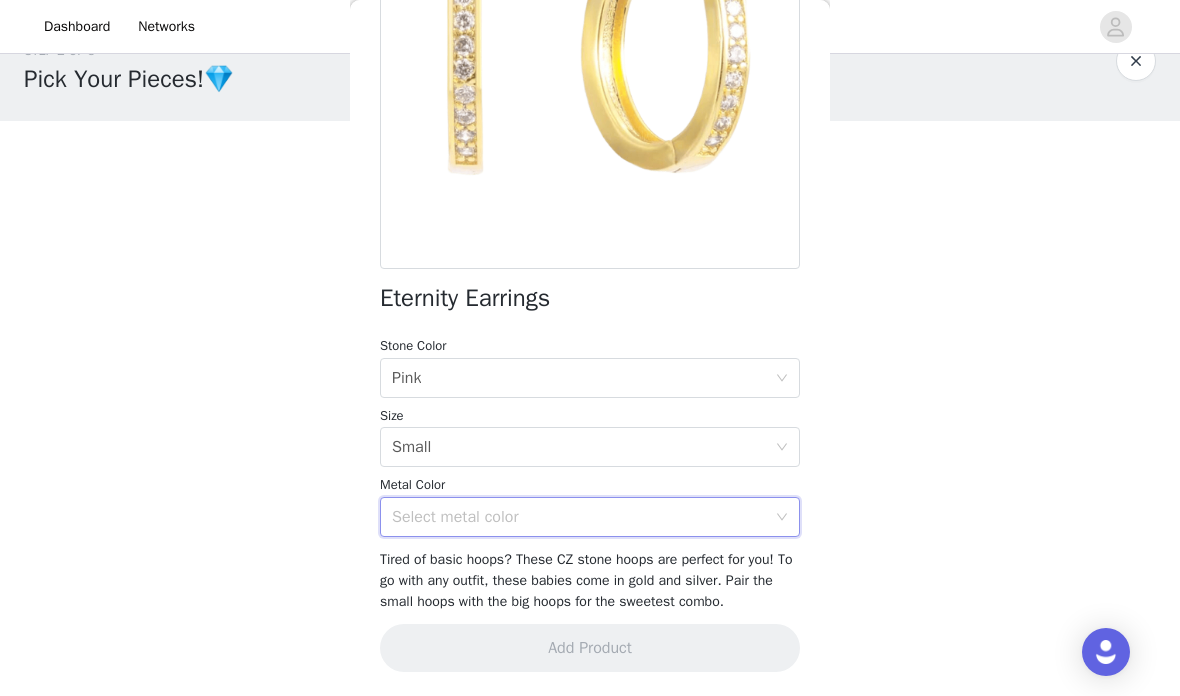 click on "Select stone color Pink" at bounding box center [583, 378] 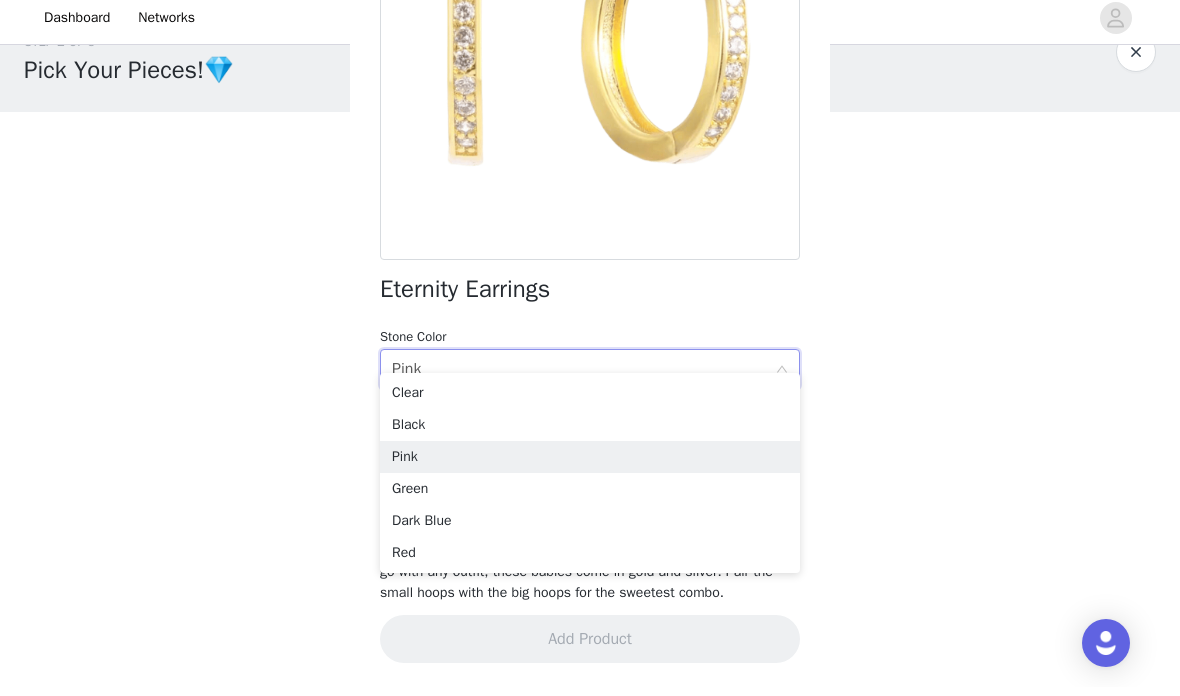 scroll, scrollTop: 0, scrollLeft: 0, axis: both 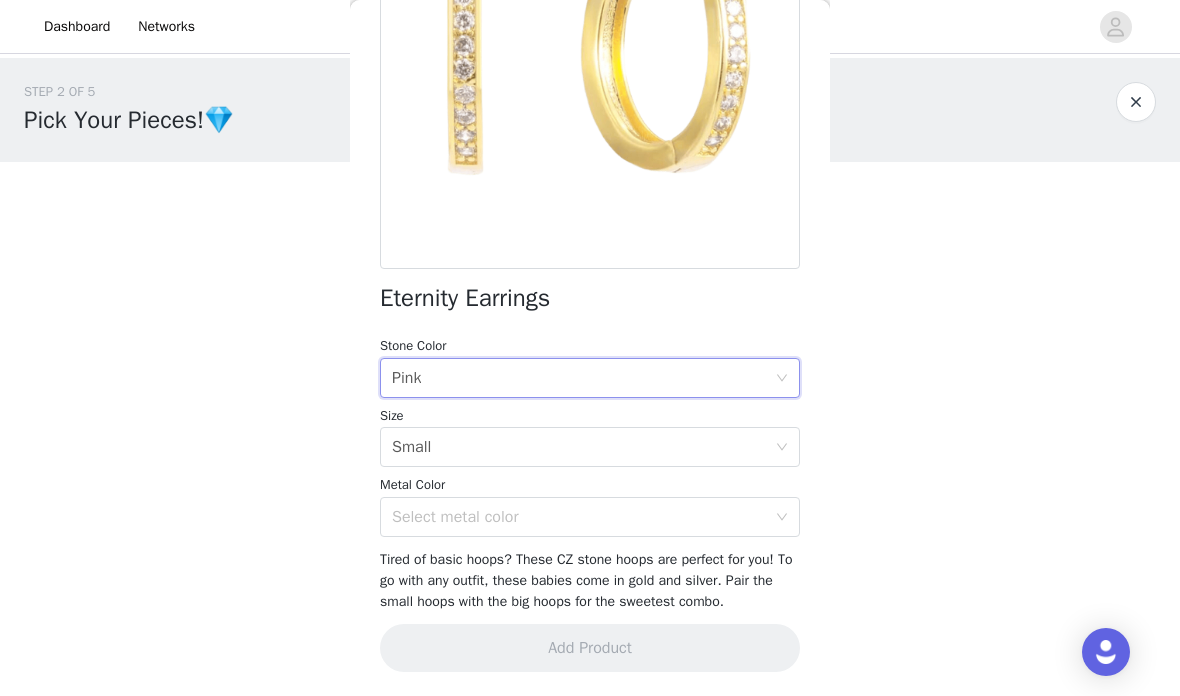 click on "STEP 2 OF 5
Pick Your Pieces!💎
Please take a look at our catalog and select 5 of your favs!❤️  If a product you selected is out of stock we will replace it with a best seller!       1/5 Selected           Shooting Star Earrings           Silver       Edit   Remove     Add Product       Back     Eternity Earrings               Stone Color   Select stone color Pink Size   Select size Small Metal Color   Select metal color     Tired of basic hoops? These CZ stone hoops are perfect for you! To go with any outfit, these babies come in gold and silver. Pair the small hoops with the big hoops for the sweetest combo.     Add Product" at bounding box center (590, 326) 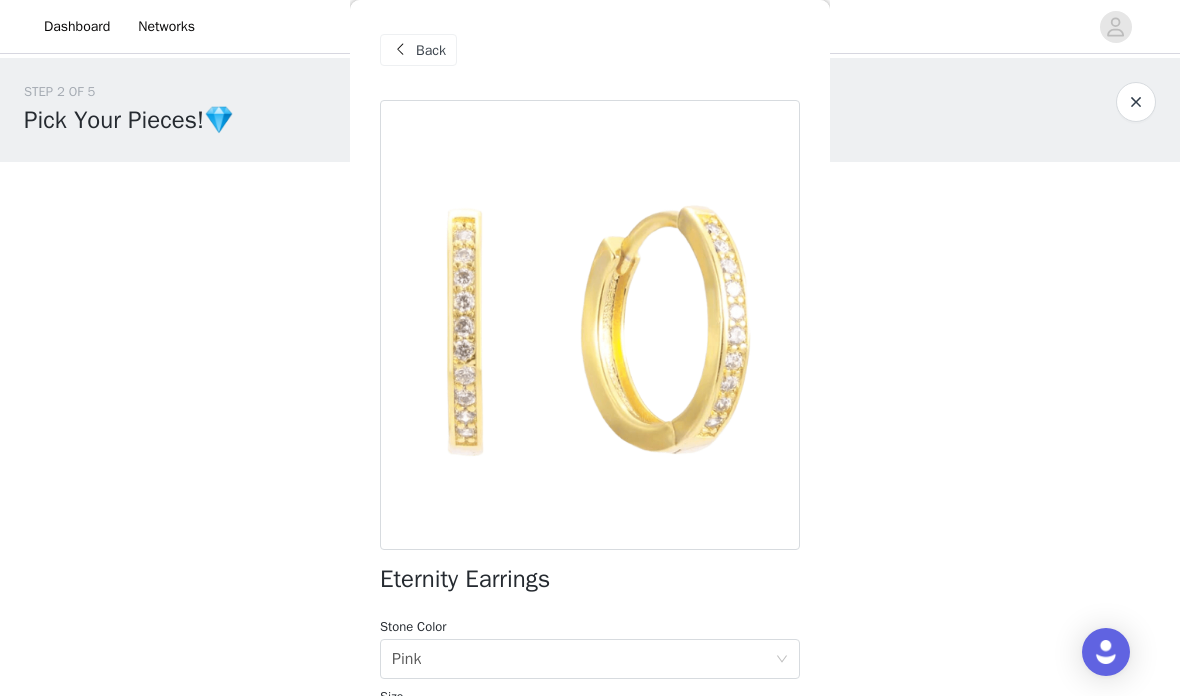 scroll, scrollTop: 0, scrollLeft: 0, axis: both 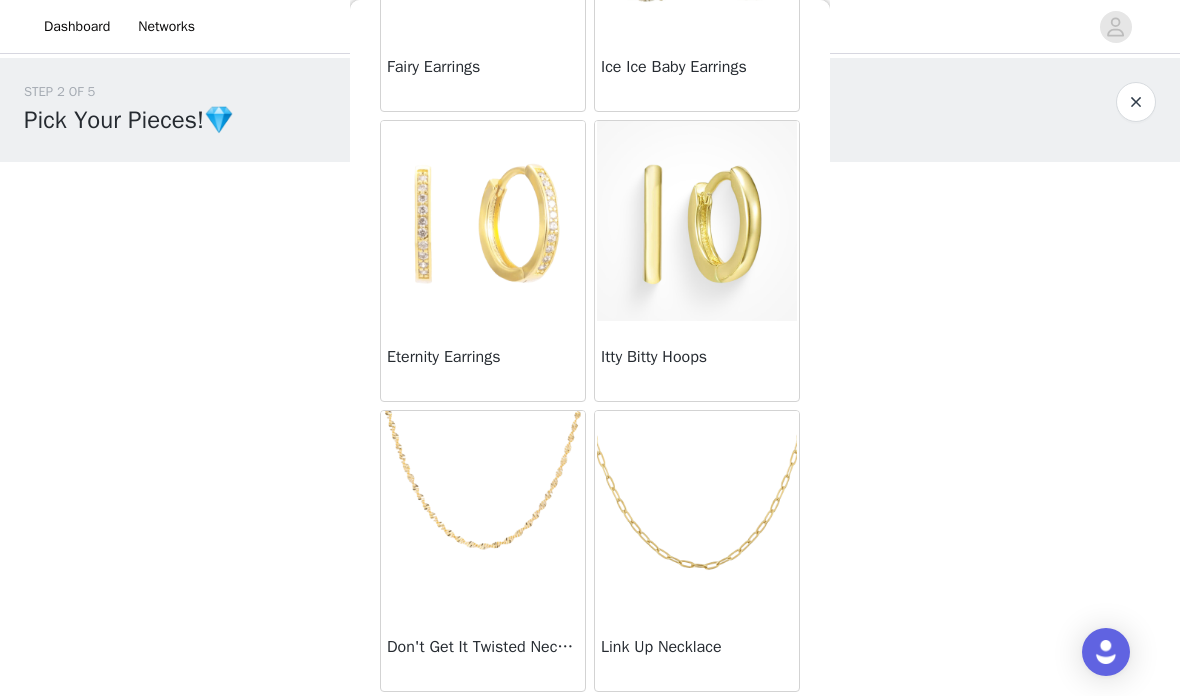 click at bounding box center [697, 511] 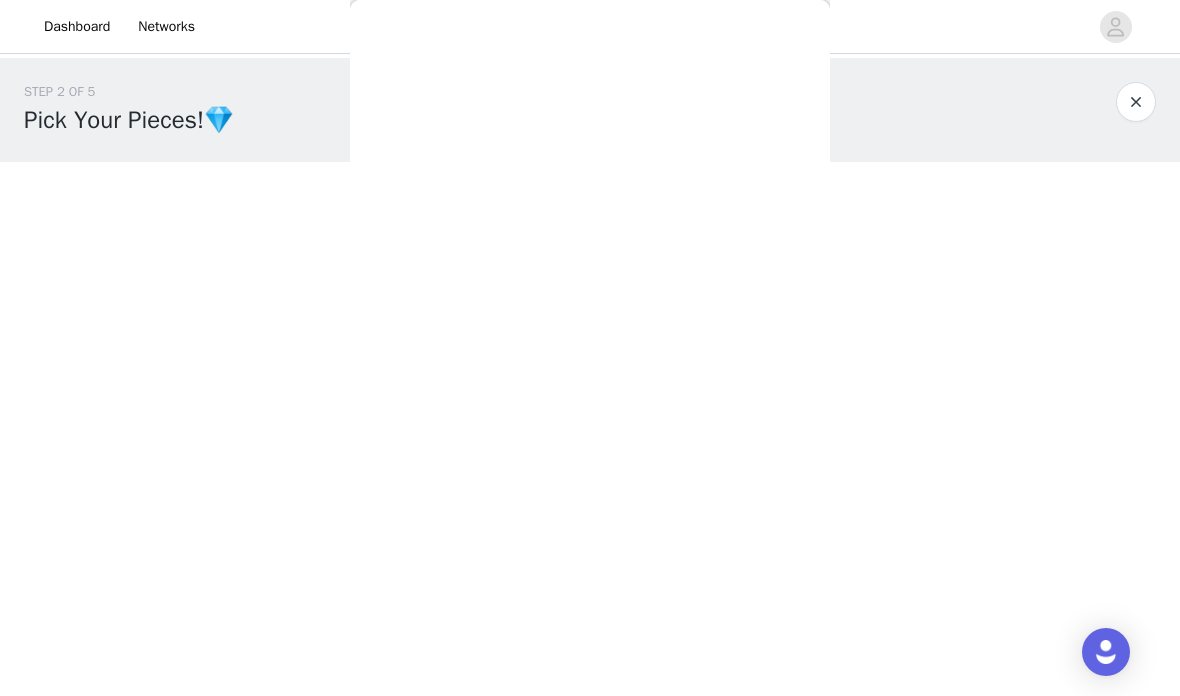 scroll, scrollTop: 183, scrollLeft: 0, axis: vertical 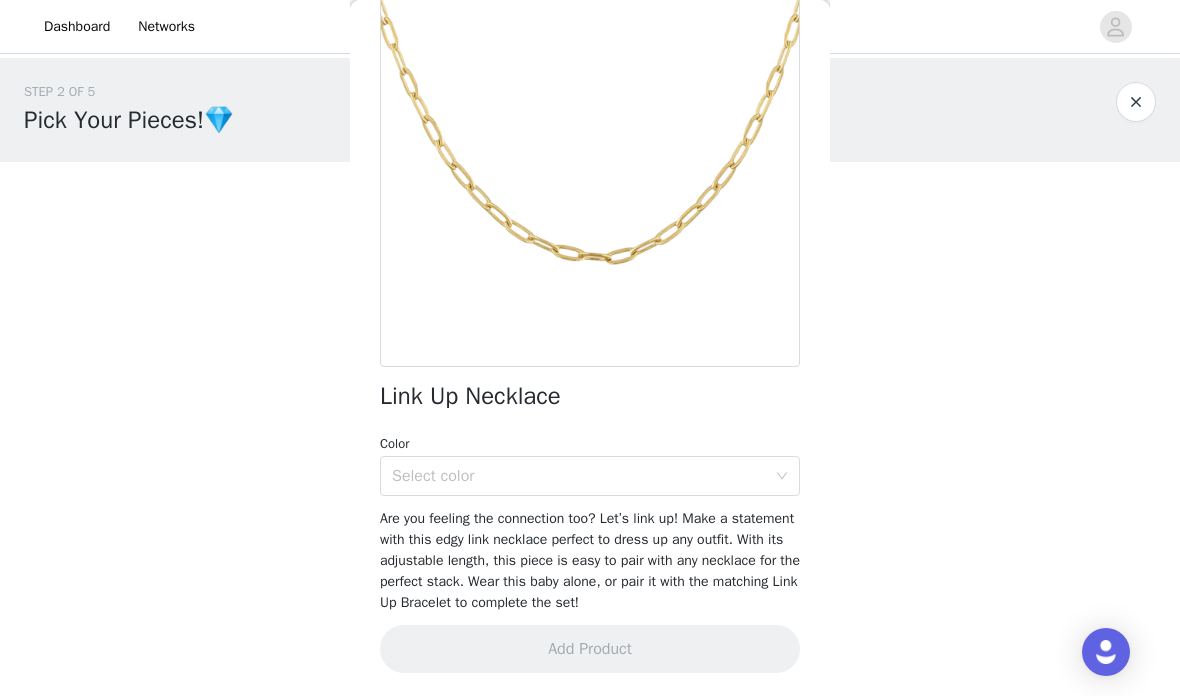 click on "Select color" at bounding box center [579, 476] 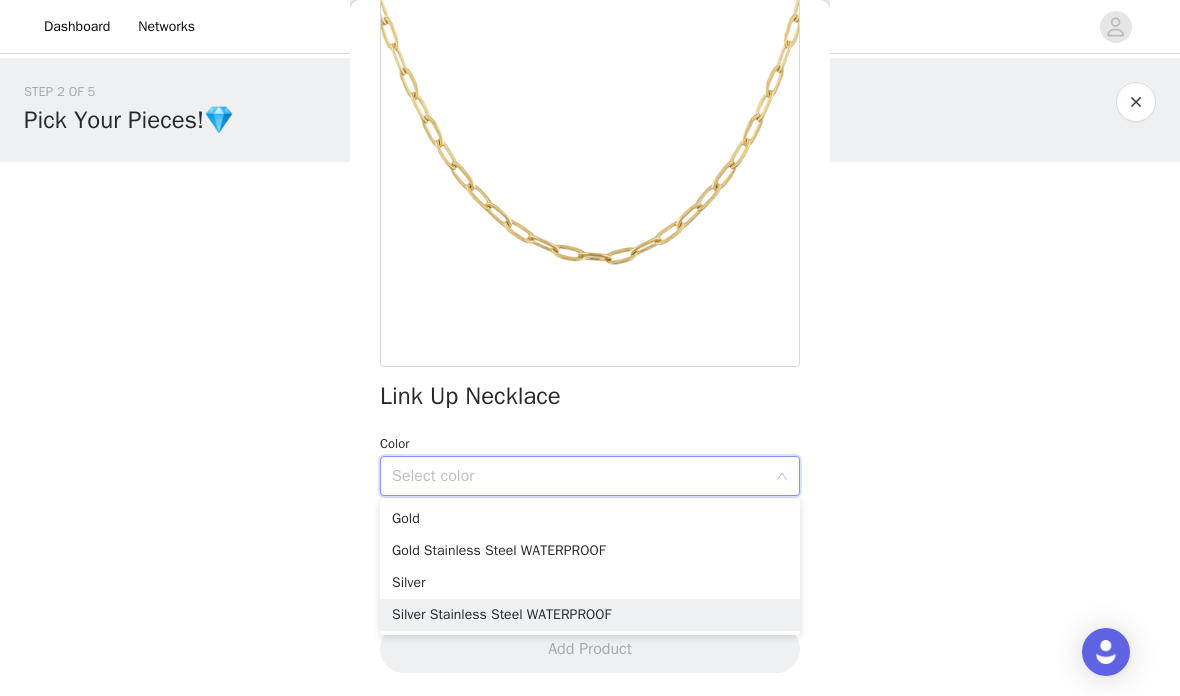 click on "Silver Stainless Steel WATERPROOF" at bounding box center [590, 615] 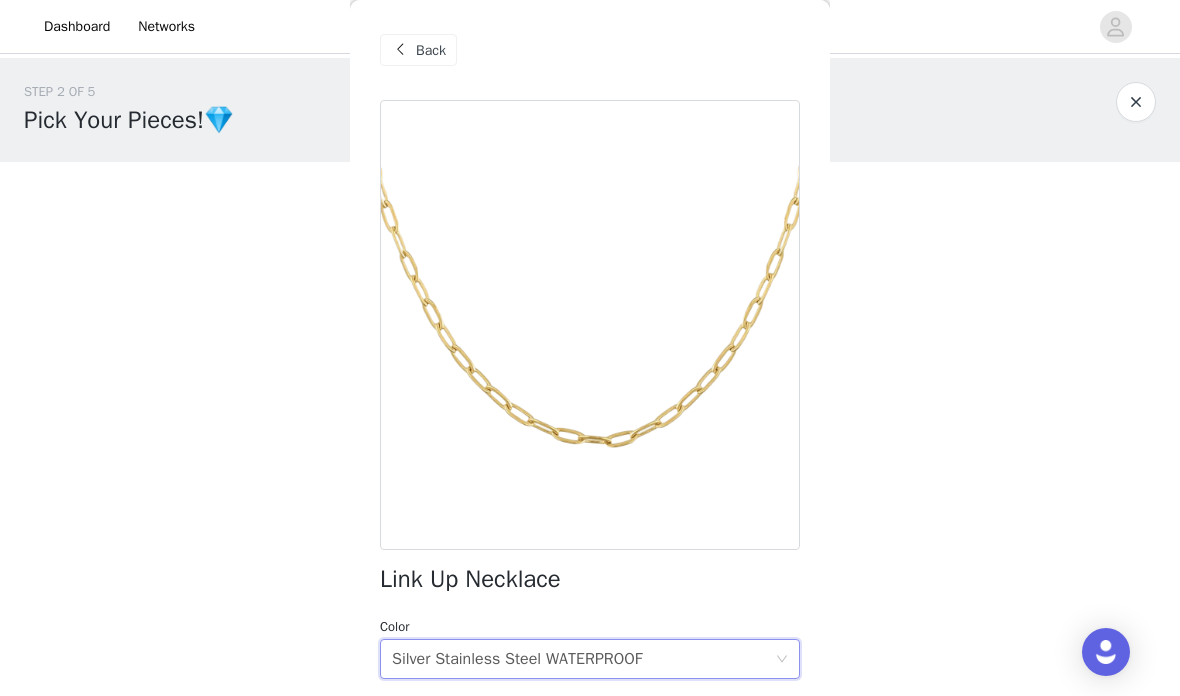 scroll, scrollTop: 0, scrollLeft: 0, axis: both 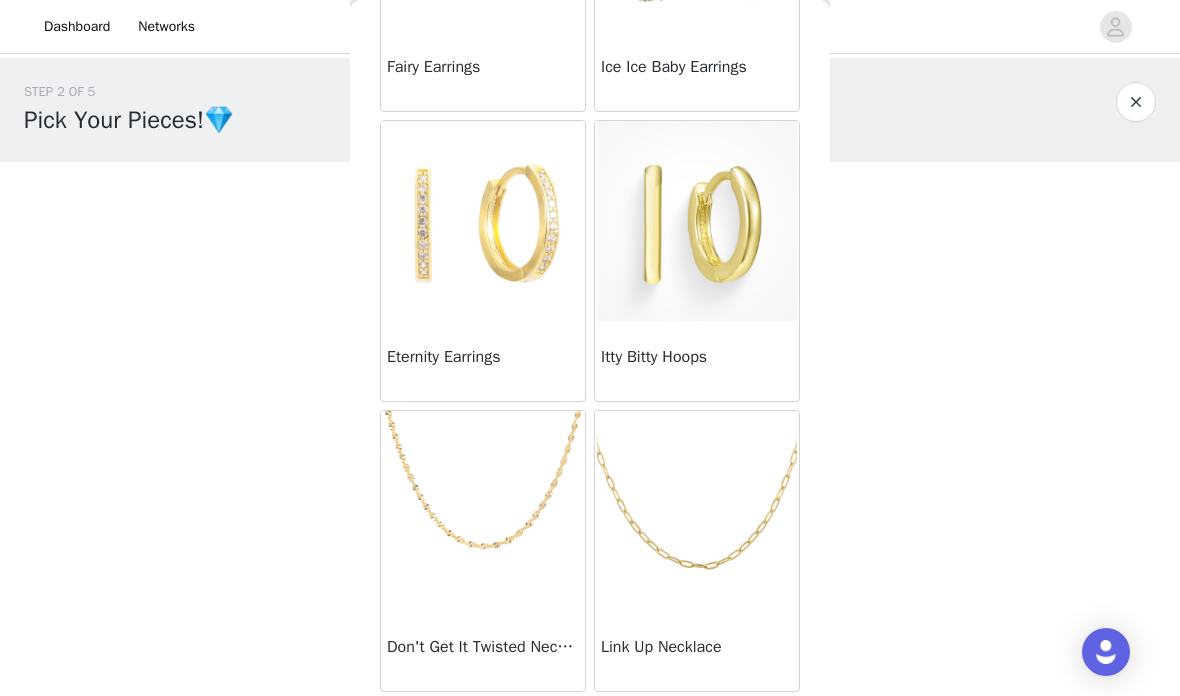 click at bounding box center (483, 511) 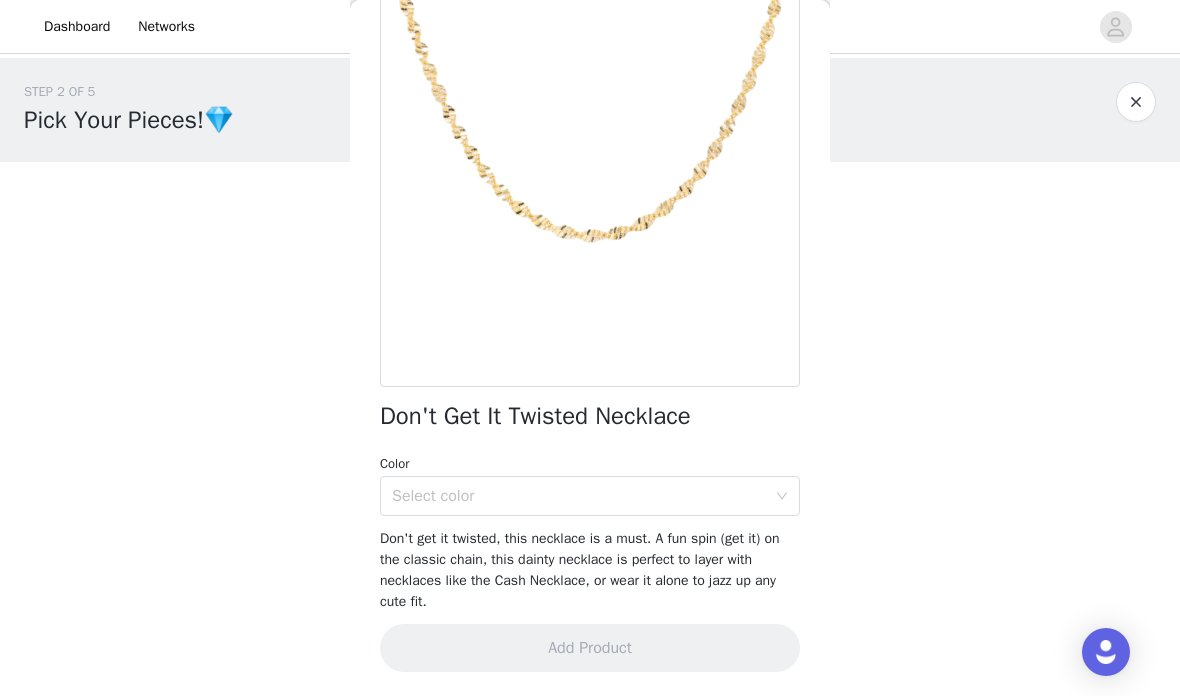 scroll, scrollTop: 162, scrollLeft: 0, axis: vertical 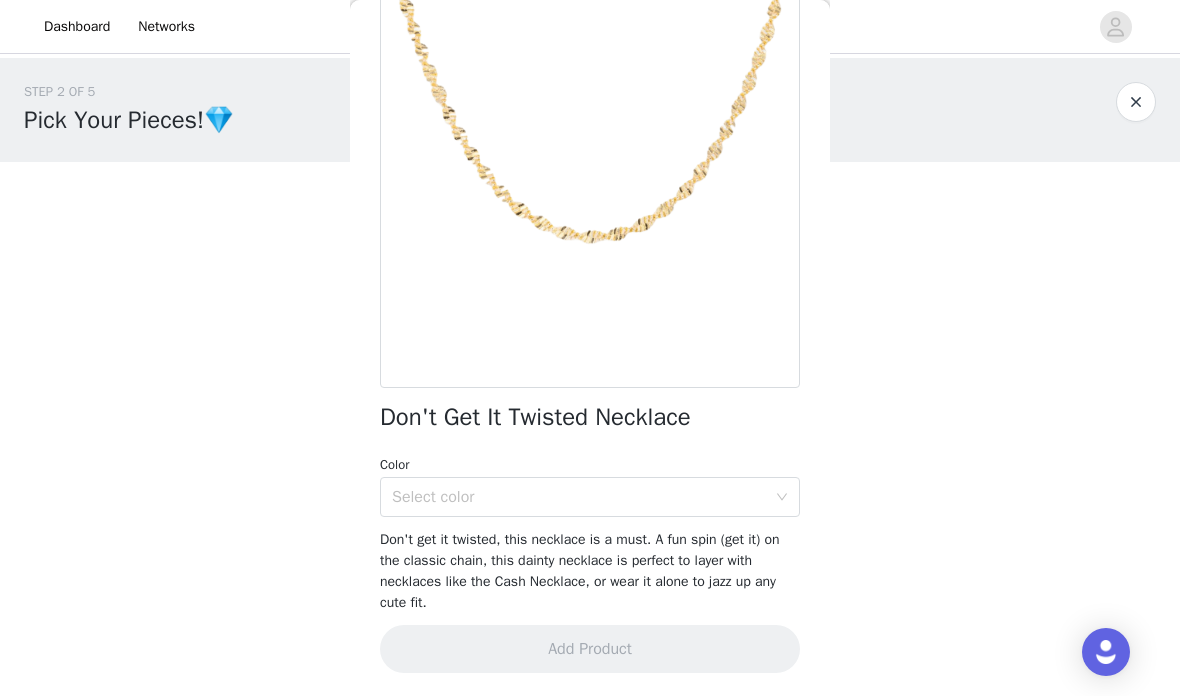 click on "Select color" at bounding box center (579, 497) 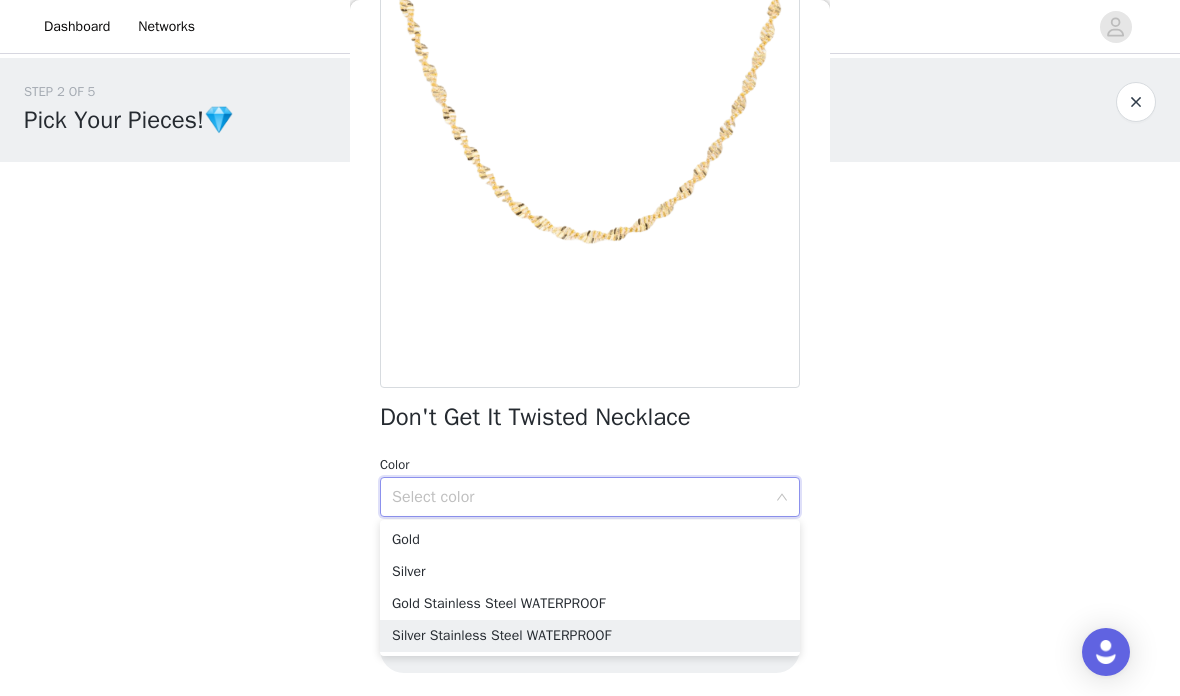 click on "Silver Stainless Steel WATERPROOF" at bounding box center [590, 636] 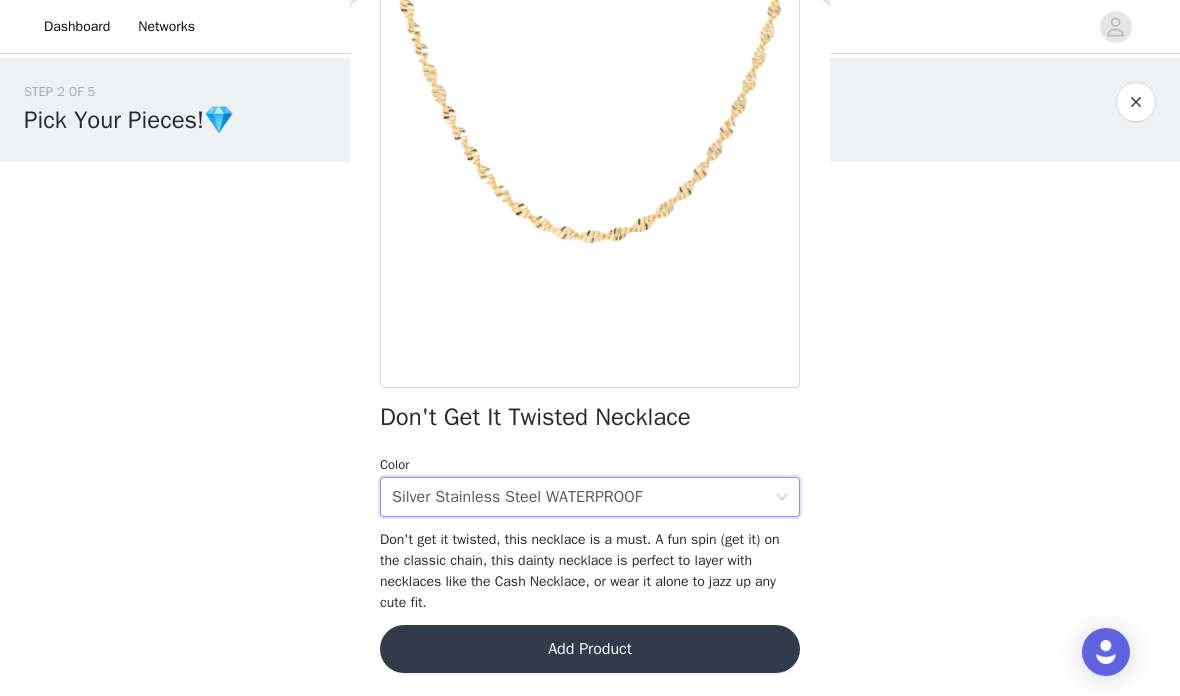 click on "Add Product" at bounding box center [590, 649] 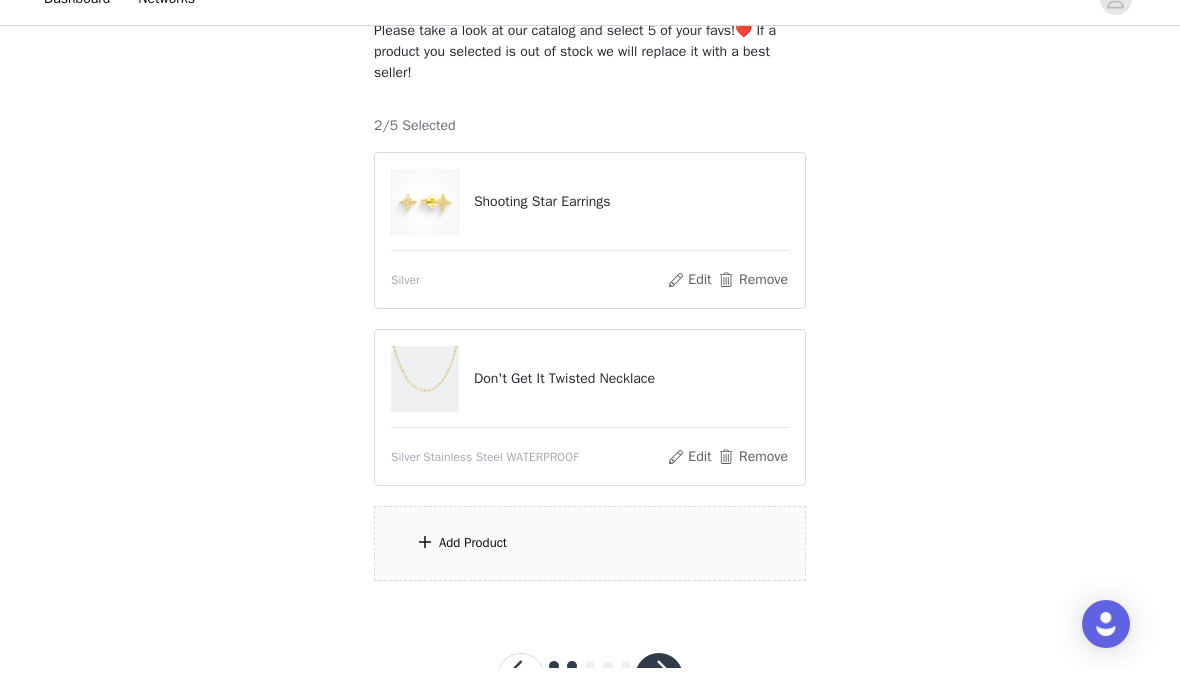 scroll, scrollTop: 138, scrollLeft: 0, axis: vertical 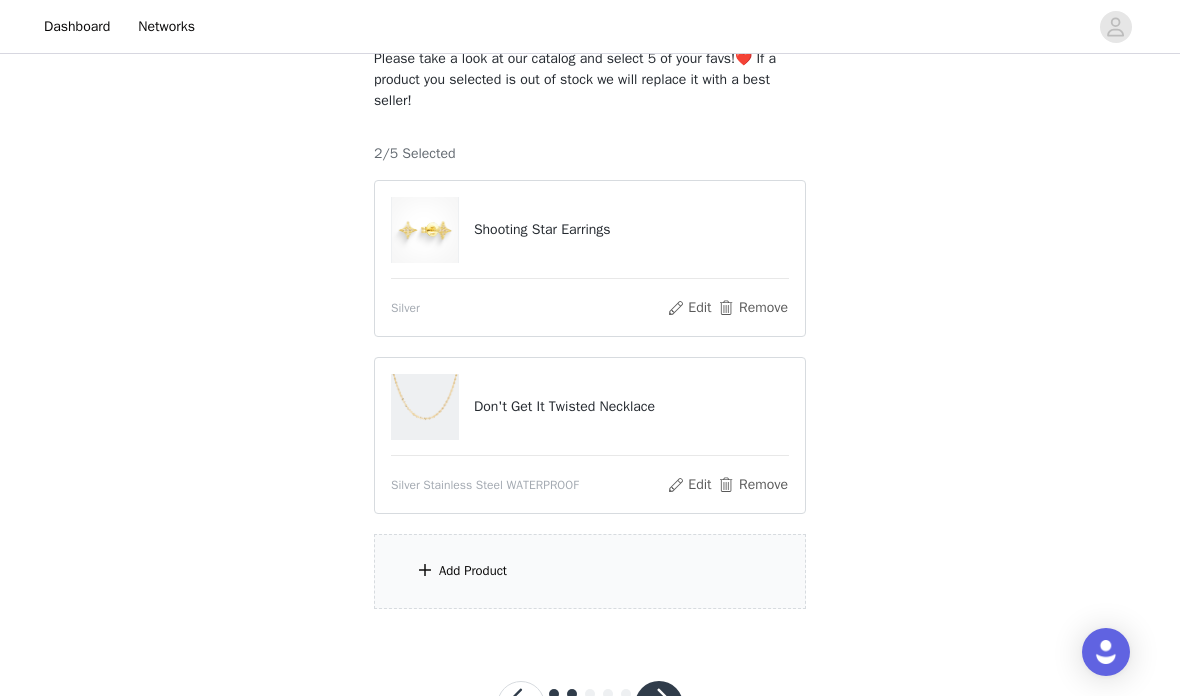 click on "Add Product" at bounding box center [590, 571] 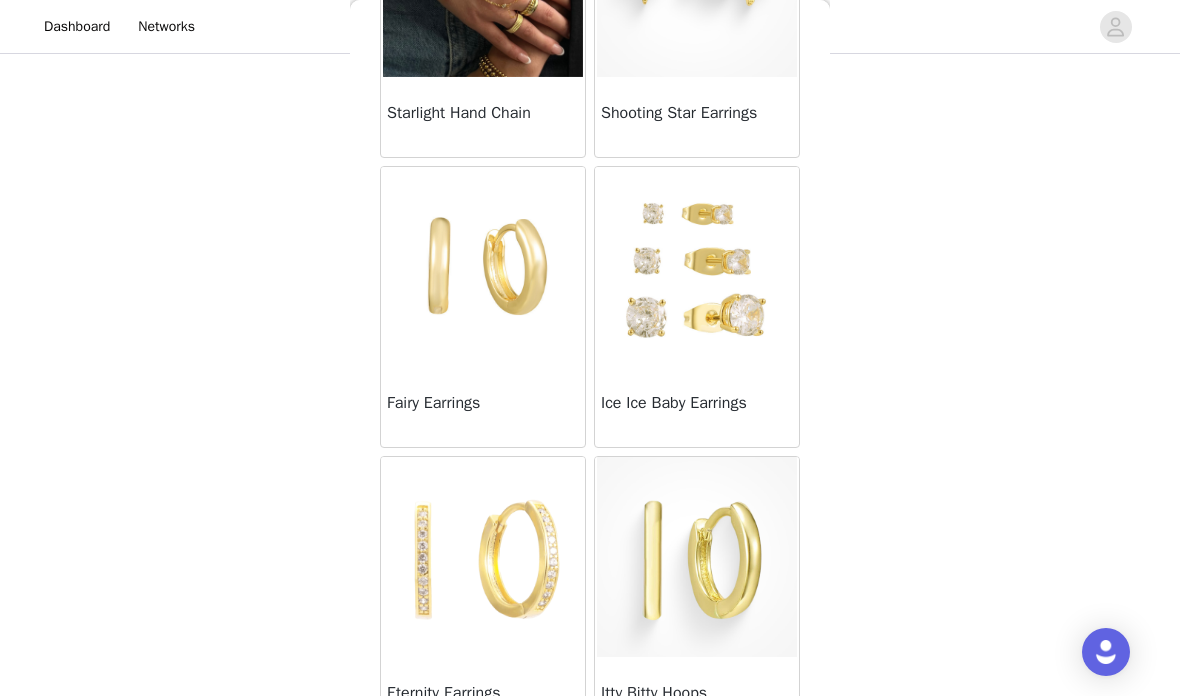scroll, scrollTop: 226, scrollLeft: 0, axis: vertical 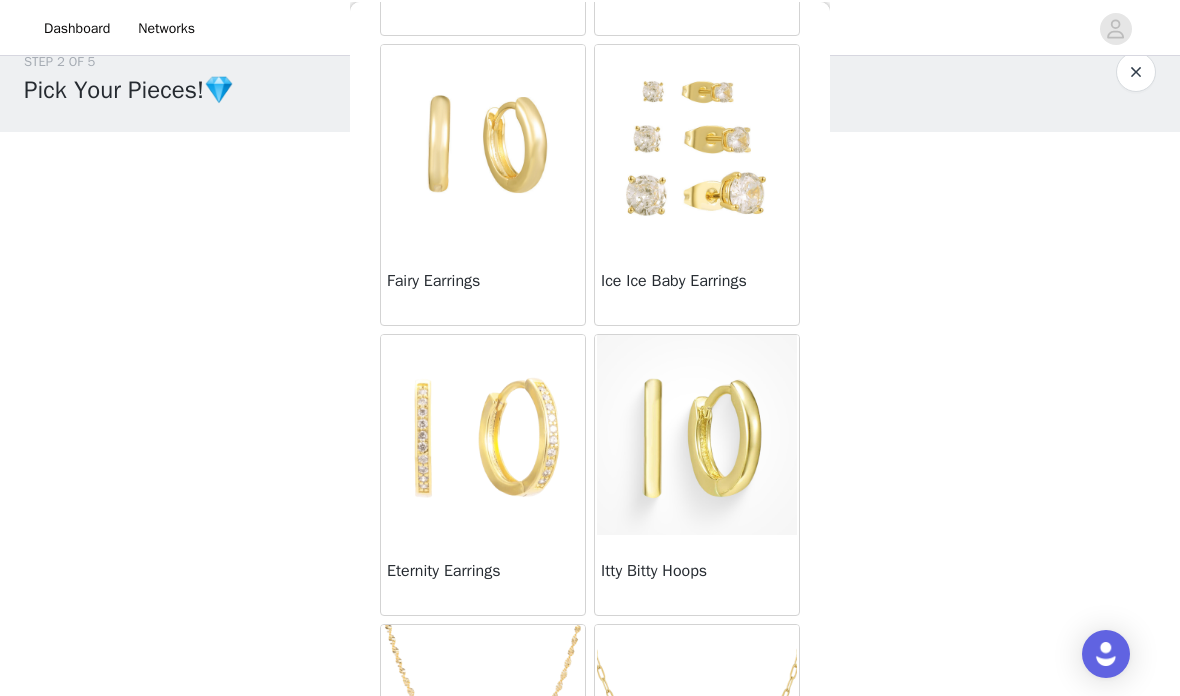 click at bounding box center (697, 433) 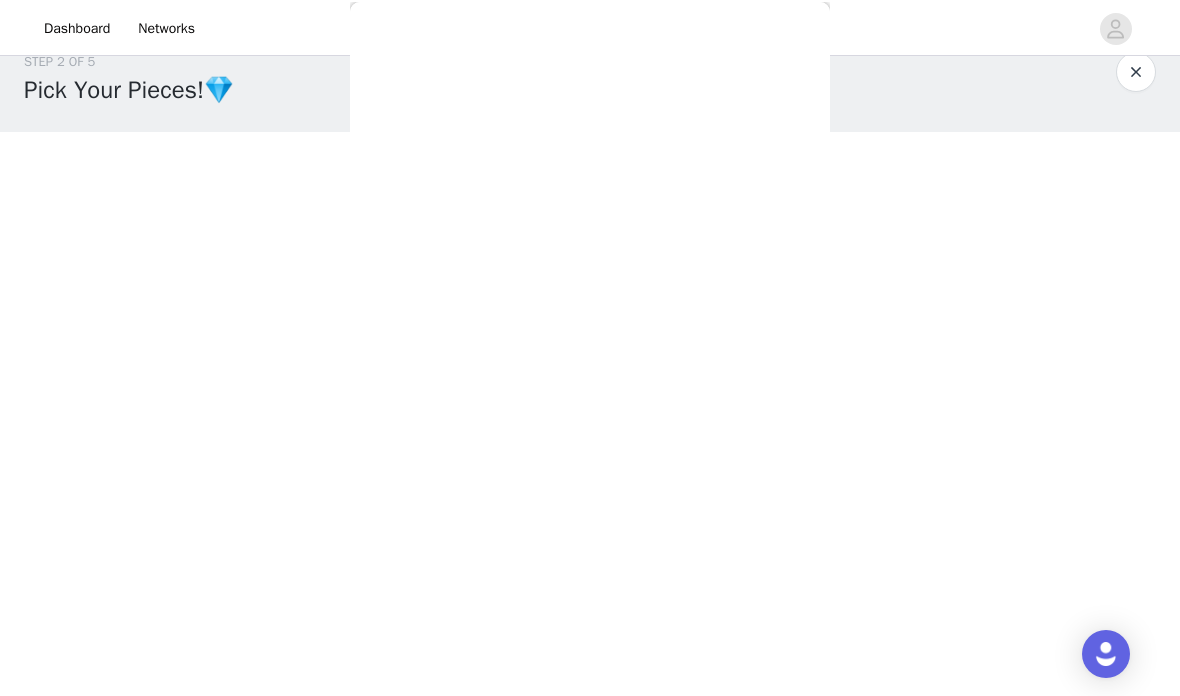 scroll, scrollTop: 30, scrollLeft: 0, axis: vertical 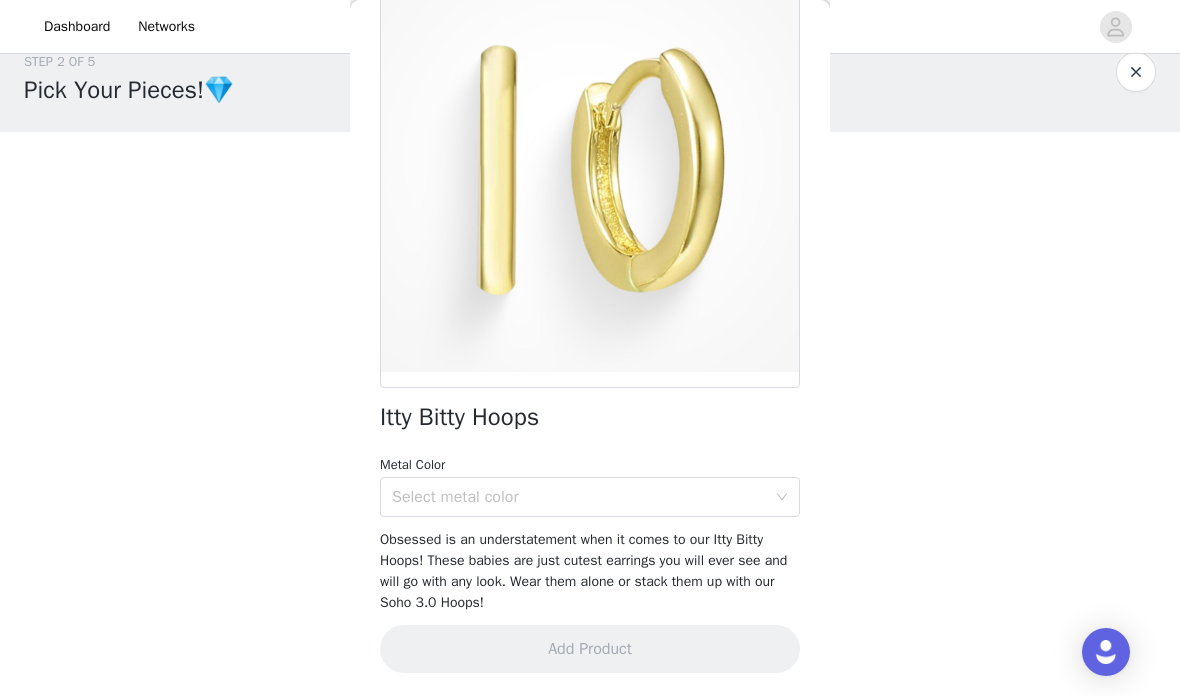 click on "Select metal color" at bounding box center [579, 497] 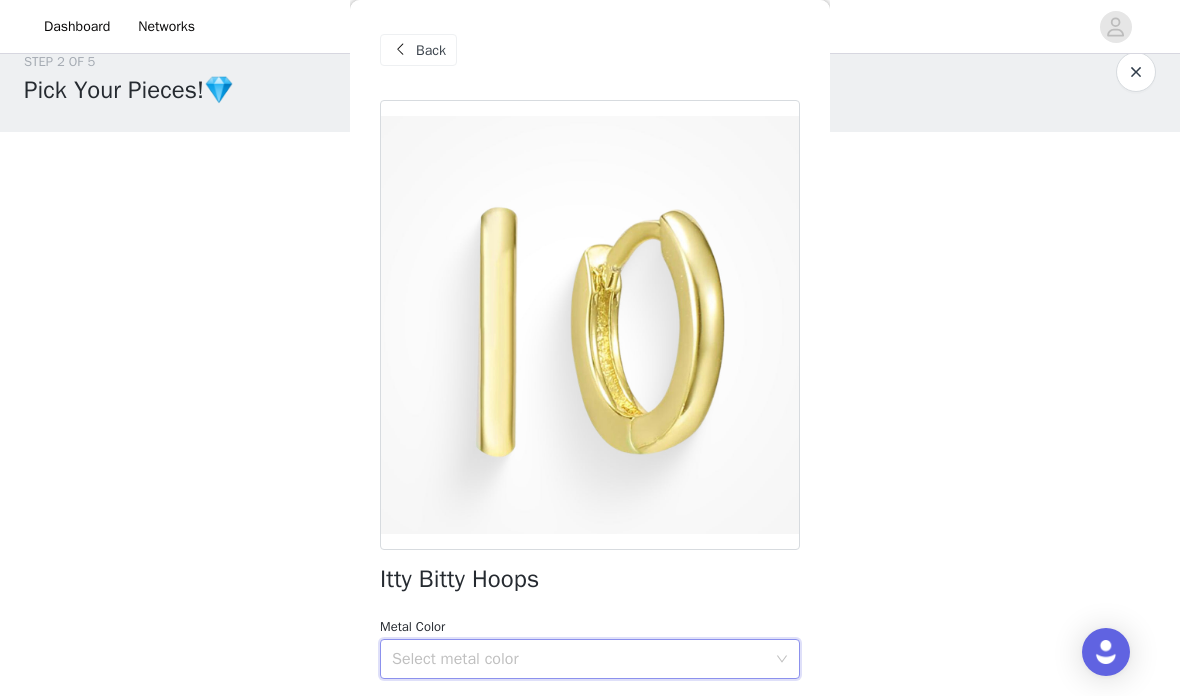 scroll, scrollTop: 0, scrollLeft: 0, axis: both 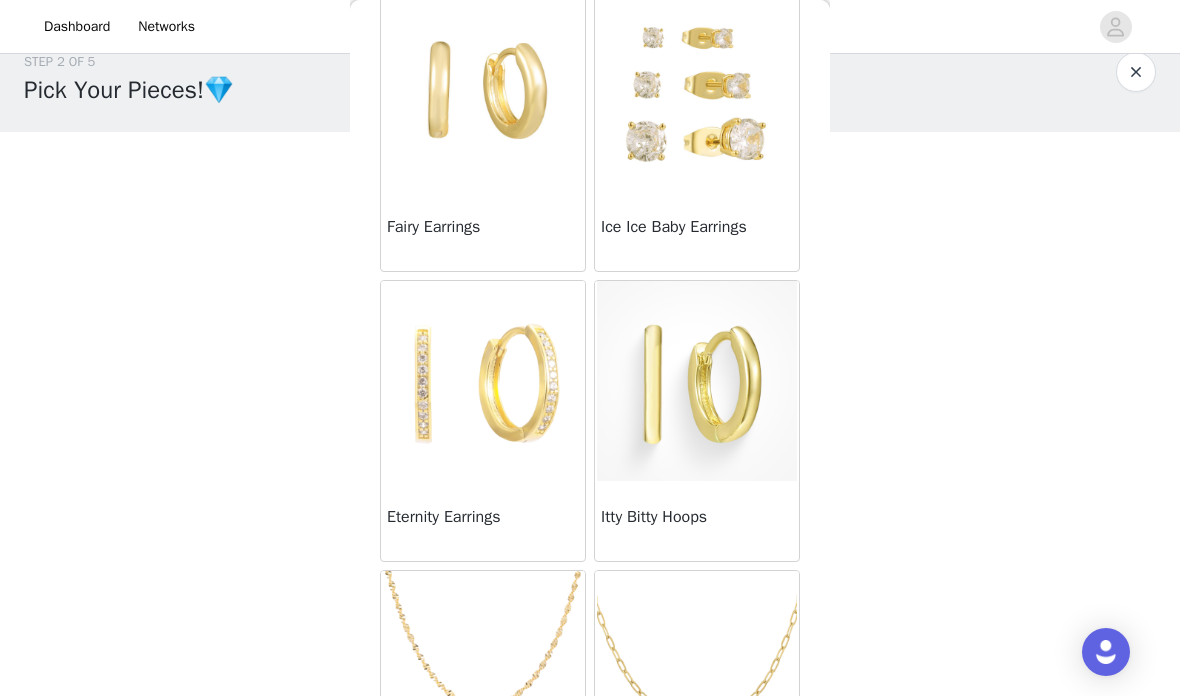 click on "Eternity Earrings" at bounding box center [483, 517] 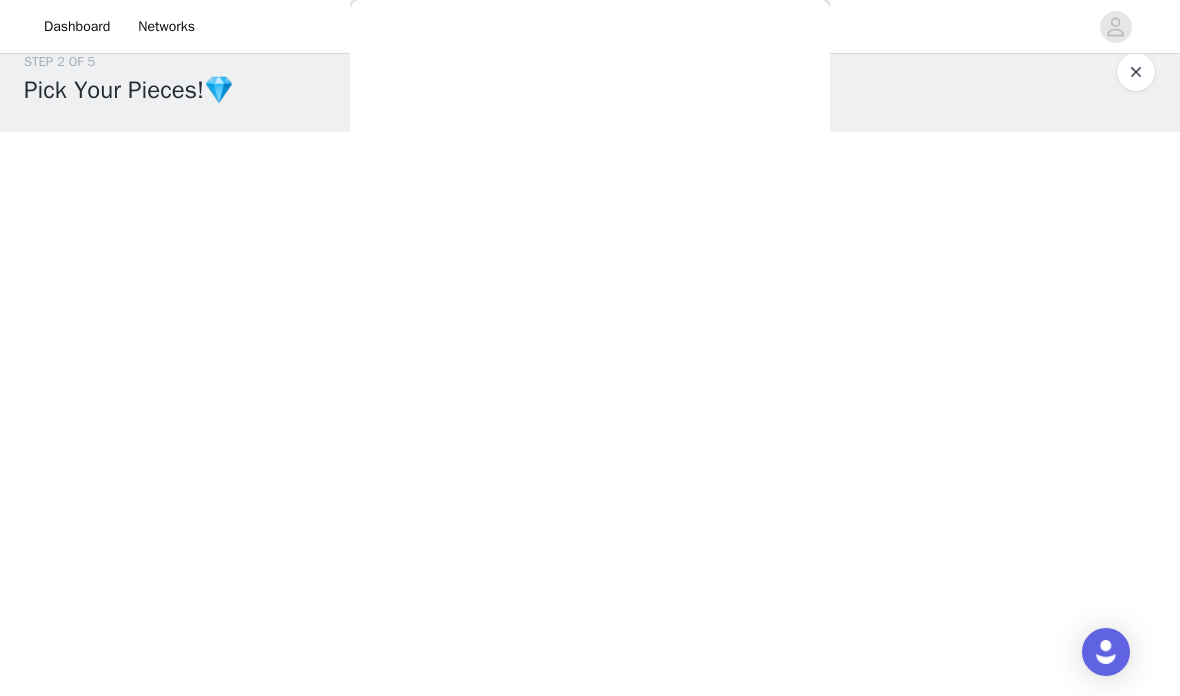 scroll, scrollTop: 300, scrollLeft: 0, axis: vertical 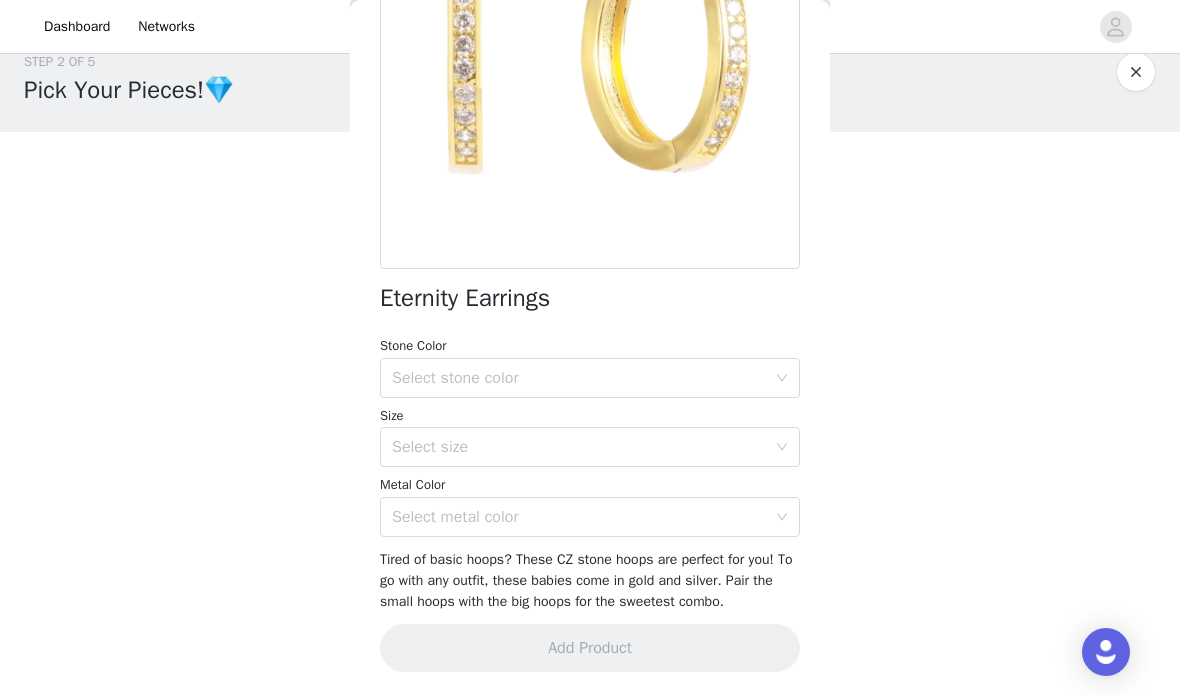 click on "Select metal color" at bounding box center (583, 517) 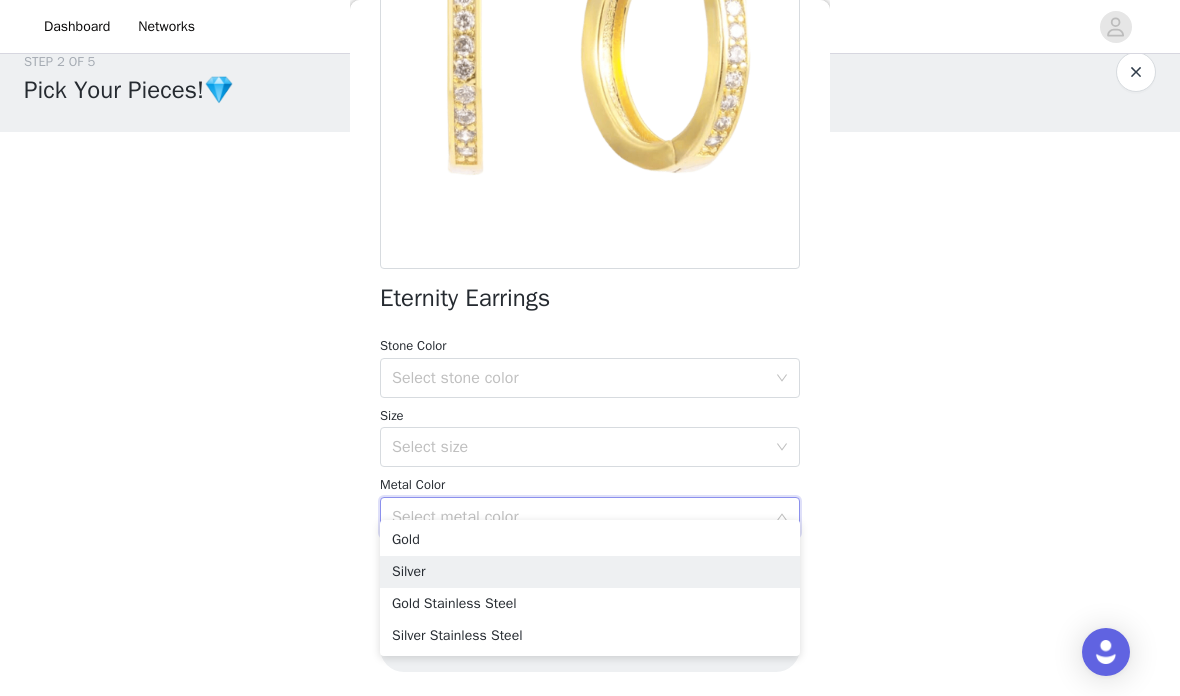 click on "Silver" at bounding box center [590, 572] 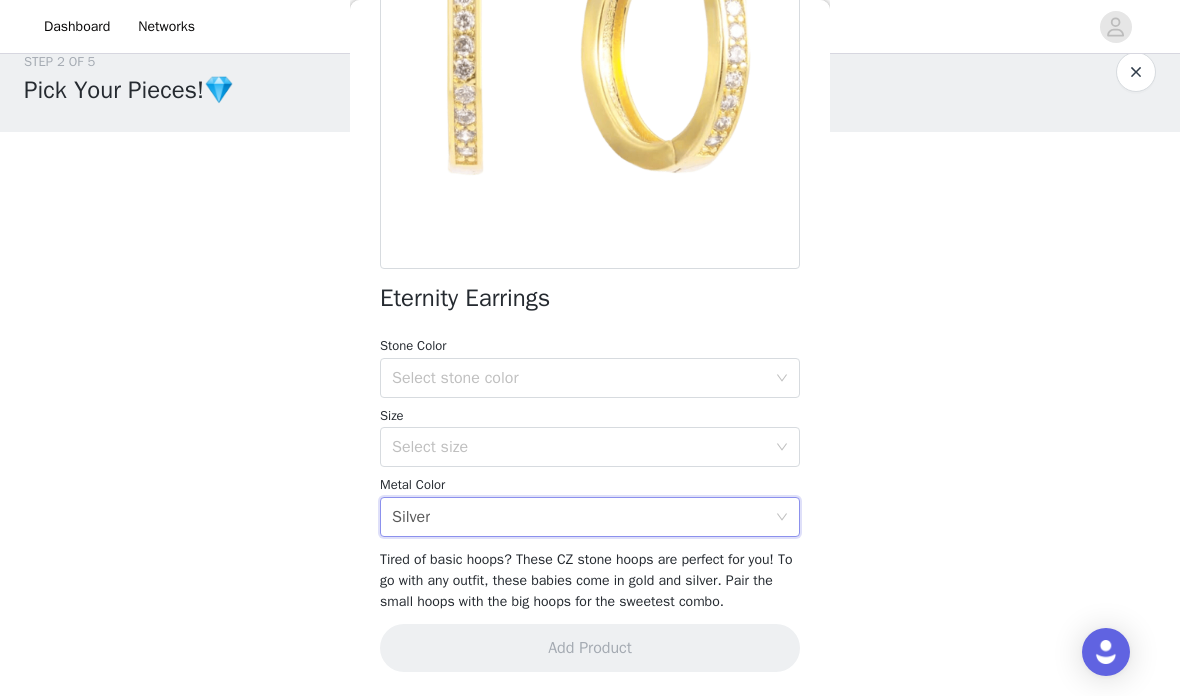 click on "Select size" at bounding box center (579, 447) 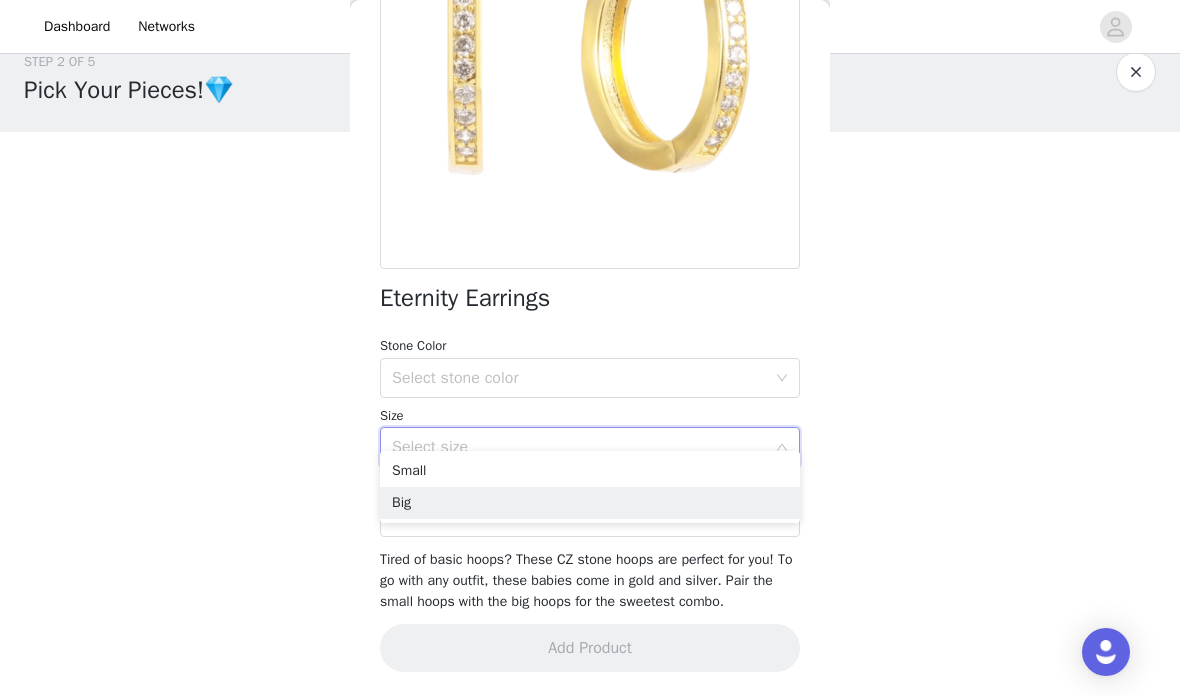 click on "Big" at bounding box center [590, 503] 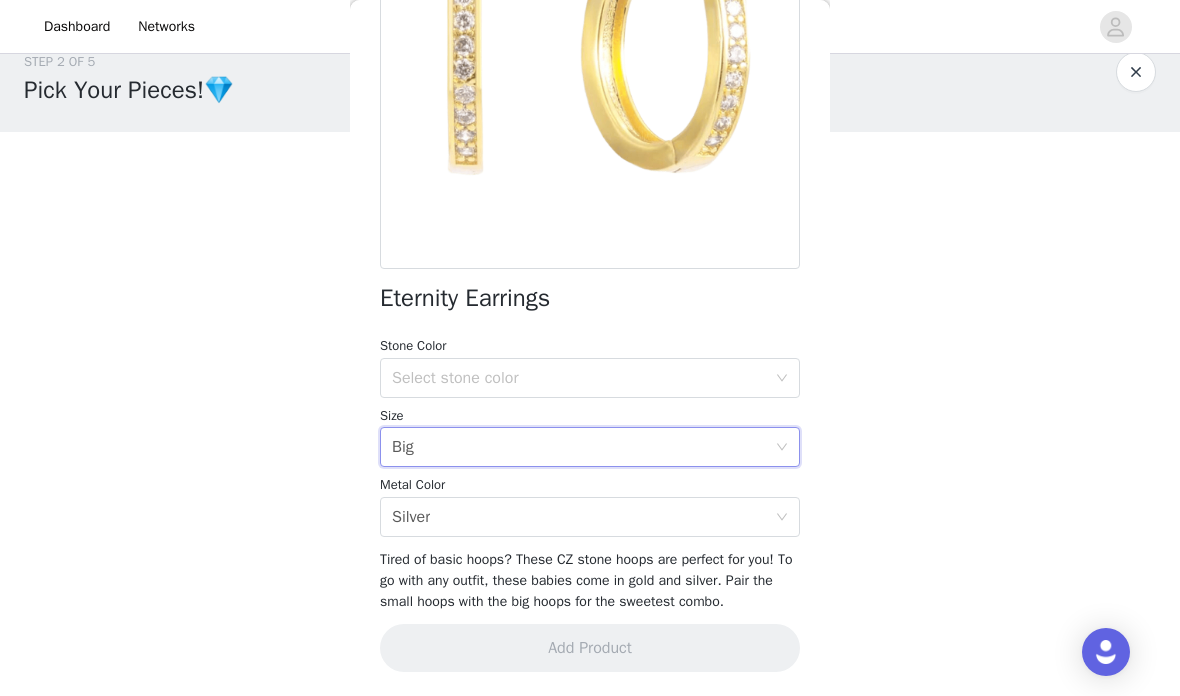 click on "Select stone color" at bounding box center [579, 378] 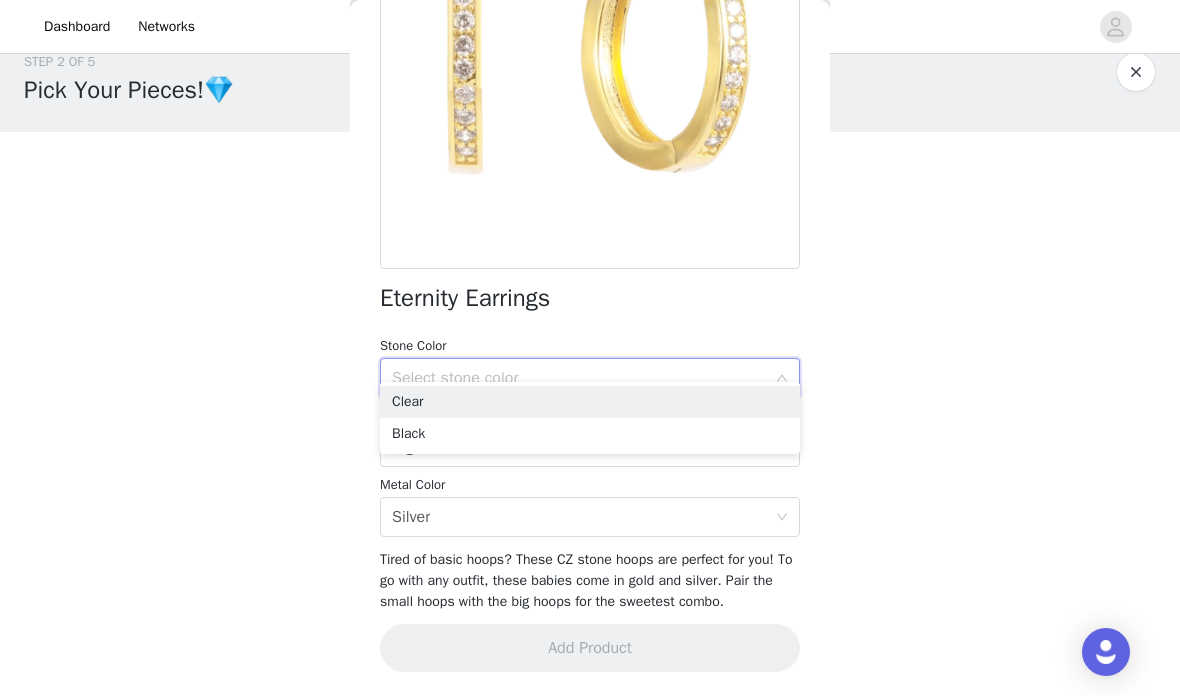 click on "Clear" at bounding box center [590, 402] 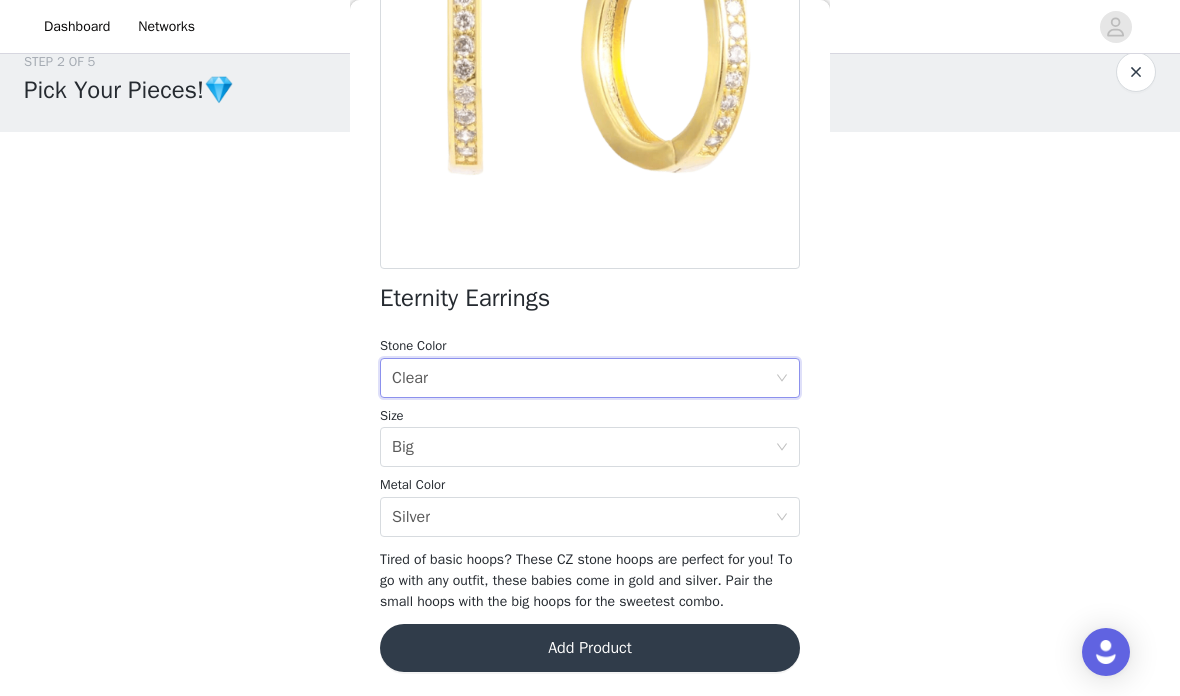 click on "Add Product" at bounding box center [590, 648] 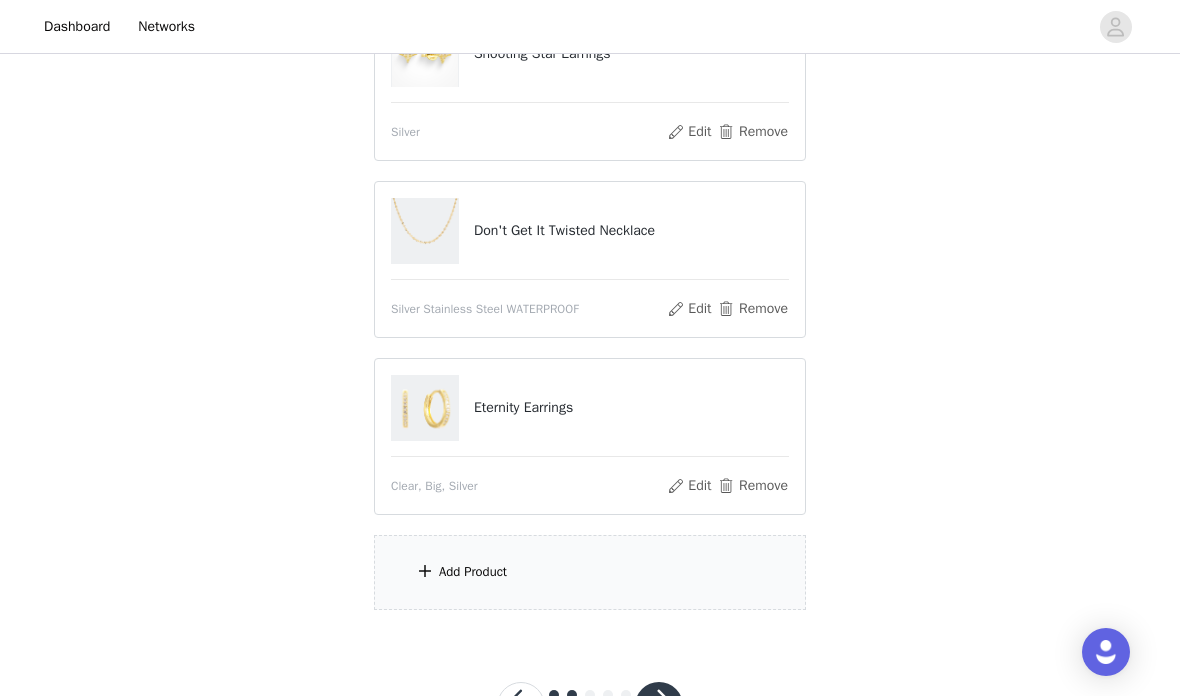 scroll, scrollTop: 315, scrollLeft: 0, axis: vertical 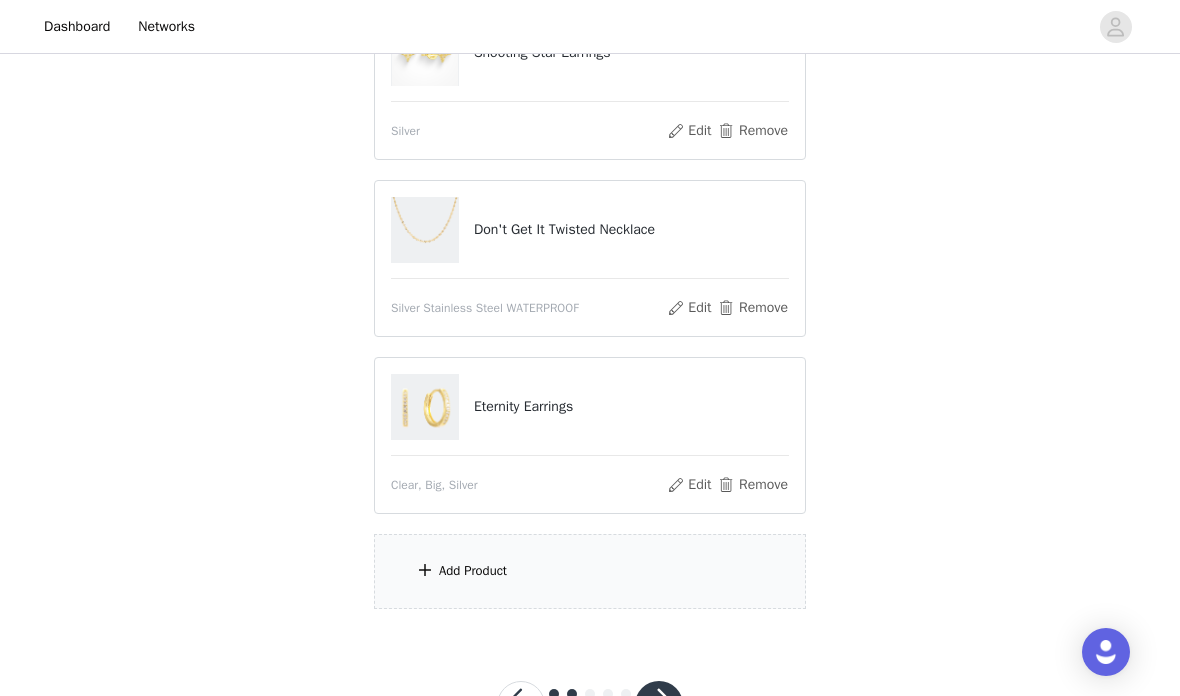 click on "Add Product" at bounding box center (590, 571) 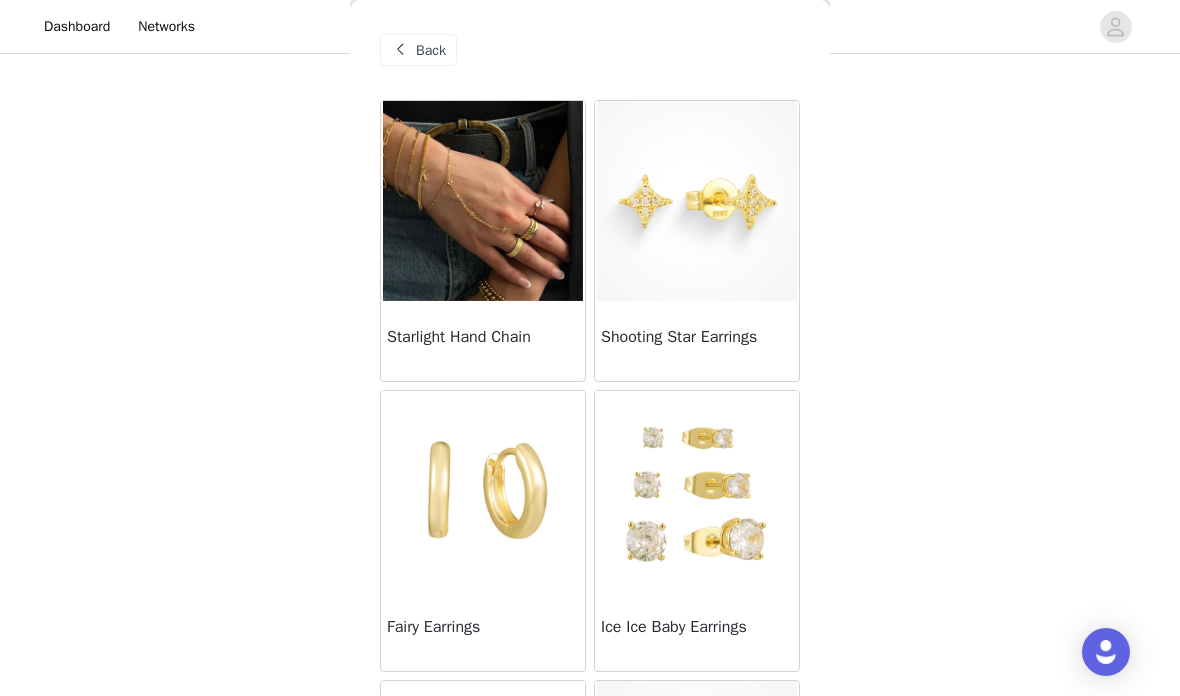 scroll, scrollTop: 0, scrollLeft: 0, axis: both 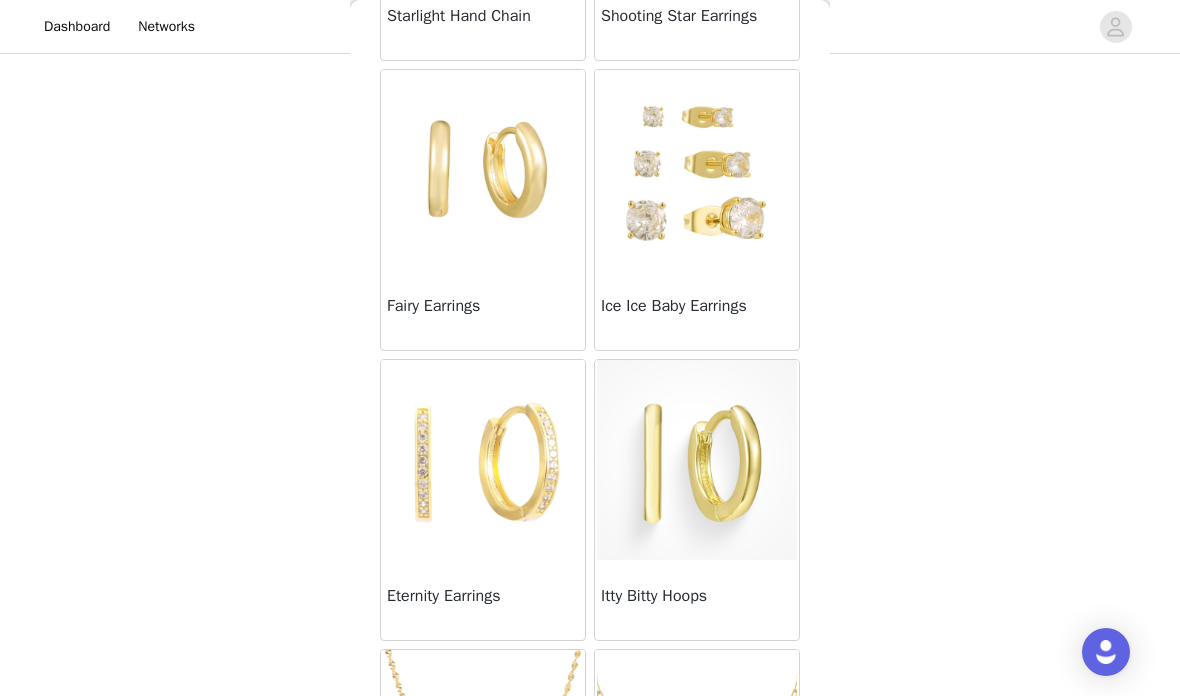 click at bounding box center [697, 460] 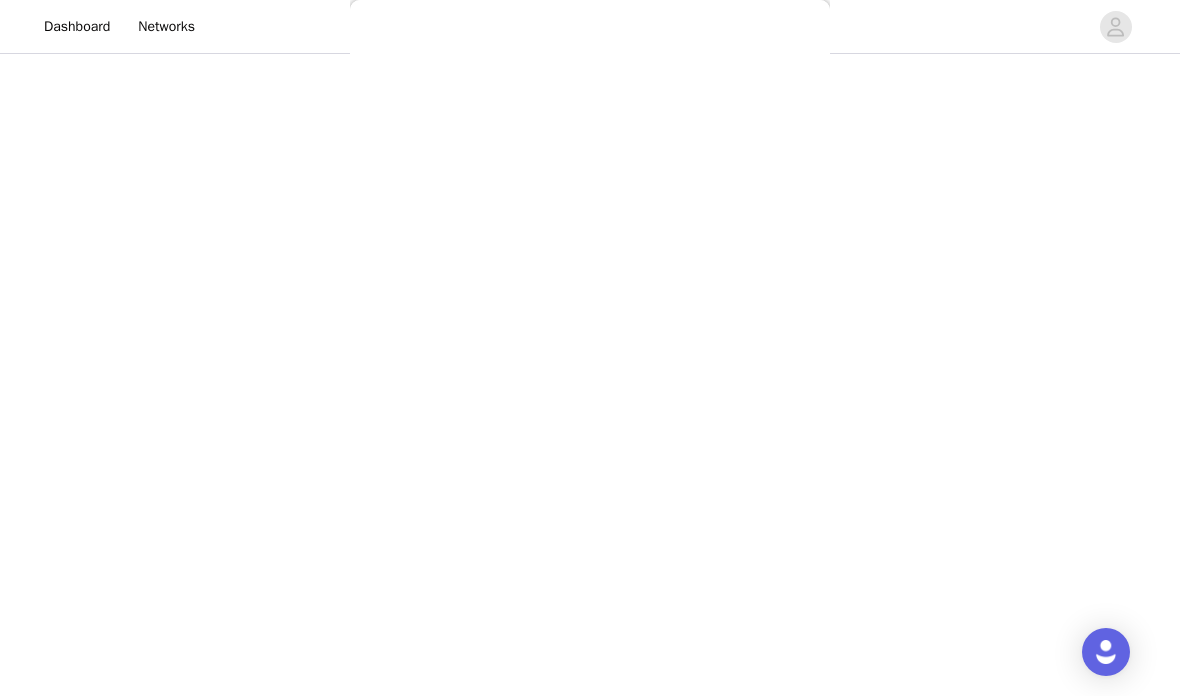 scroll, scrollTop: 162, scrollLeft: 0, axis: vertical 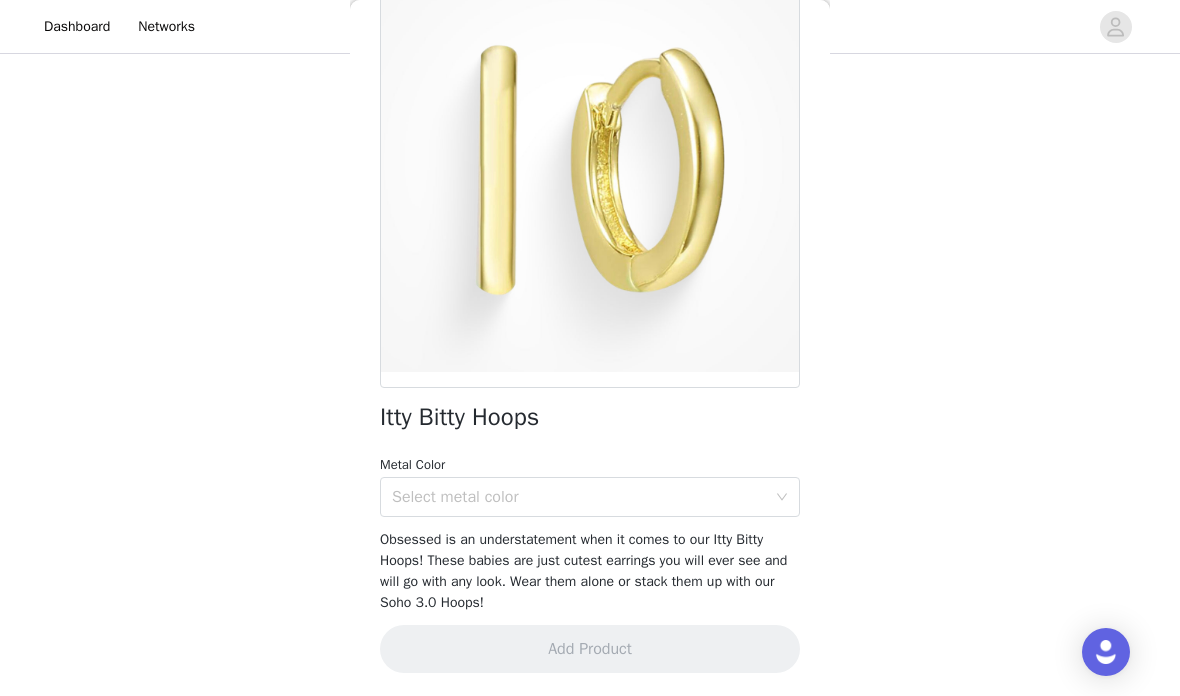 click on "Select metal color" at bounding box center [579, 497] 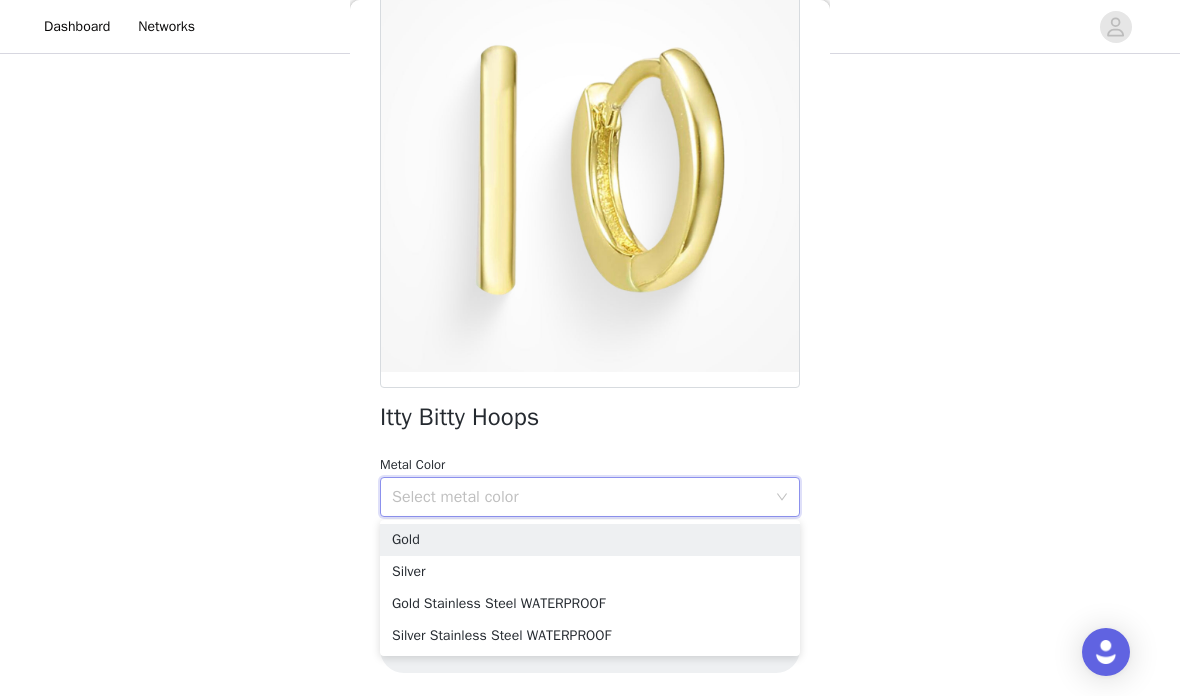 click on "STEP 2 OF 5
Pick Your Pieces!💎
Please take a look at our catalog and select 5 of your favs!❤️  If a product you selected is out of stock we will replace it with a best seller!       3/5 Selected           Shooting Star Earrings           Silver       Edit   Remove     Don't Get It Twisted Necklace           Silver Stainless Steel WATERPROOF       Edit   Remove     Eternity Earrings           Clear, Big, Silver       Edit   Remove     Add Product       Back     Itty Bitty Hoops               Metal Color   Select metal color   Obsessed is an understatement when it comes to our Itty Bitty Hoops! These babies are just cutest earrings you will ever see and will go with any look. Wear them alone or stack them up with our Soho 3.0 Hoops!     Add Product" at bounding box center [590, 108] 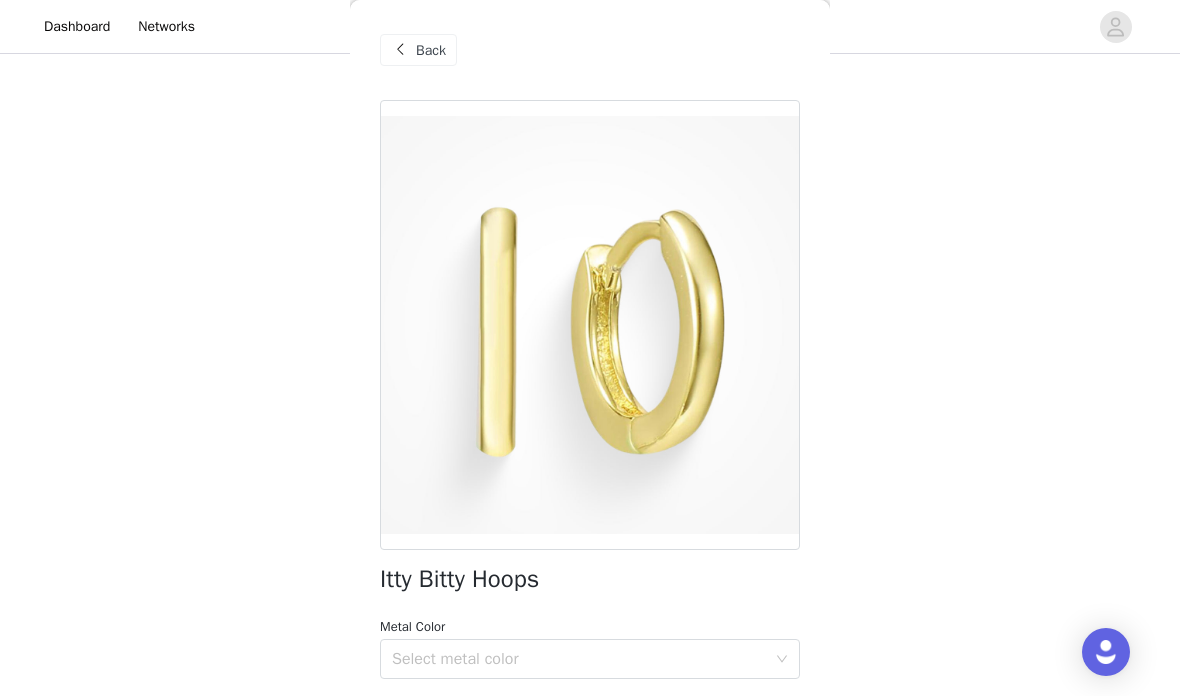 scroll, scrollTop: 0, scrollLeft: 0, axis: both 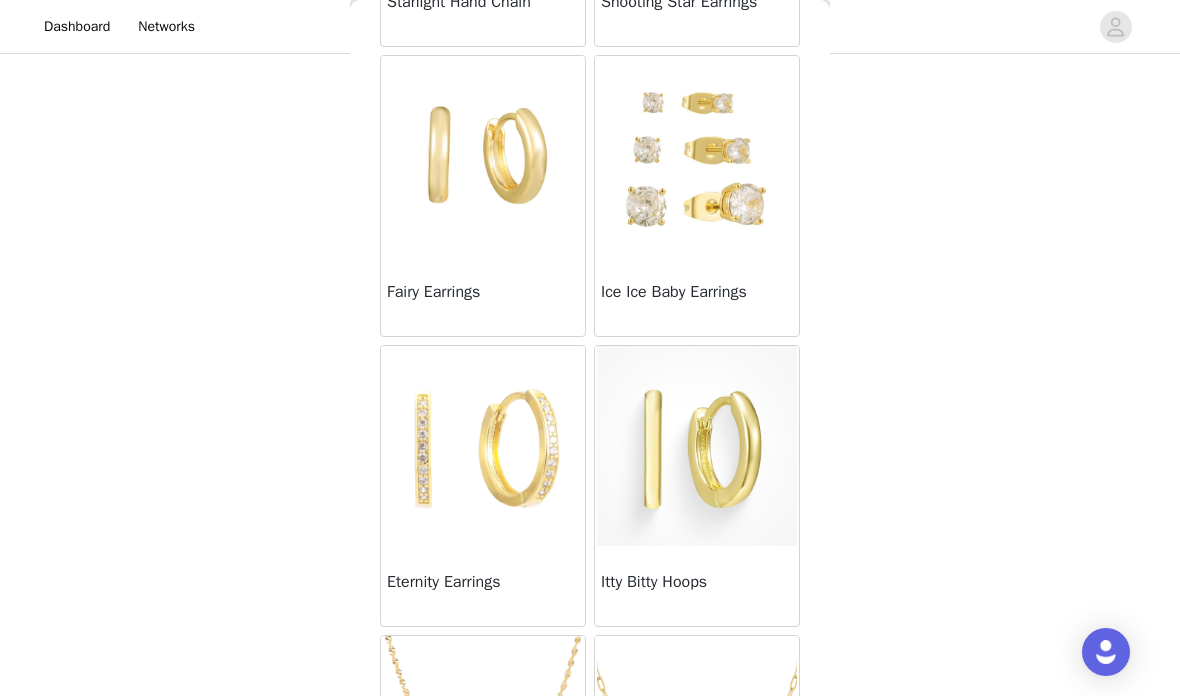 click at bounding box center [483, 446] 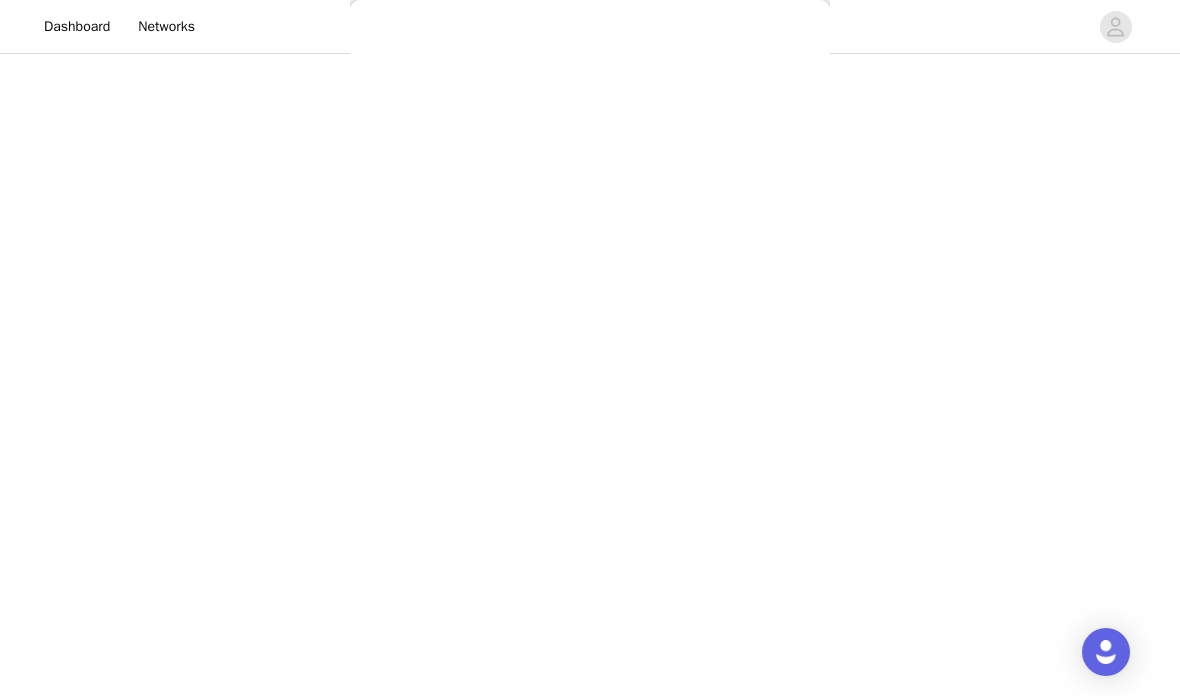 scroll, scrollTop: 300, scrollLeft: 0, axis: vertical 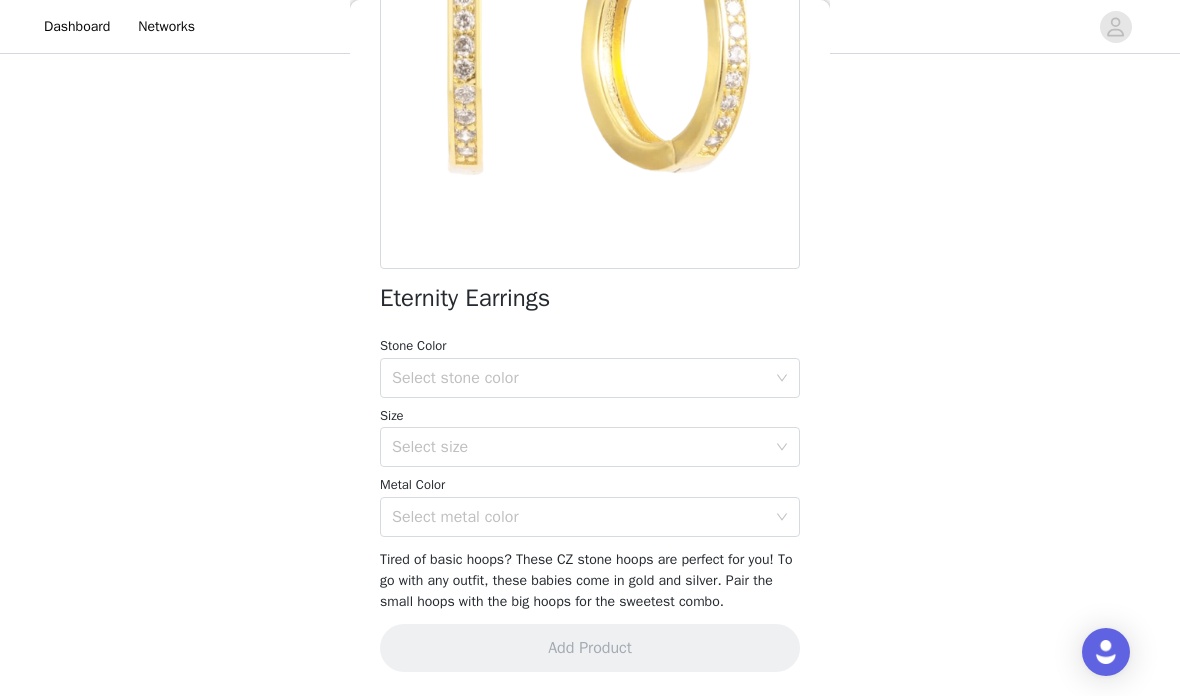 click on "Select stone color" at bounding box center (579, 378) 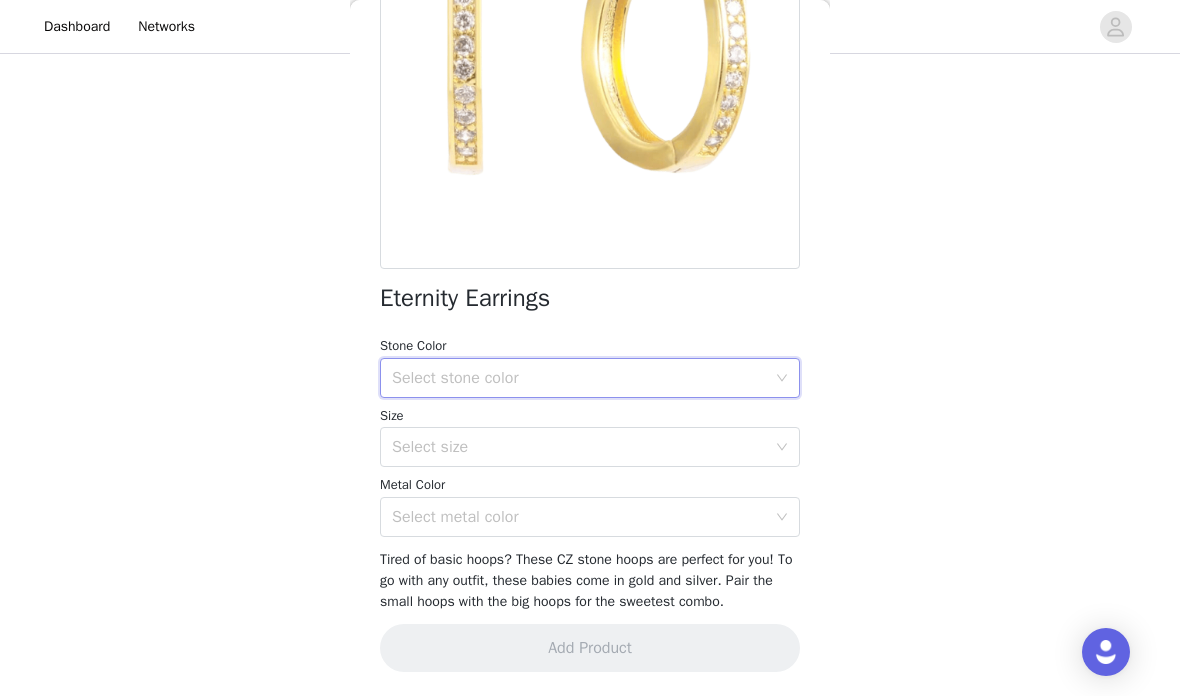click on "Tired of basic hoops? These CZ stone hoops are perfect for you! To go with any outfit, these babies come in gold and silver. Pair the small hoops with the big hoops for the sweetest combo." at bounding box center (590, 580) 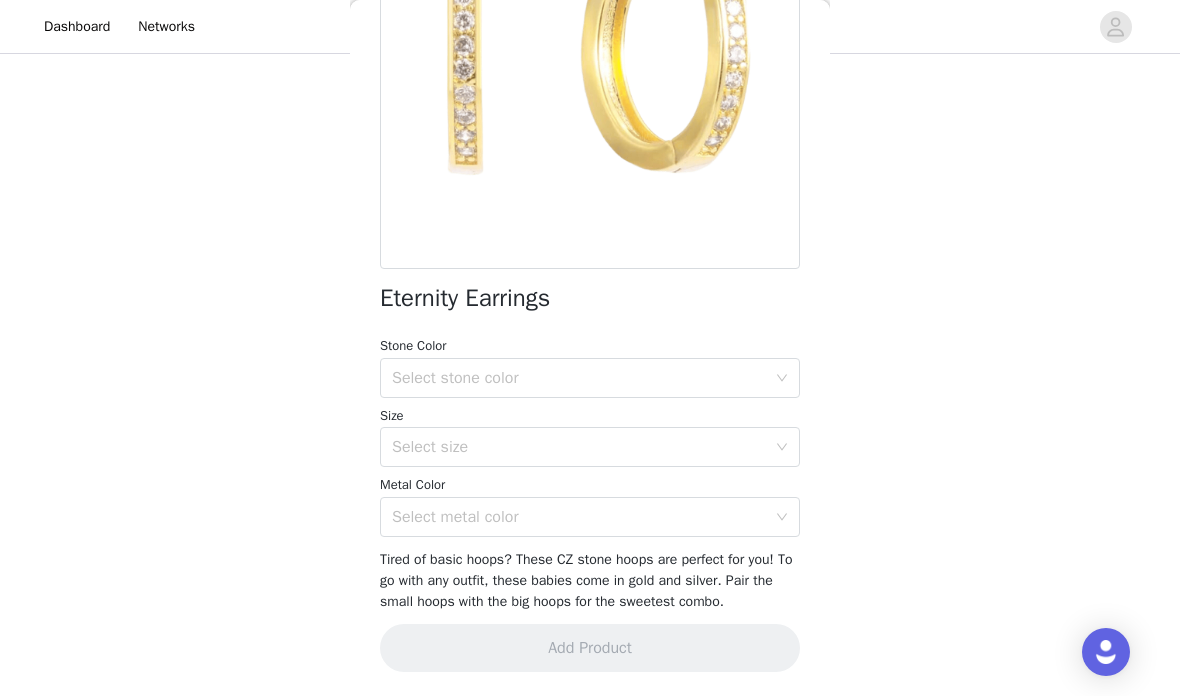 click on "Select metal color" at bounding box center (579, 517) 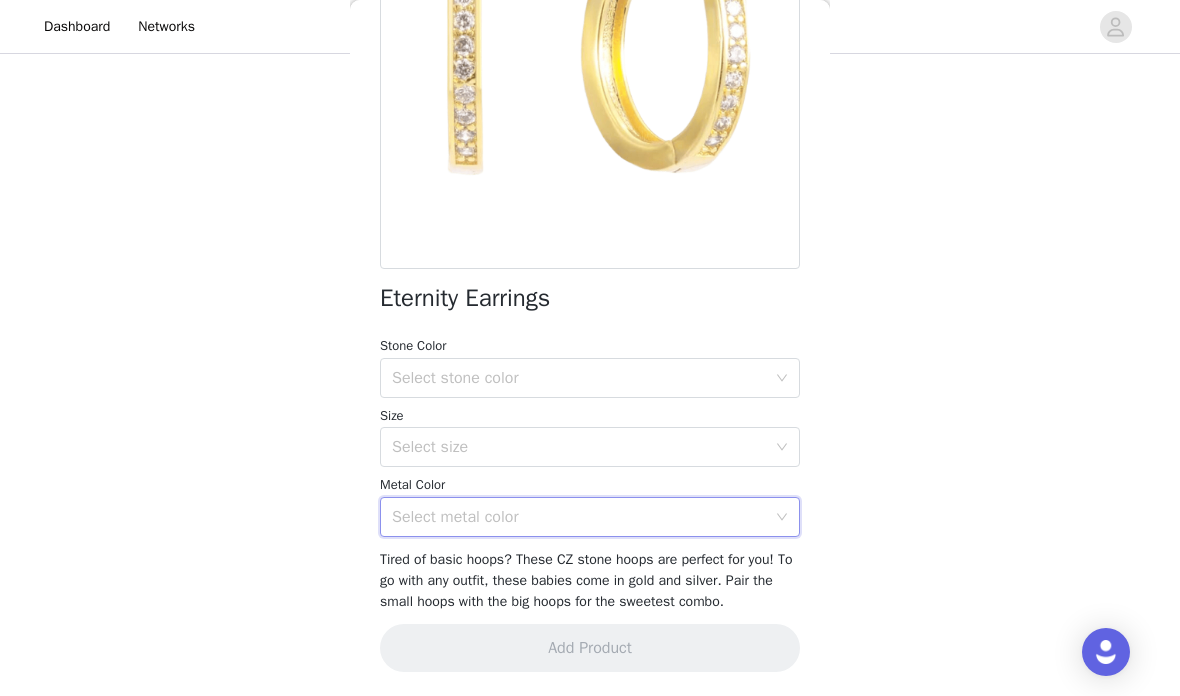 click on "Select stone color" at bounding box center (579, 378) 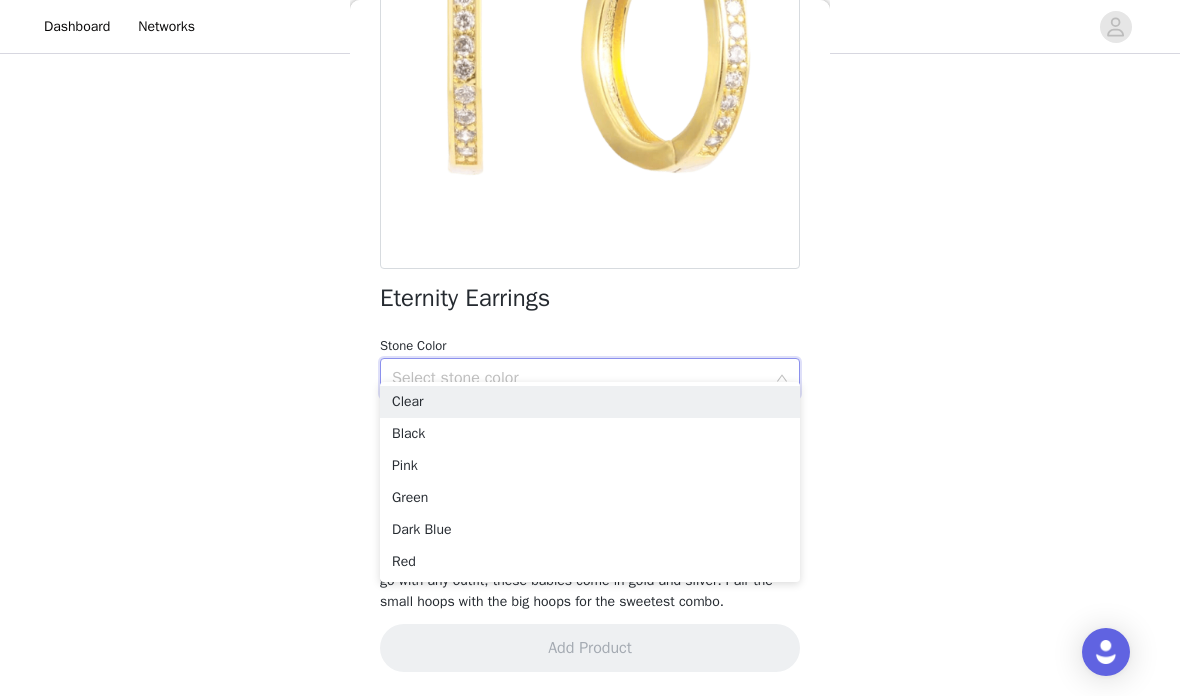 click on "Select stone color" at bounding box center (579, 378) 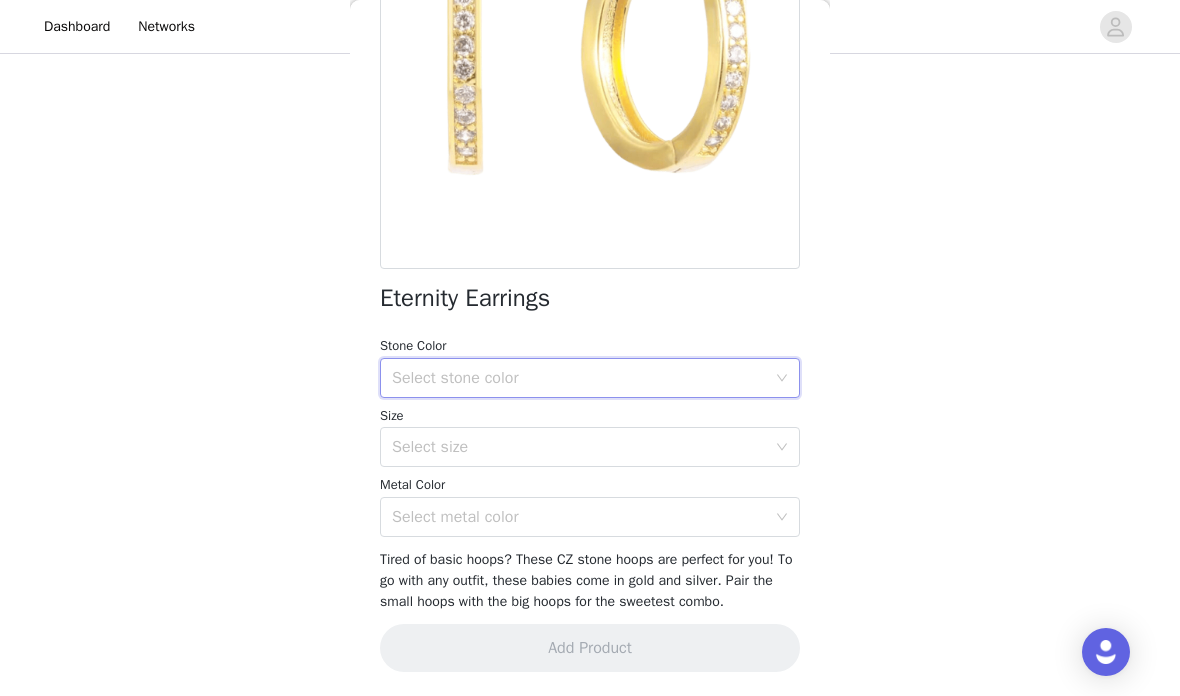 click on "Select stone color" at bounding box center (579, 378) 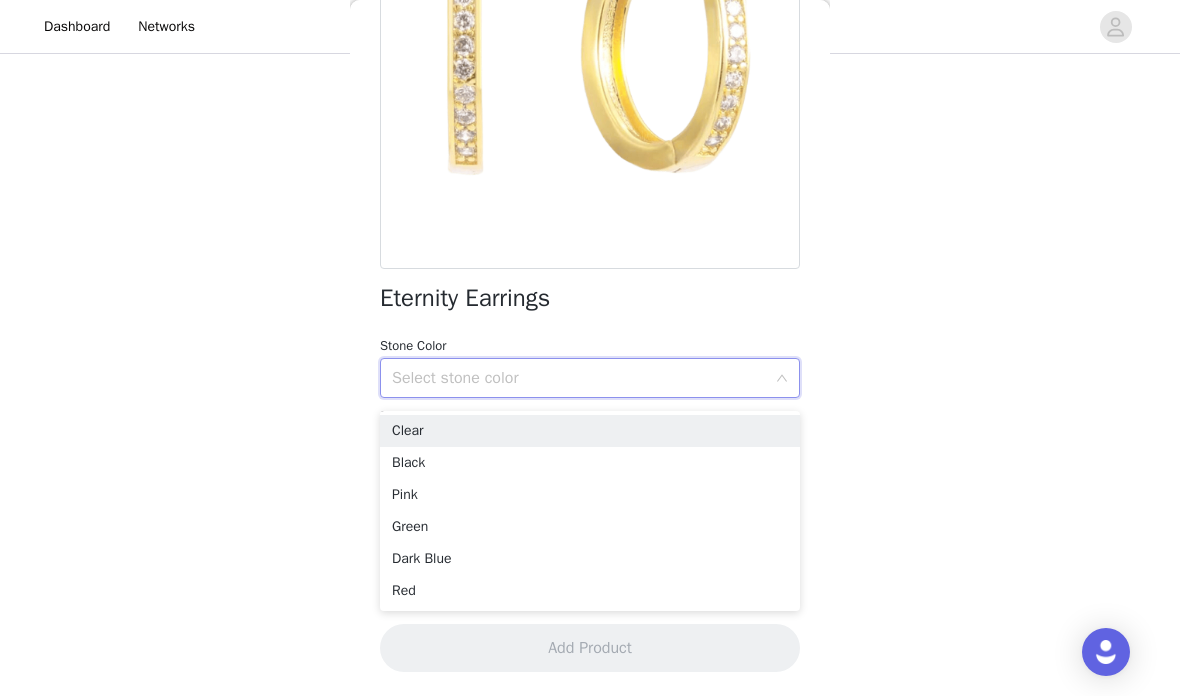 scroll, scrollTop: 315, scrollLeft: 0, axis: vertical 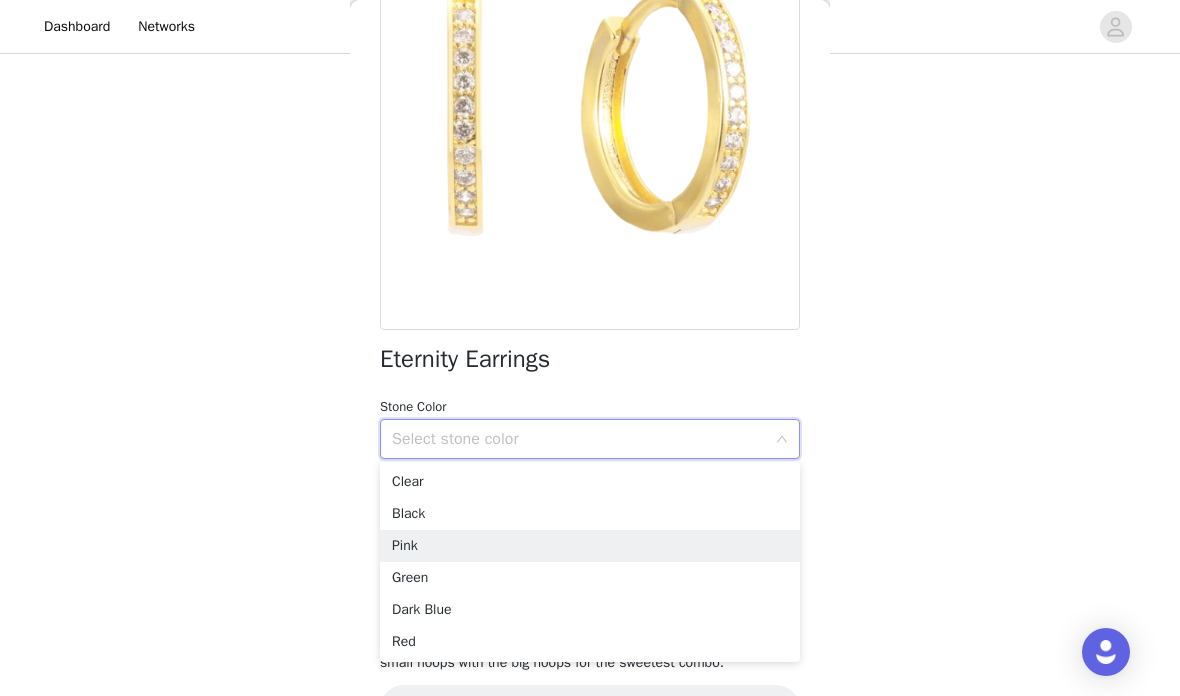 click on "Pink" at bounding box center [590, 546] 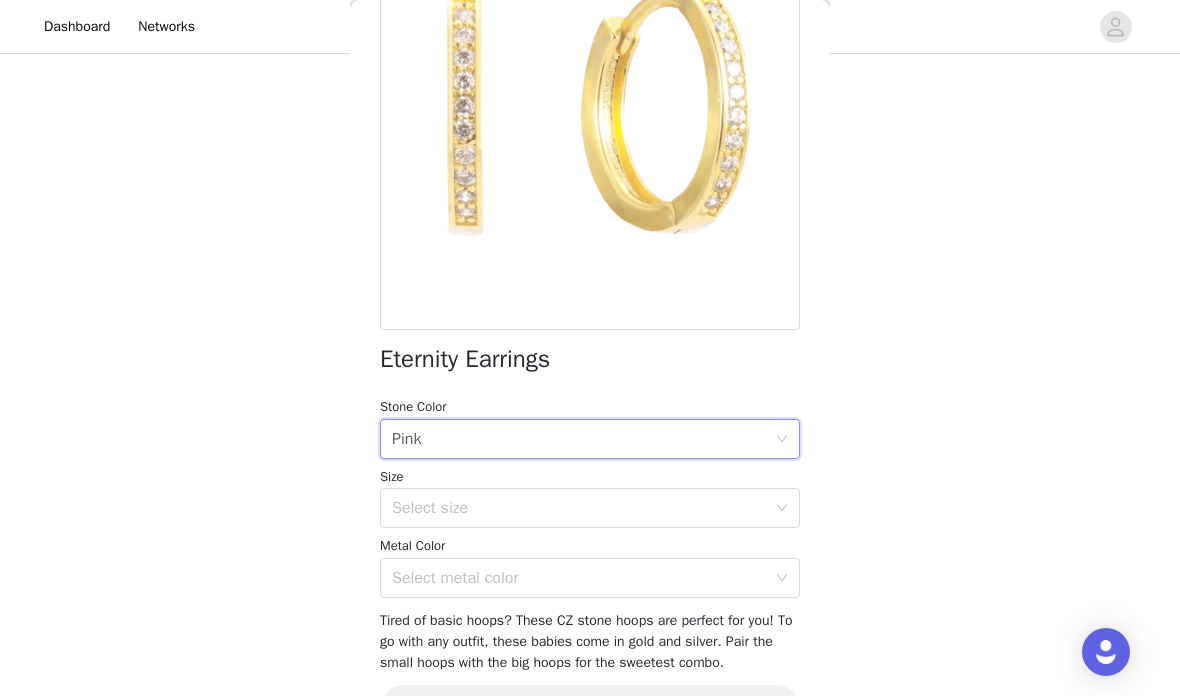 click on "Select size" at bounding box center [579, 508] 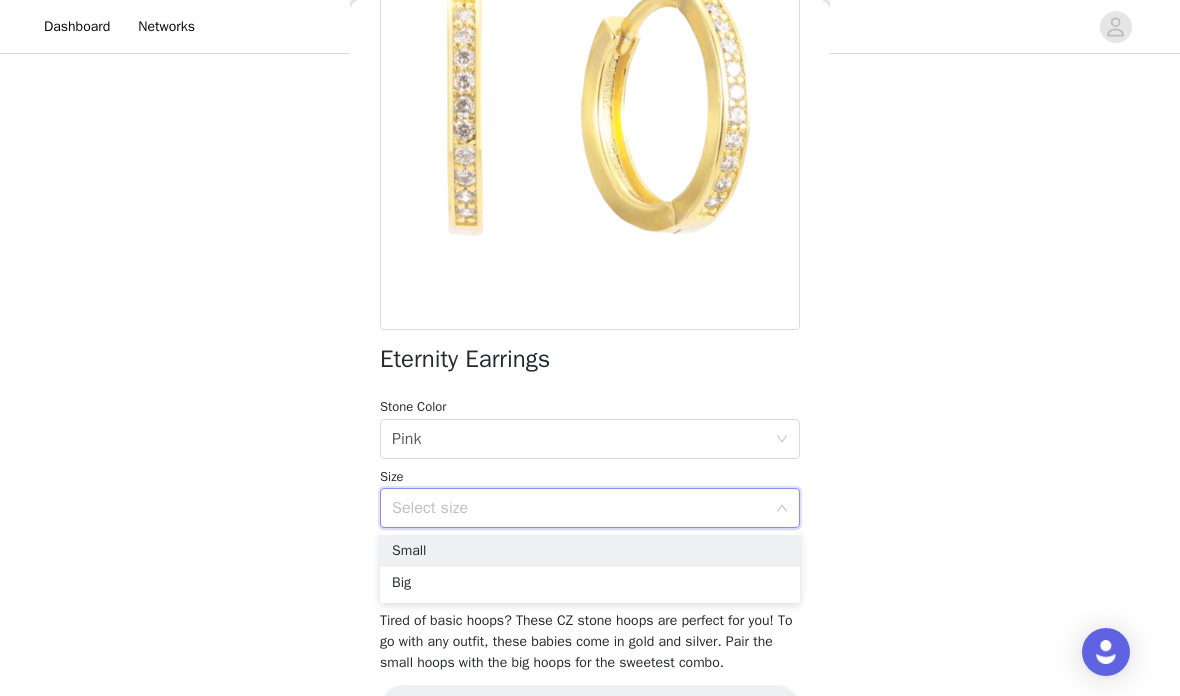 click on "Small" at bounding box center (590, 551) 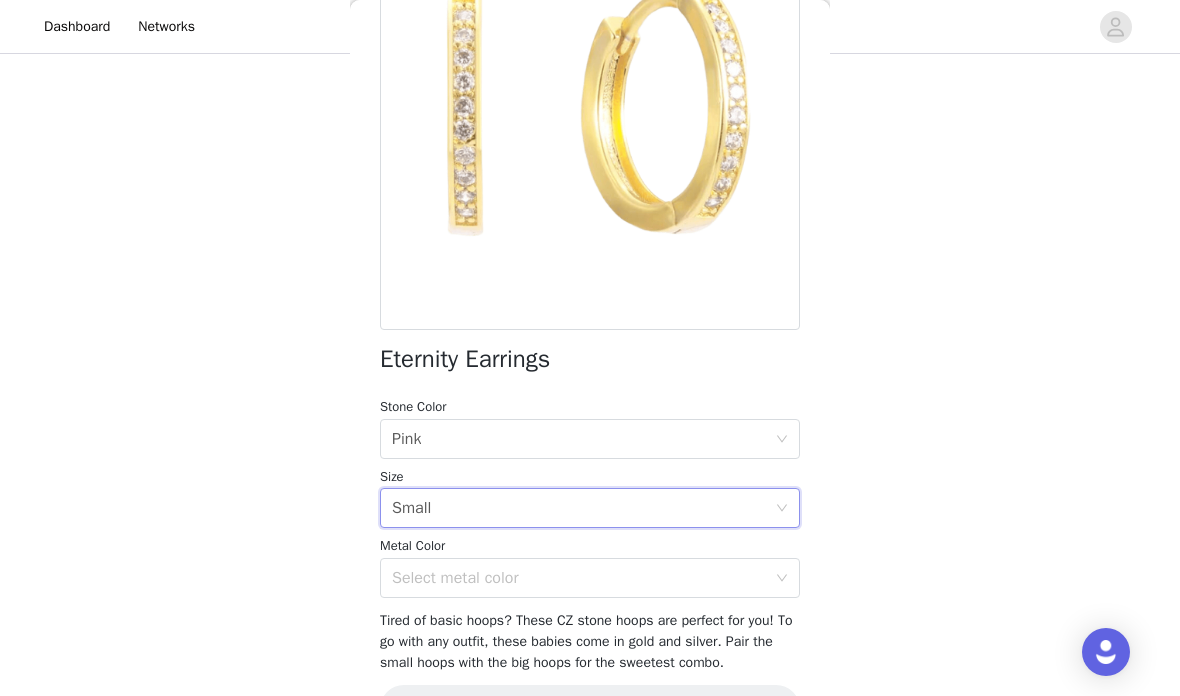 click on "Select metal color" at bounding box center (579, 578) 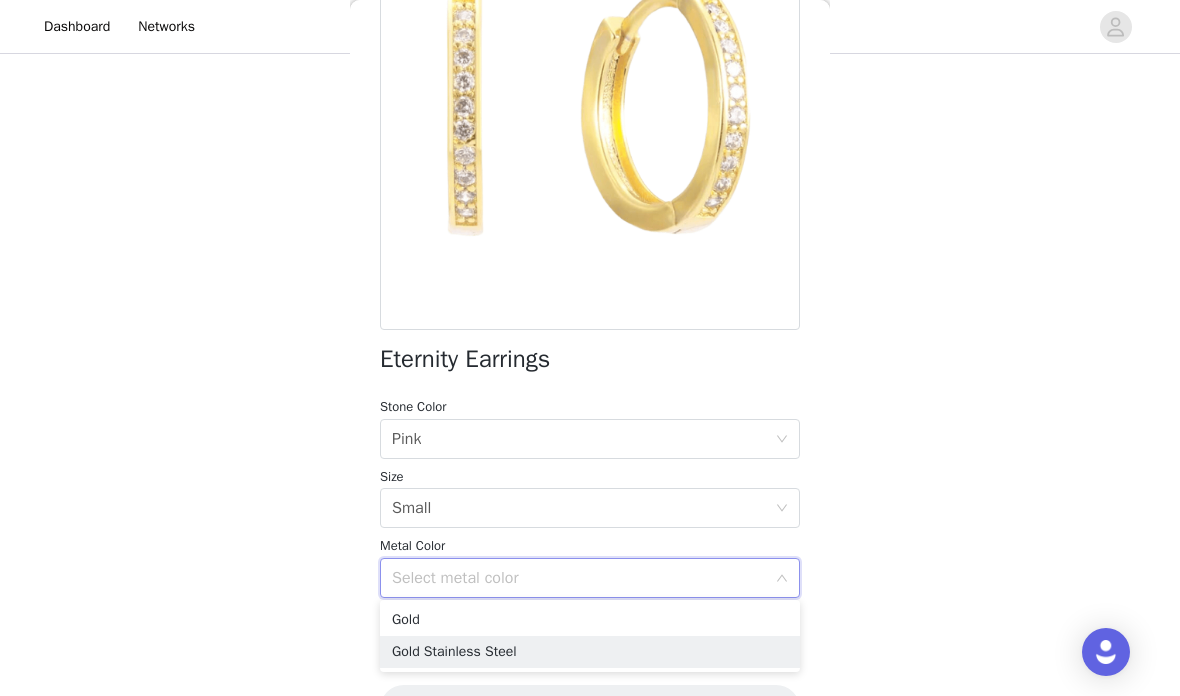 click on "Gold Stainless Steel" at bounding box center [590, 652] 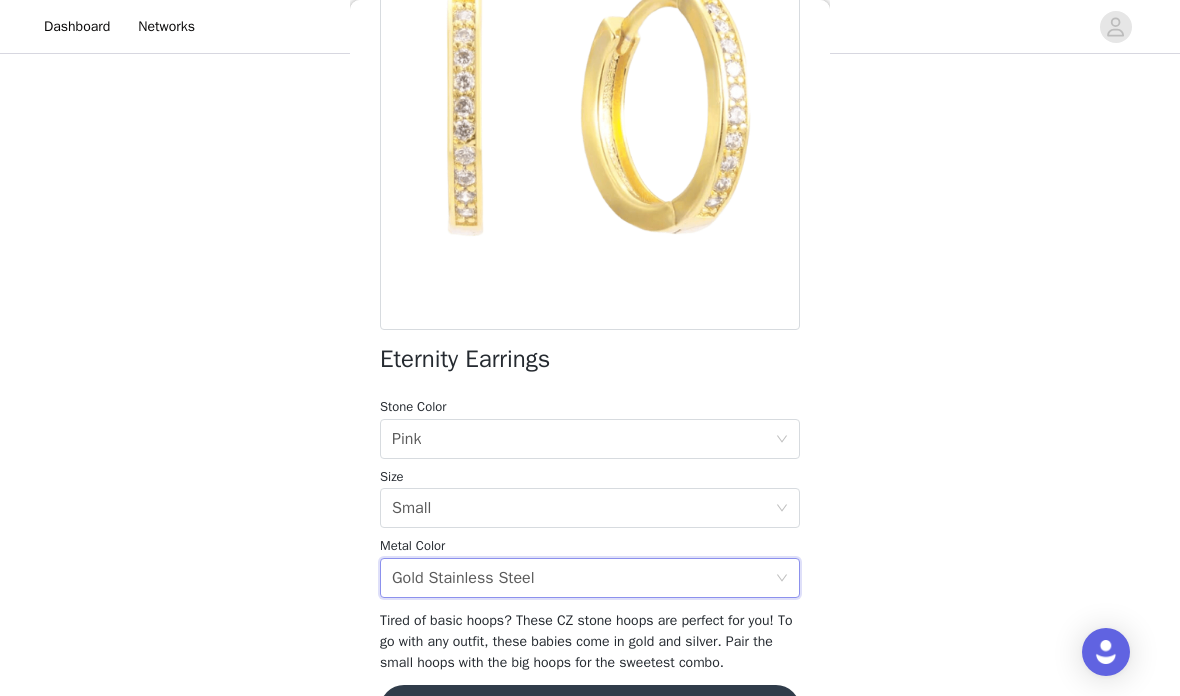 scroll, scrollTop: 315, scrollLeft: 0, axis: vertical 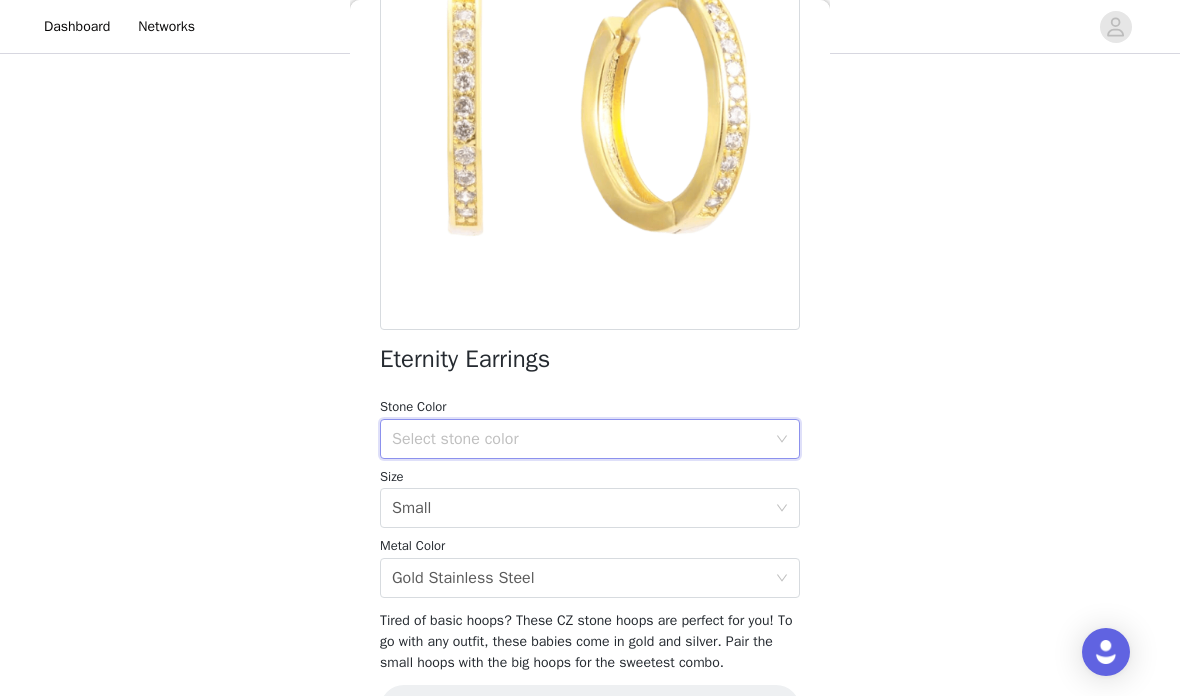 click on "Select stone color" at bounding box center [579, 439] 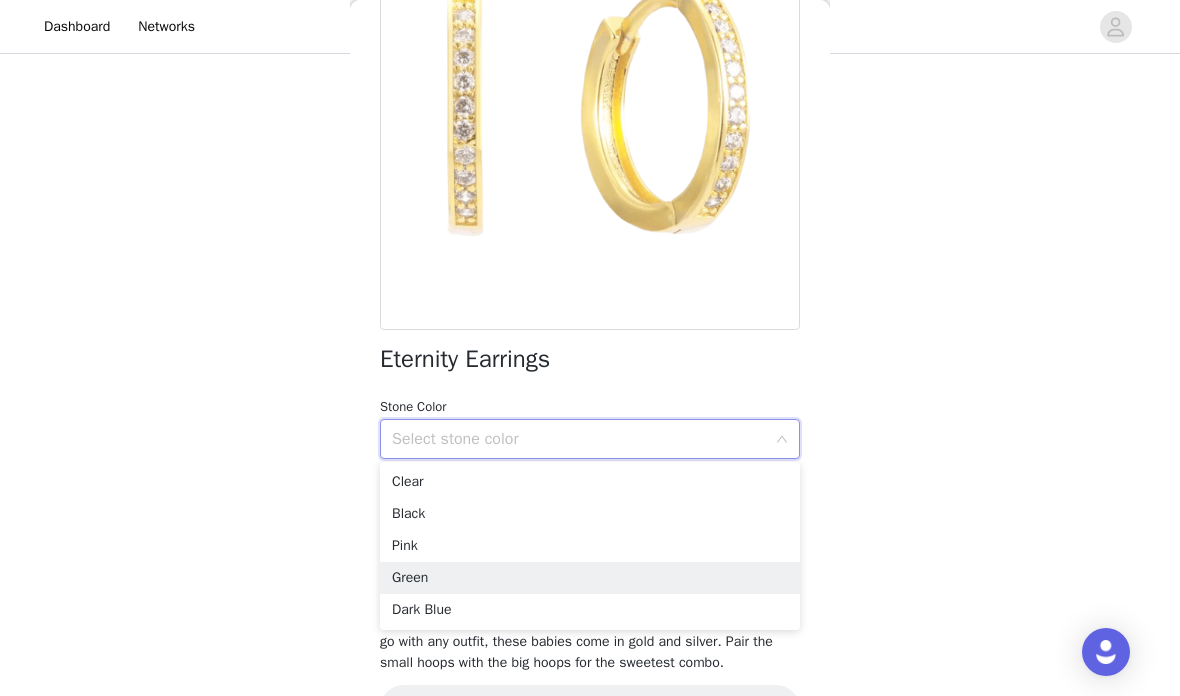 click on "Green" at bounding box center (590, 578) 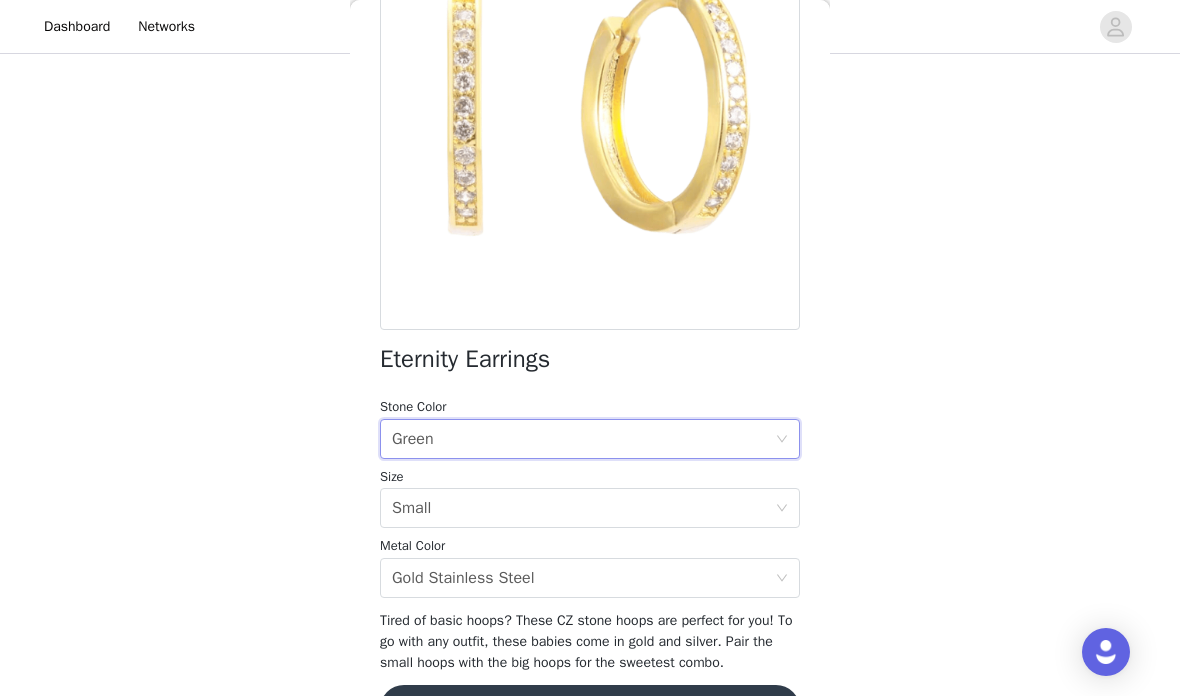 click on "Add Product" at bounding box center [590, 709] 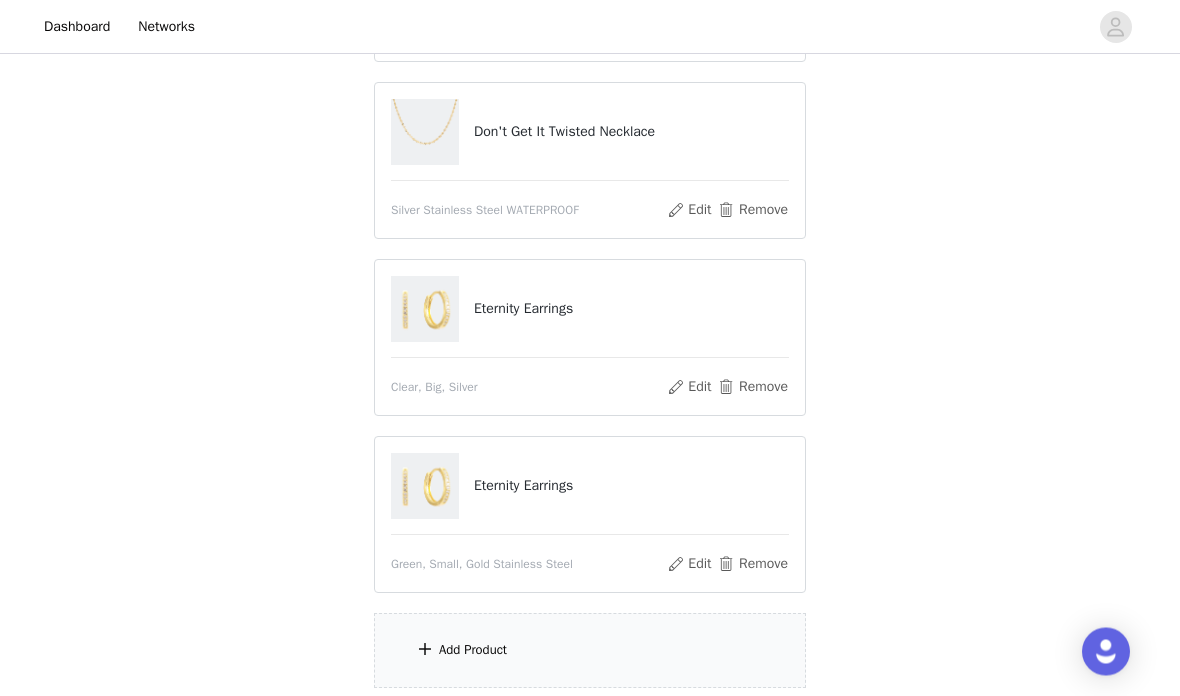 scroll, scrollTop: 413, scrollLeft: 0, axis: vertical 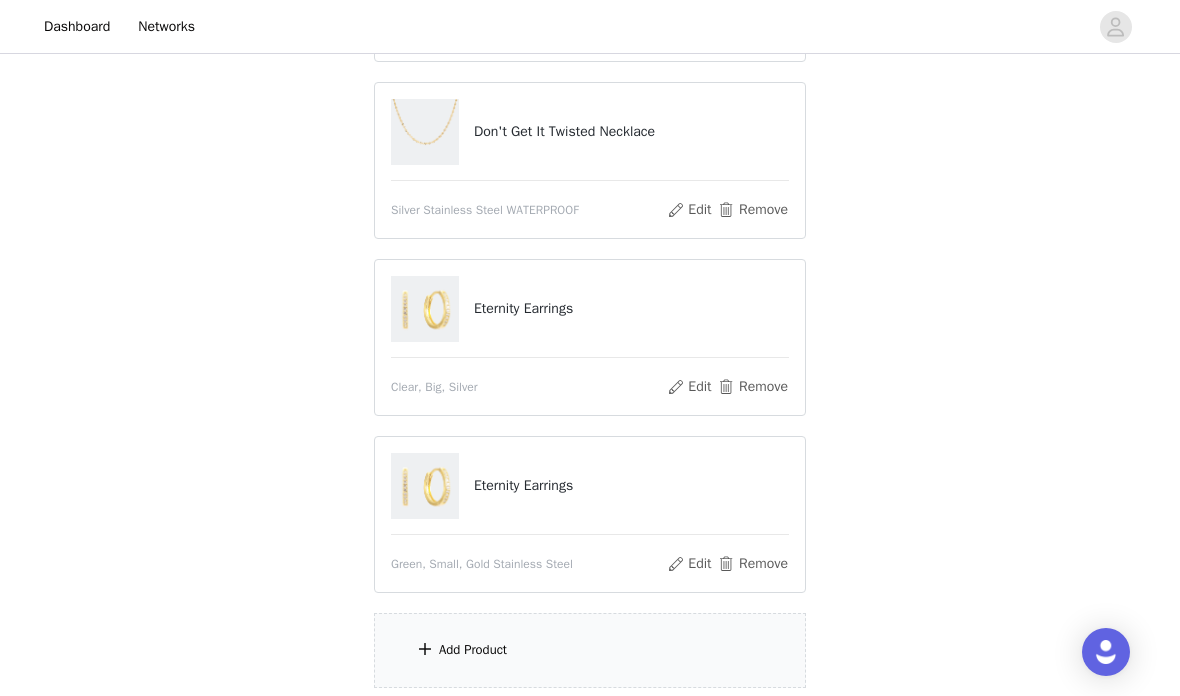 click on "Add Product" at bounding box center (590, 650) 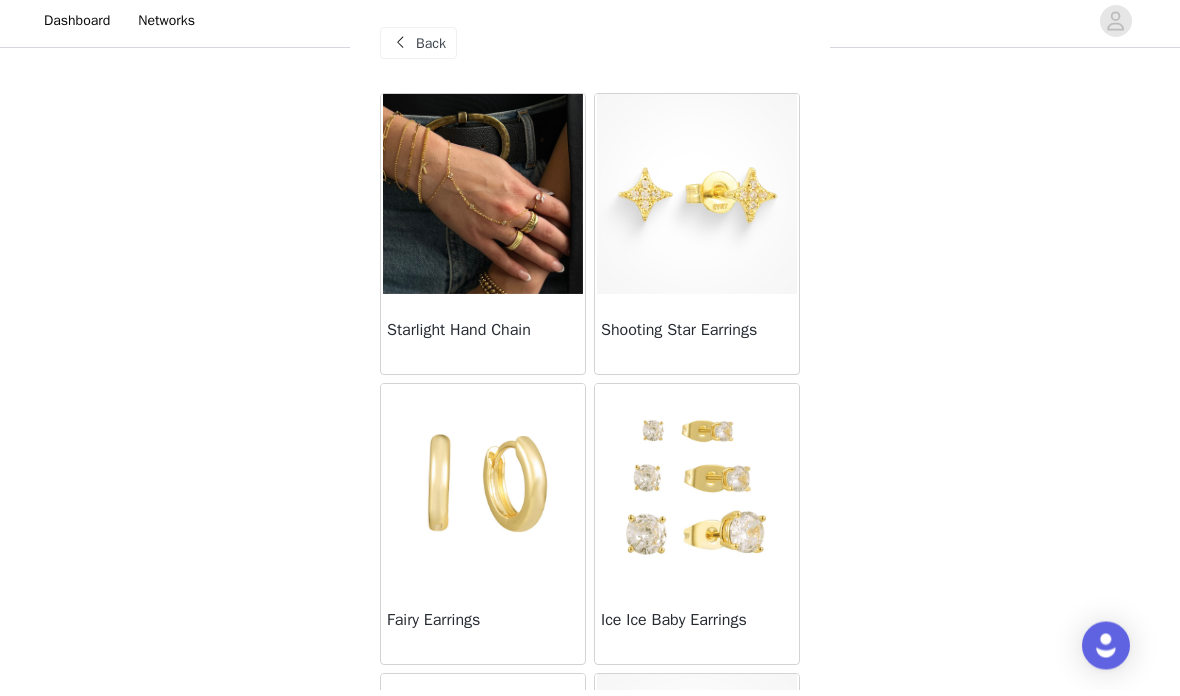 scroll, scrollTop: 492, scrollLeft: 0, axis: vertical 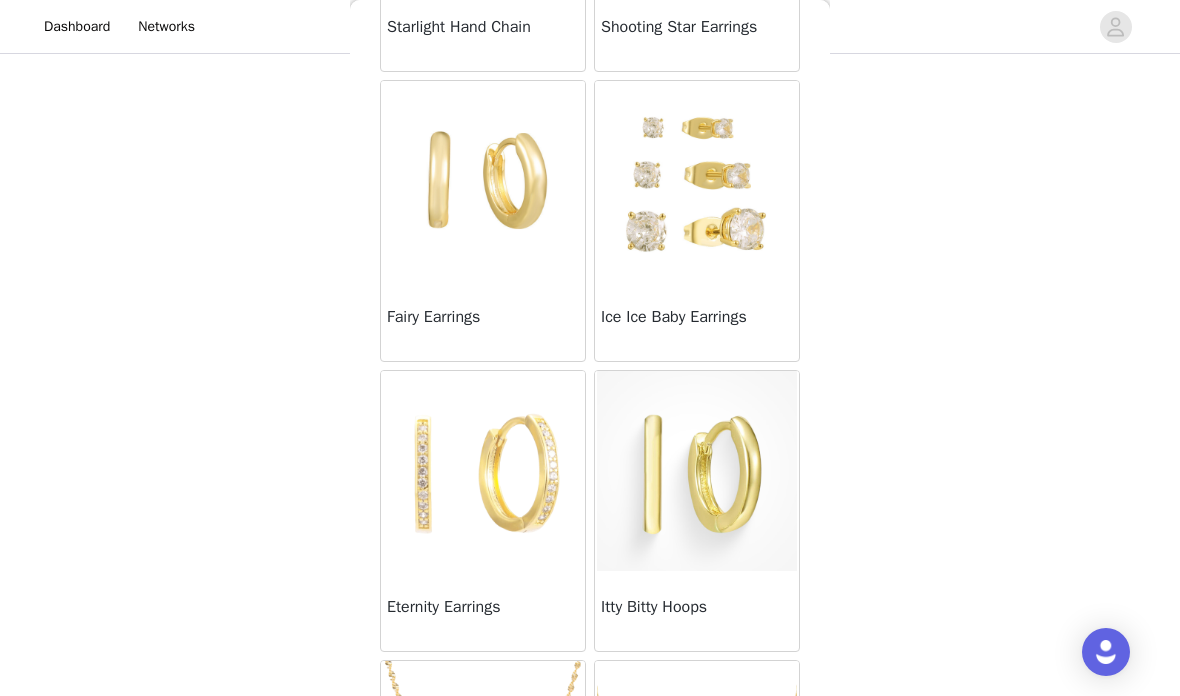 click at bounding box center [697, 471] 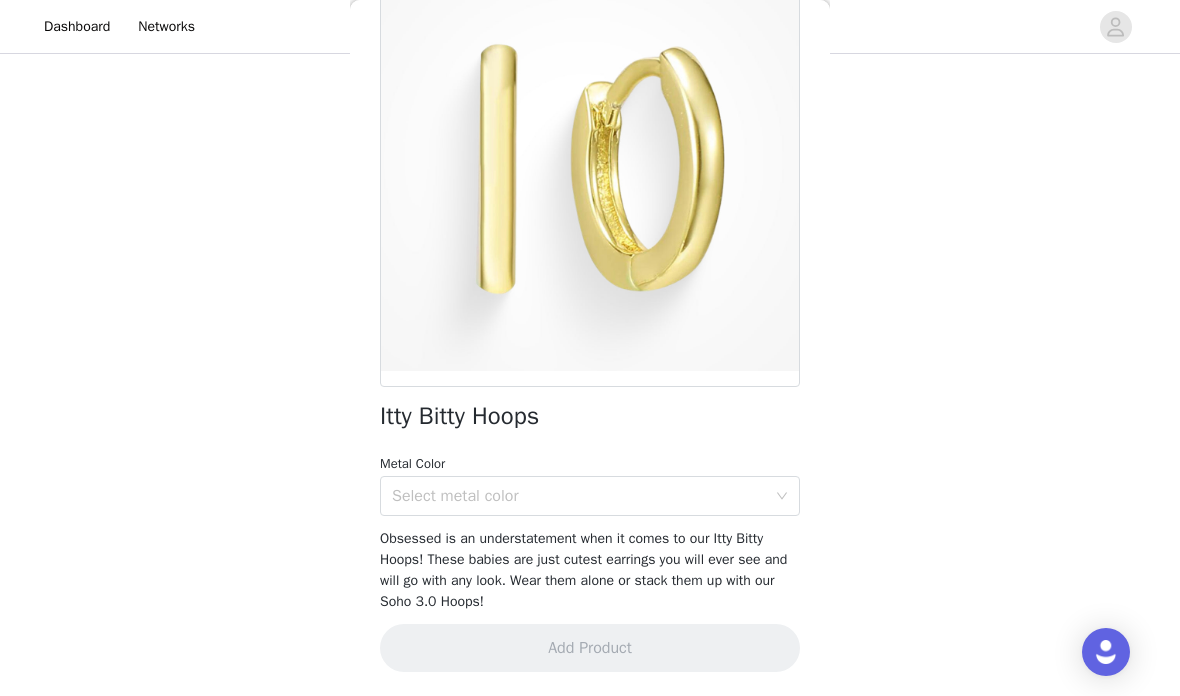 scroll, scrollTop: 82, scrollLeft: 0, axis: vertical 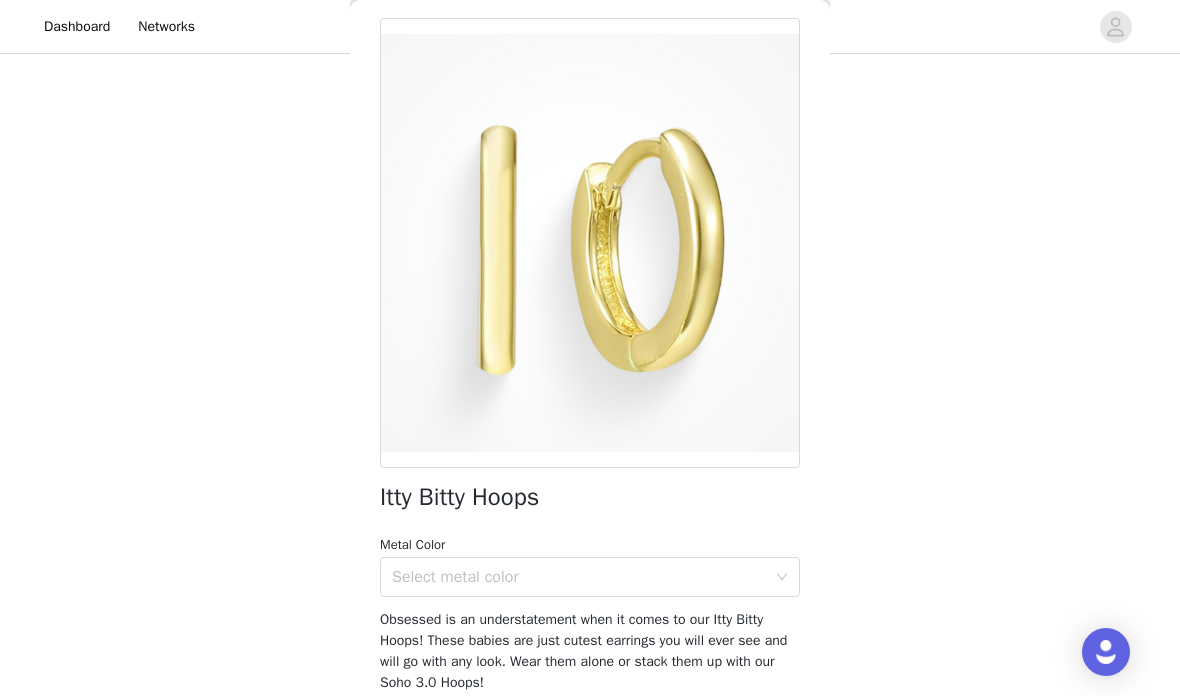 click on "Select metal color" at bounding box center (579, 577) 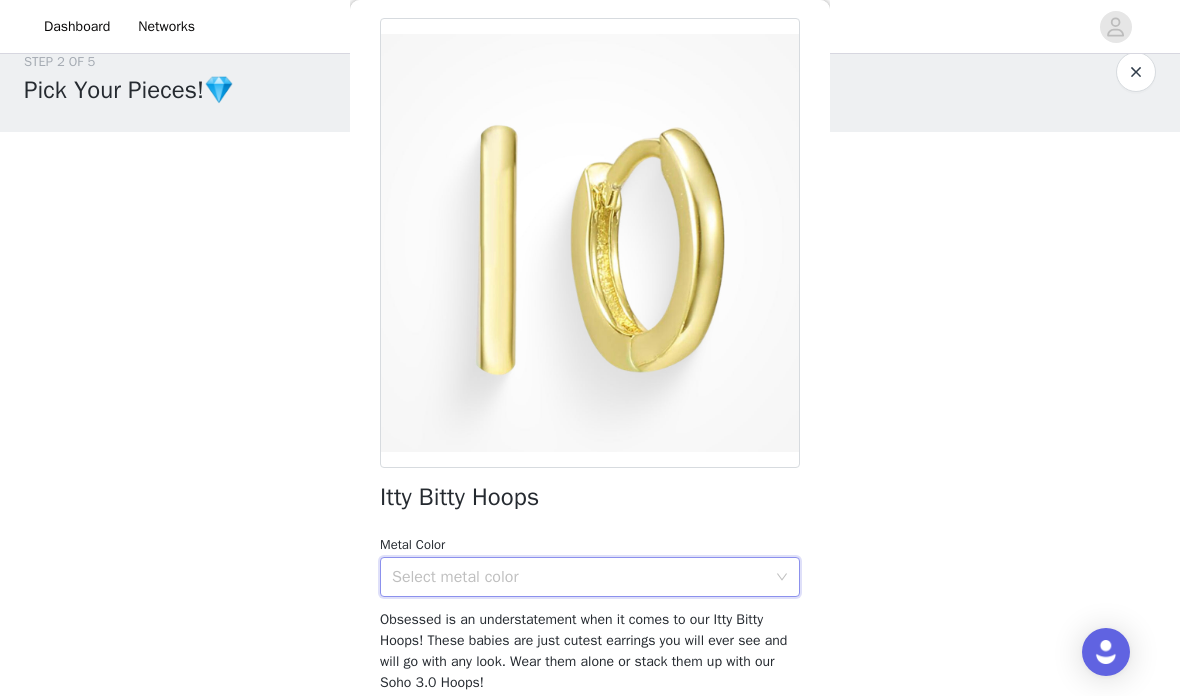 scroll, scrollTop: 0, scrollLeft: 0, axis: both 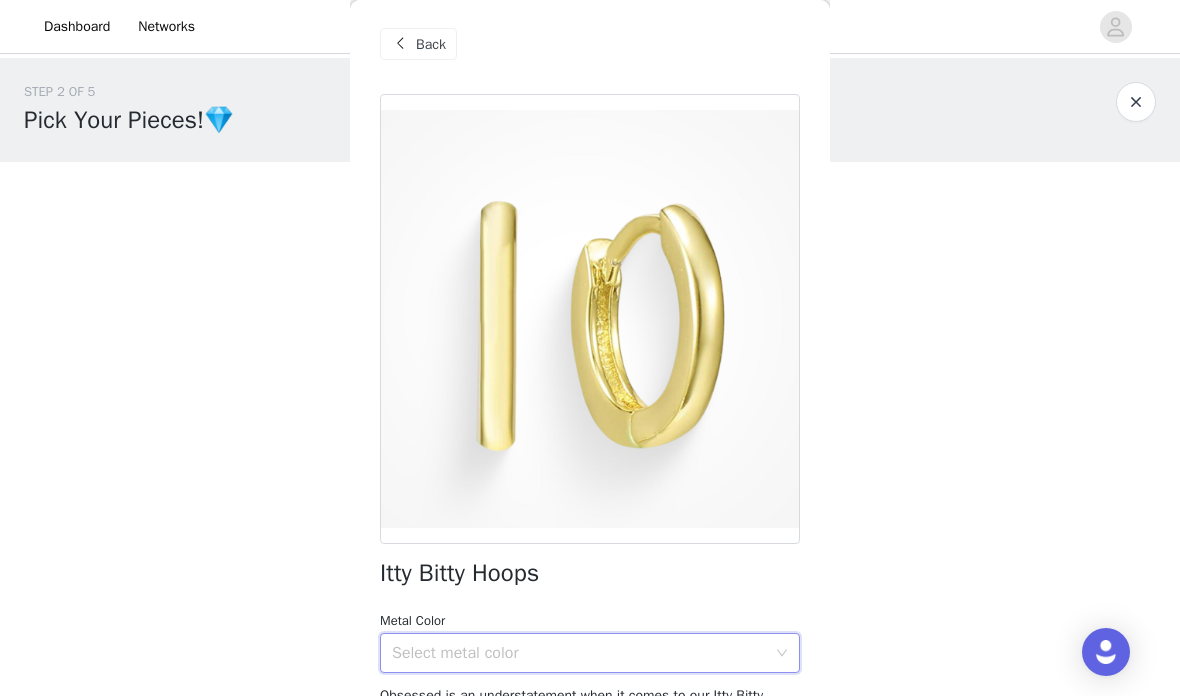 click on "Back" at bounding box center (418, 44) 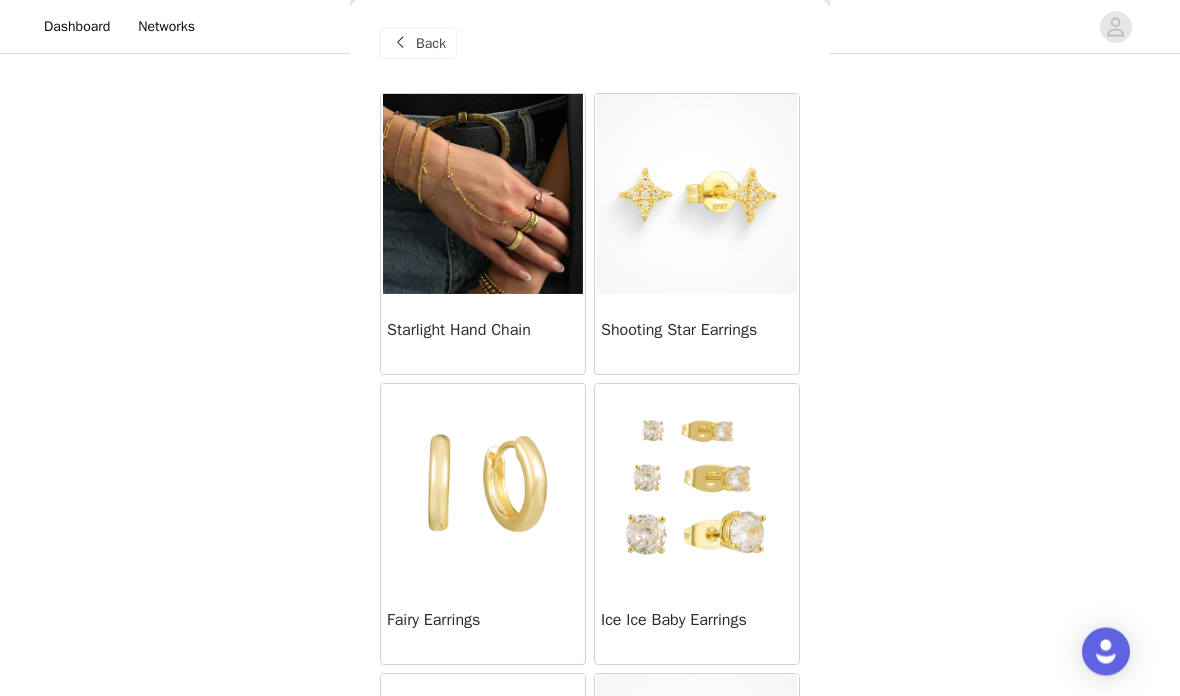 scroll, scrollTop: 176, scrollLeft: 0, axis: vertical 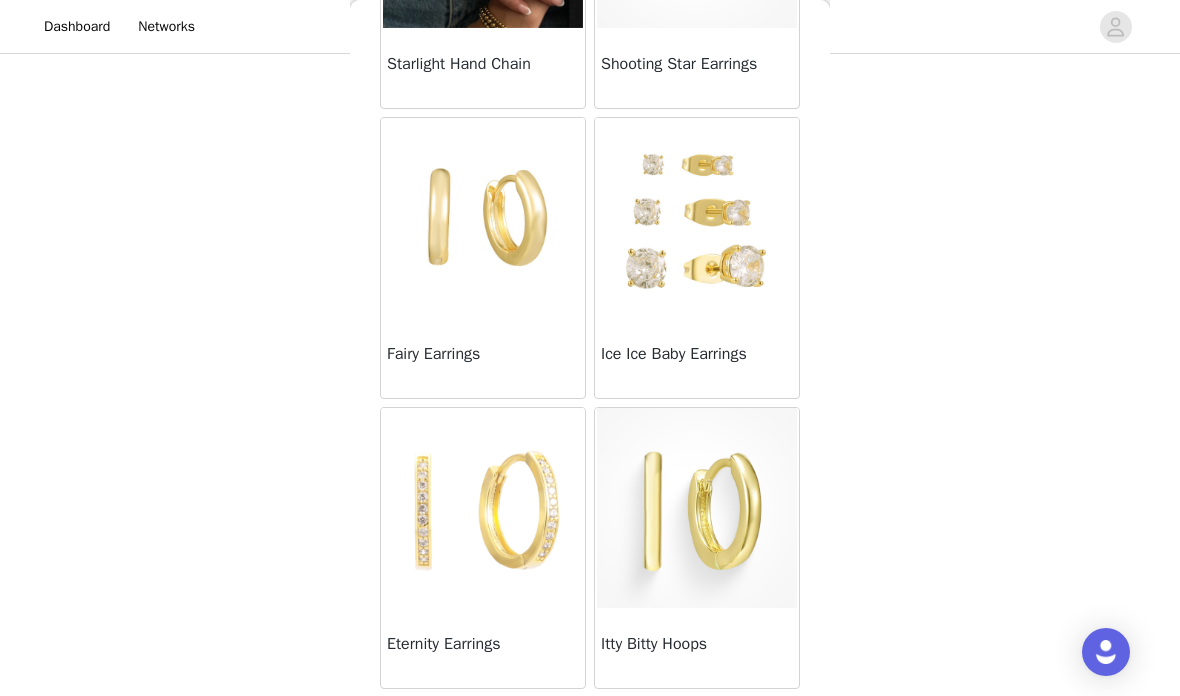 click at bounding box center (697, 218) 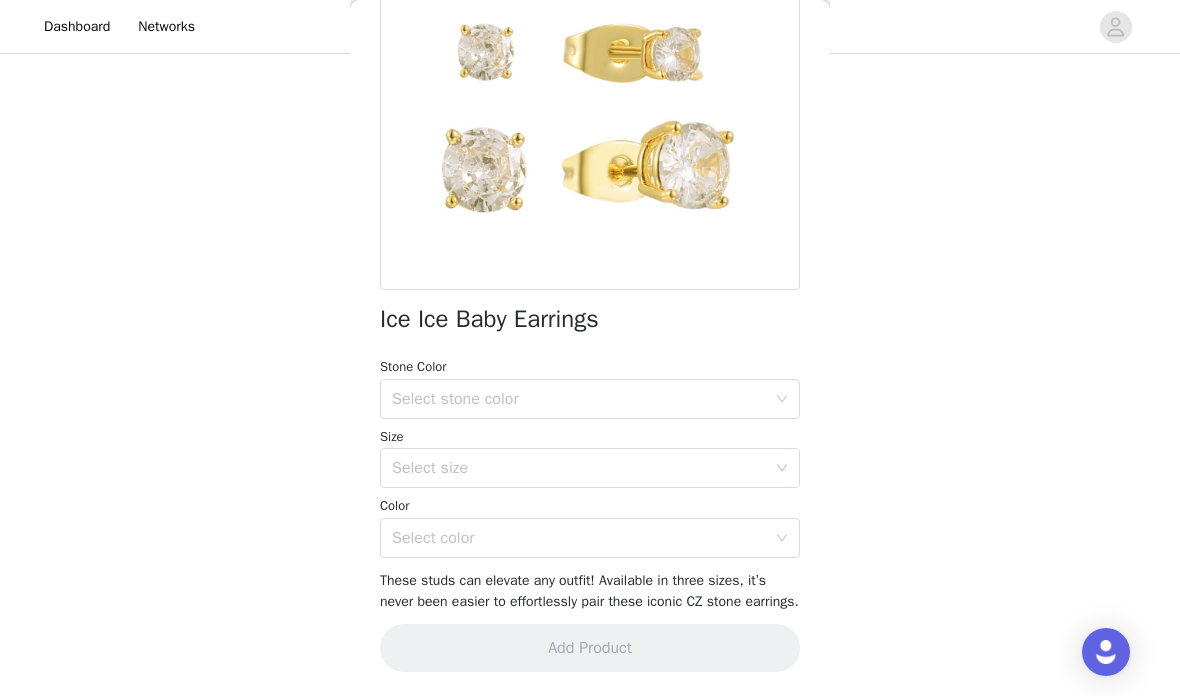 scroll, scrollTop: 199, scrollLeft: 0, axis: vertical 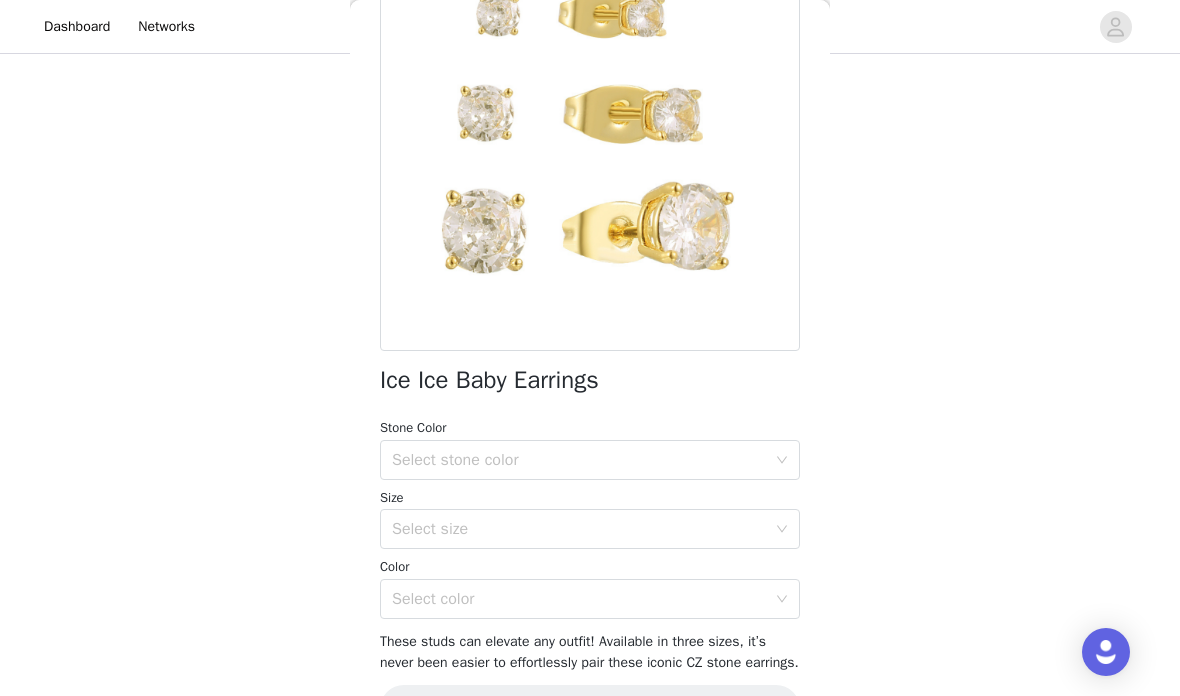 click on "Select stone color" at bounding box center [583, 460] 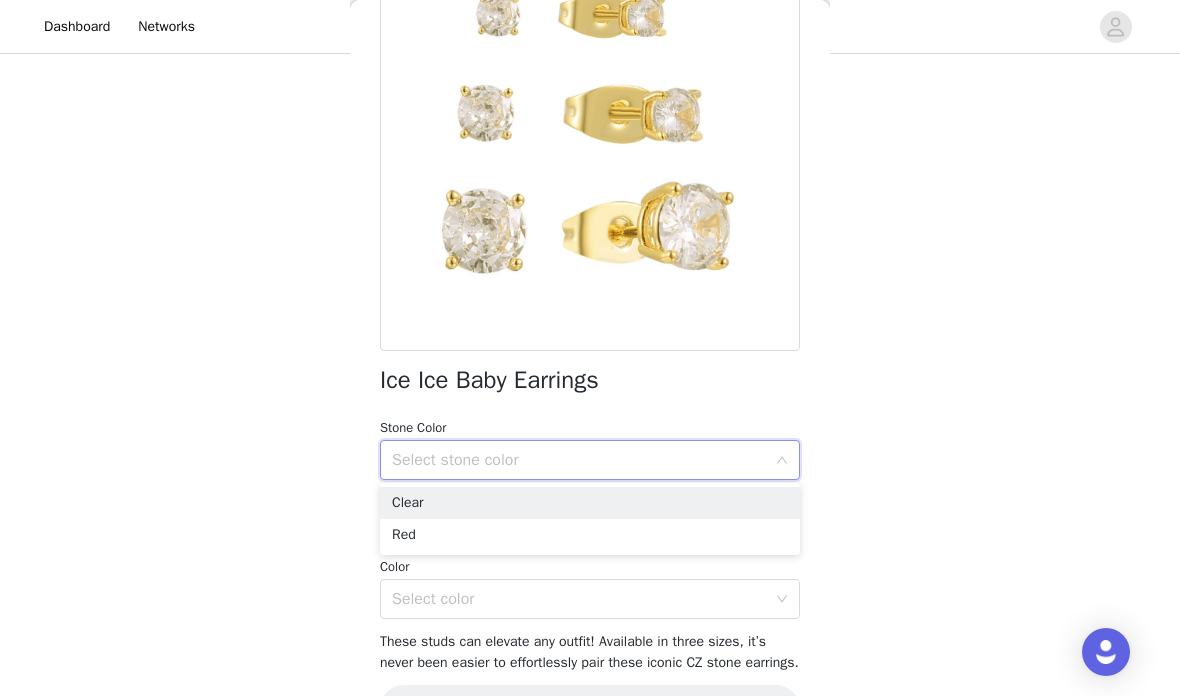 click on "Clear" at bounding box center (590, 503) 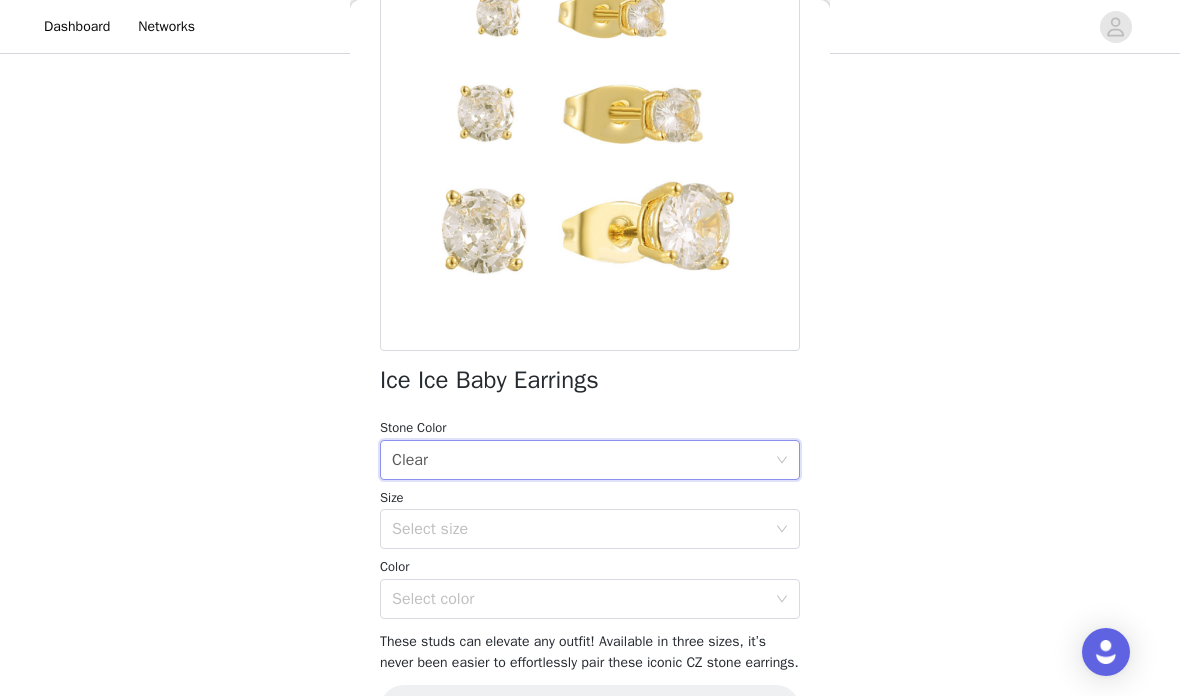 click on "Select size" at bounding box center [579, 529] 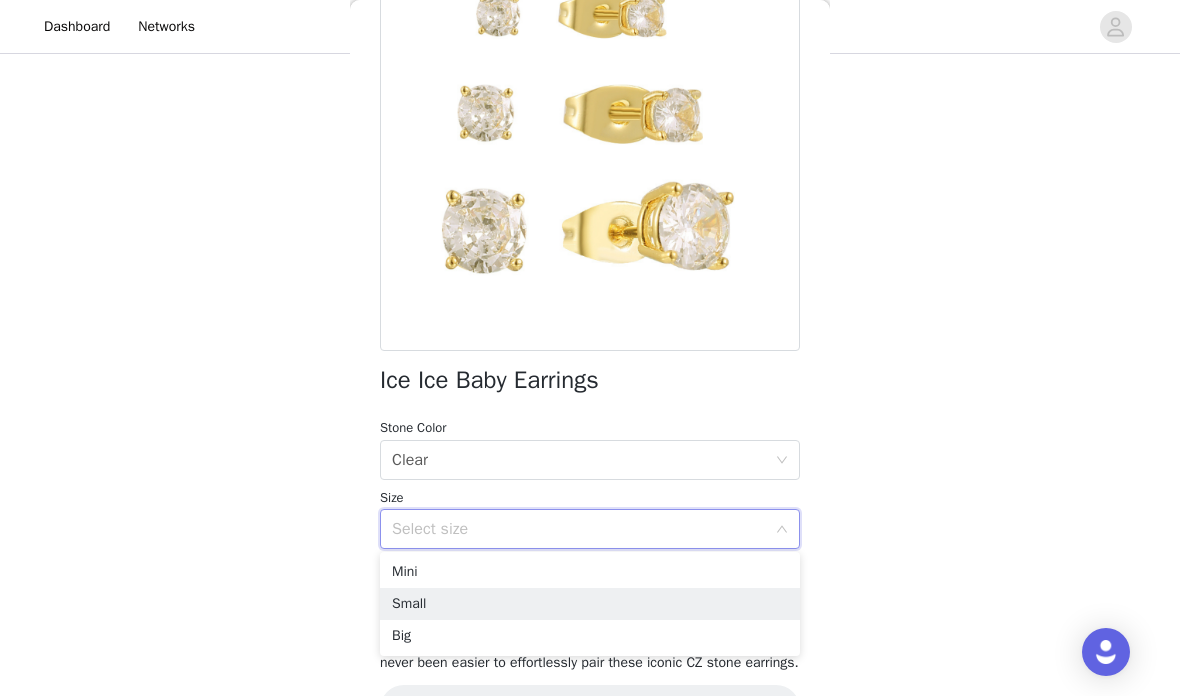 click on "Small" at bounding box center (590, 604) 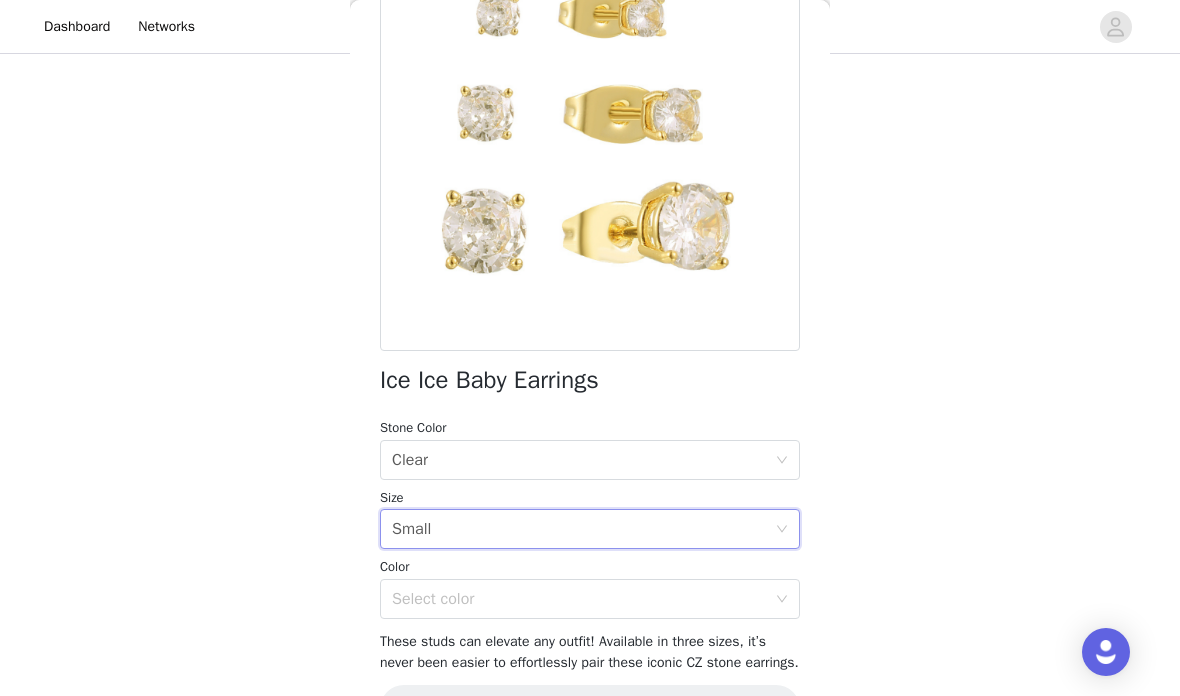 click on "Select color" at bounding box center (579, 599) 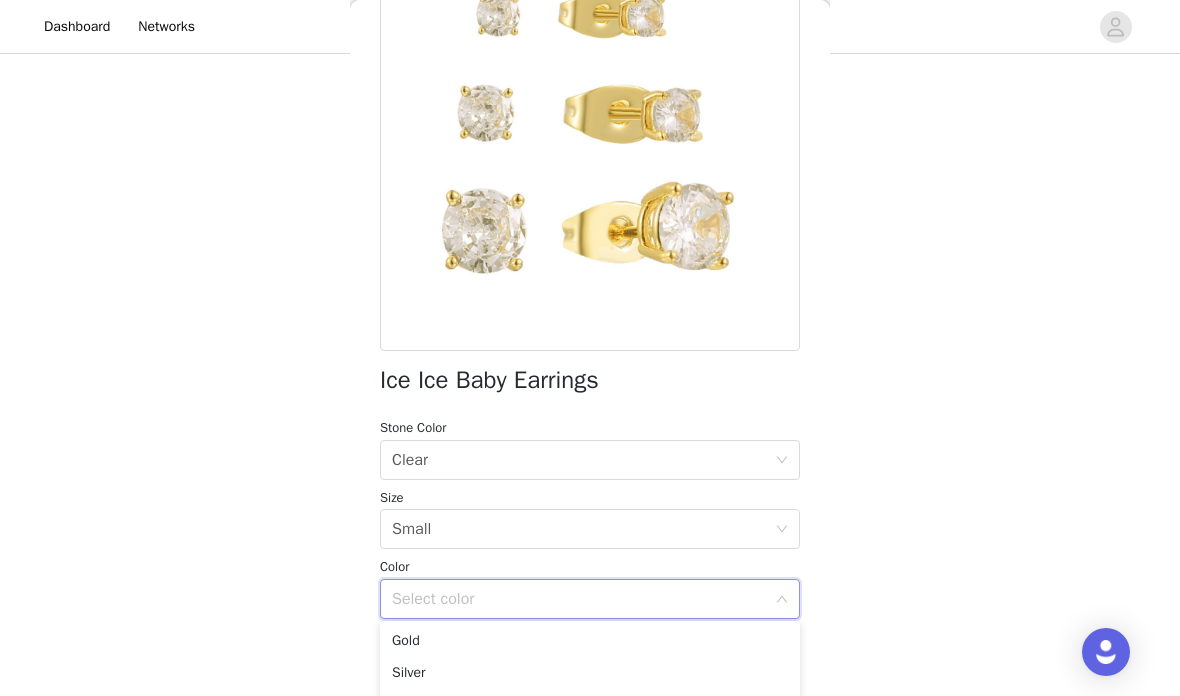 click on "Silver Stainless Steel Waterproof" at bounding box center [590, 737] 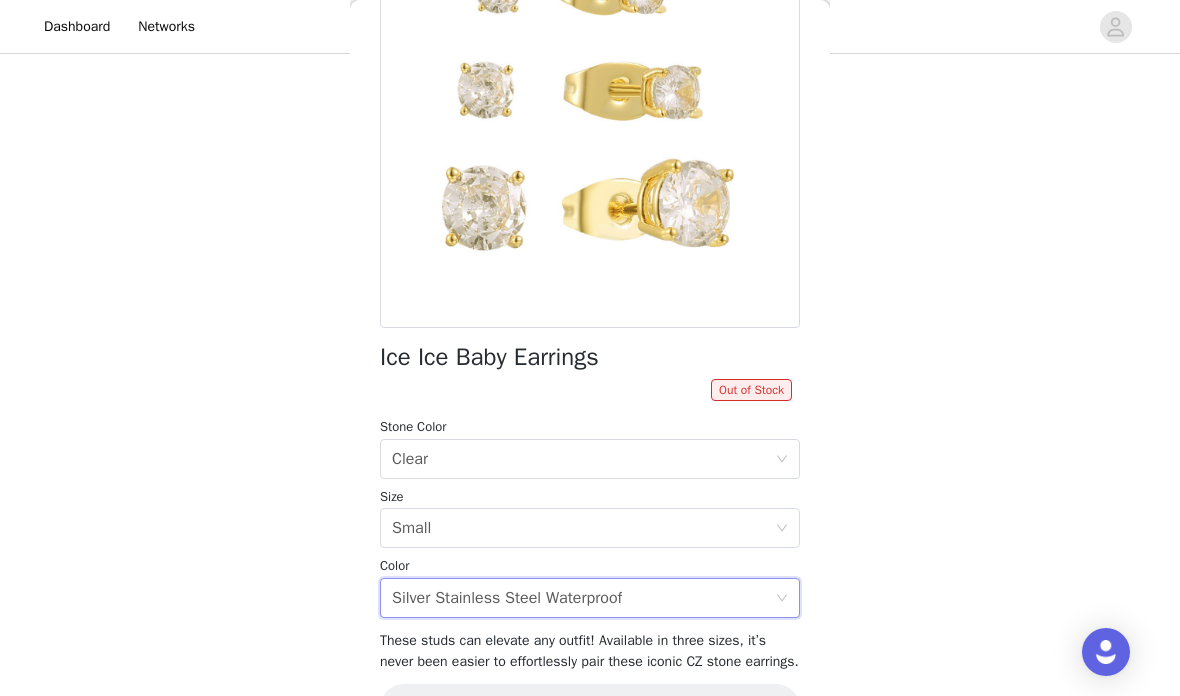 scroll, scrollTop: 221, scrollLeft: 0, axis: vertical 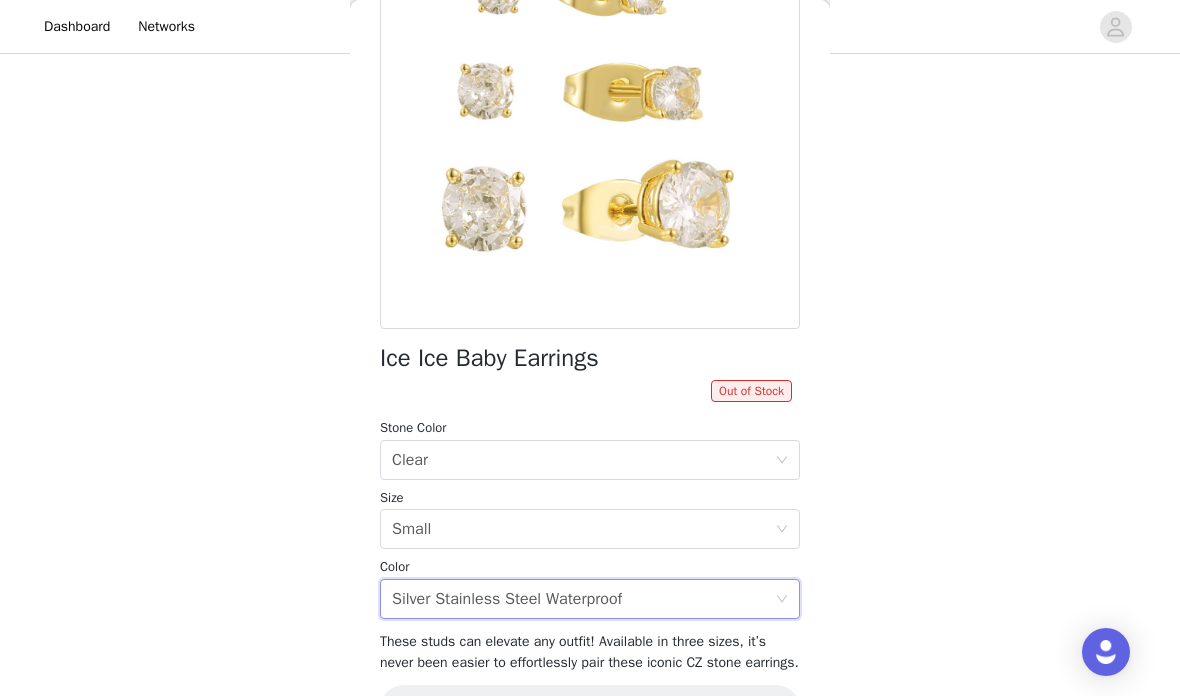 click on "Select color Silver Stainless Steel Waterproof" at bounding box center [583, 599] 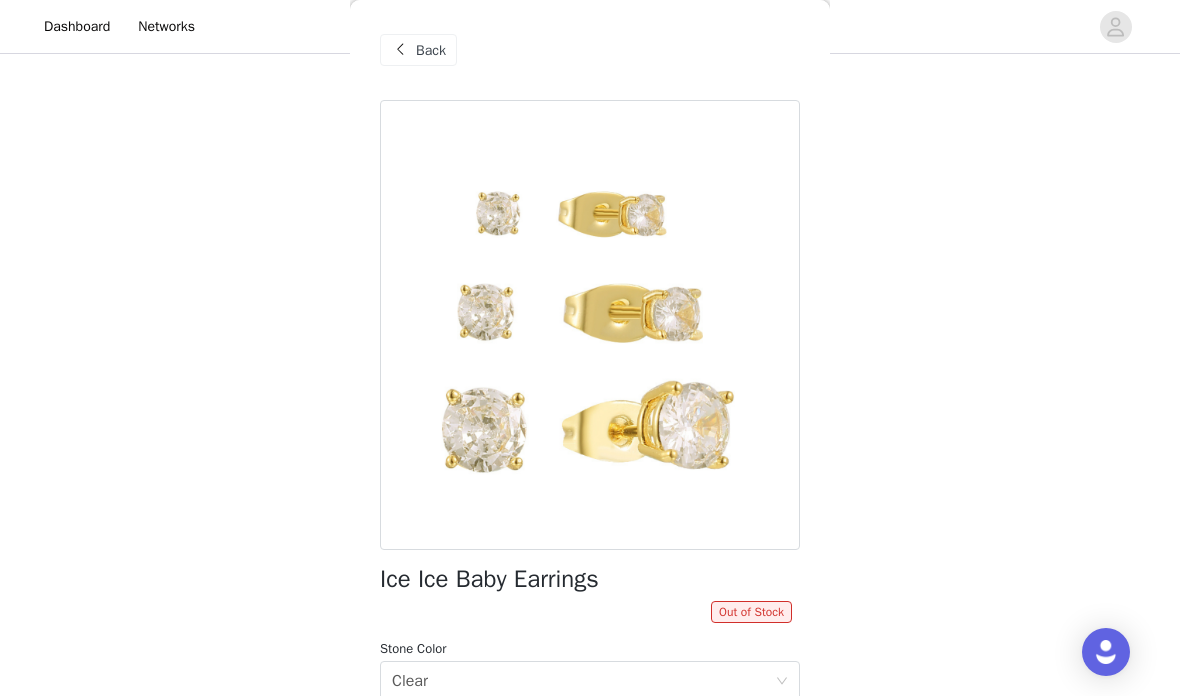 scroll, scrollTop: 0, scrollLeft: 0, axis: both 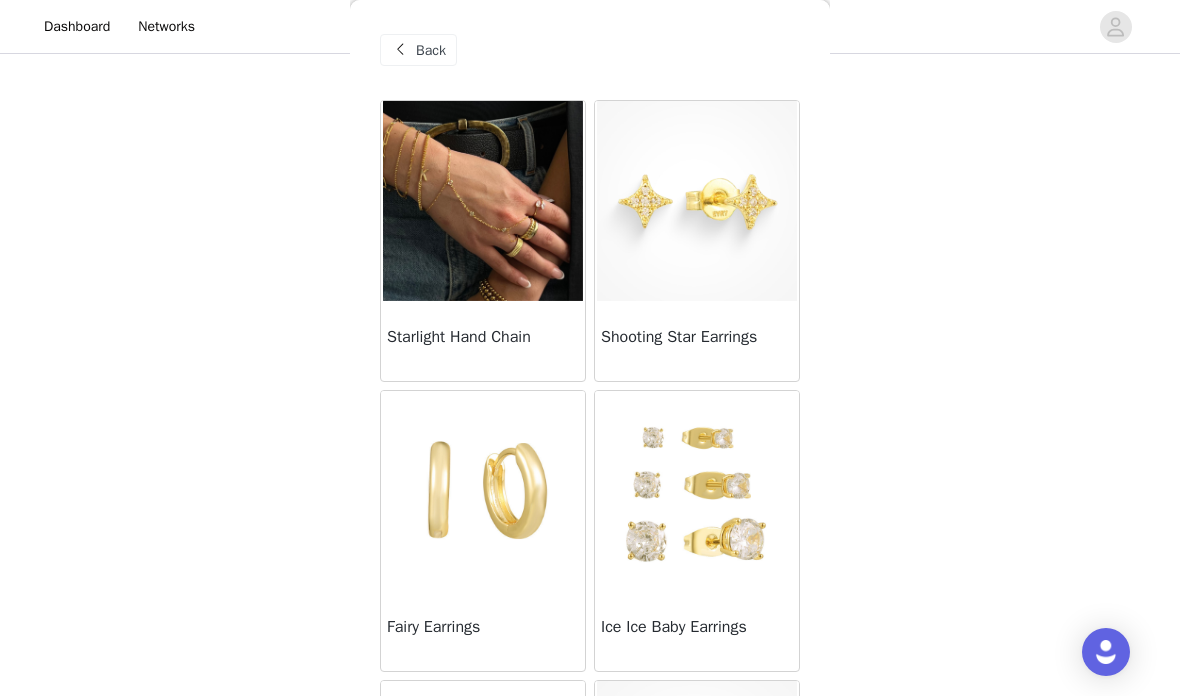 click at bounding box center [483, 491] 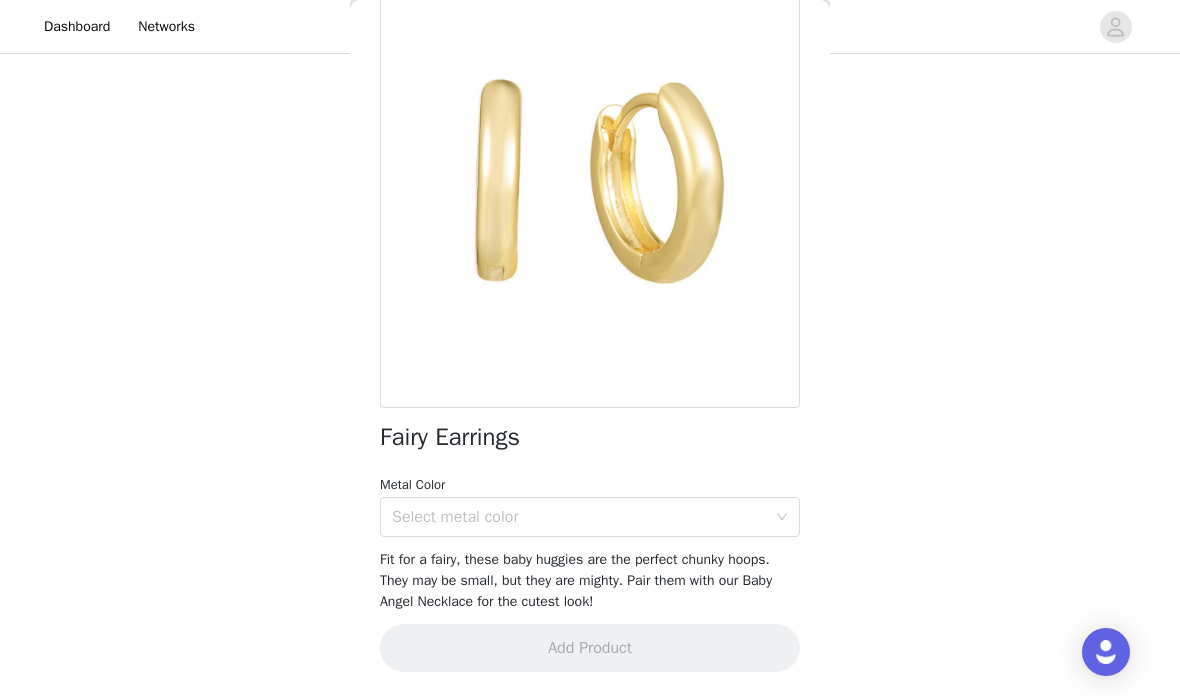 scroll, scrollTop: 141, scrollLeft: 0, axis: vertical 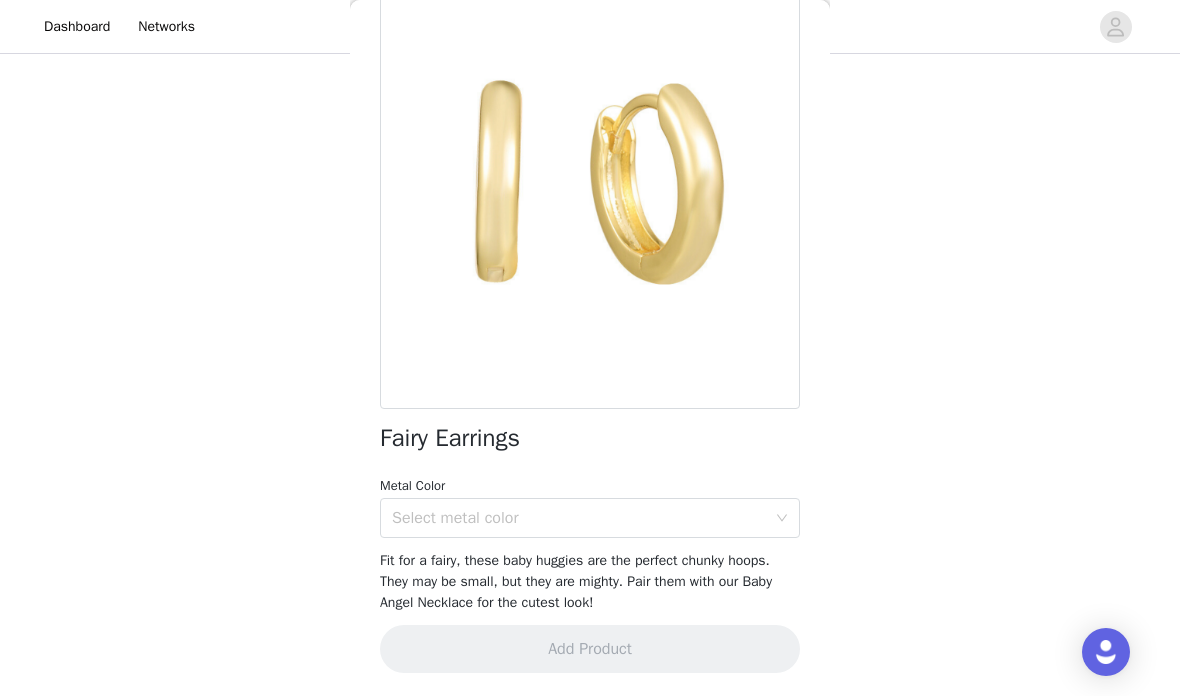 click on "Select metal color" at bounding box center (579, 518) 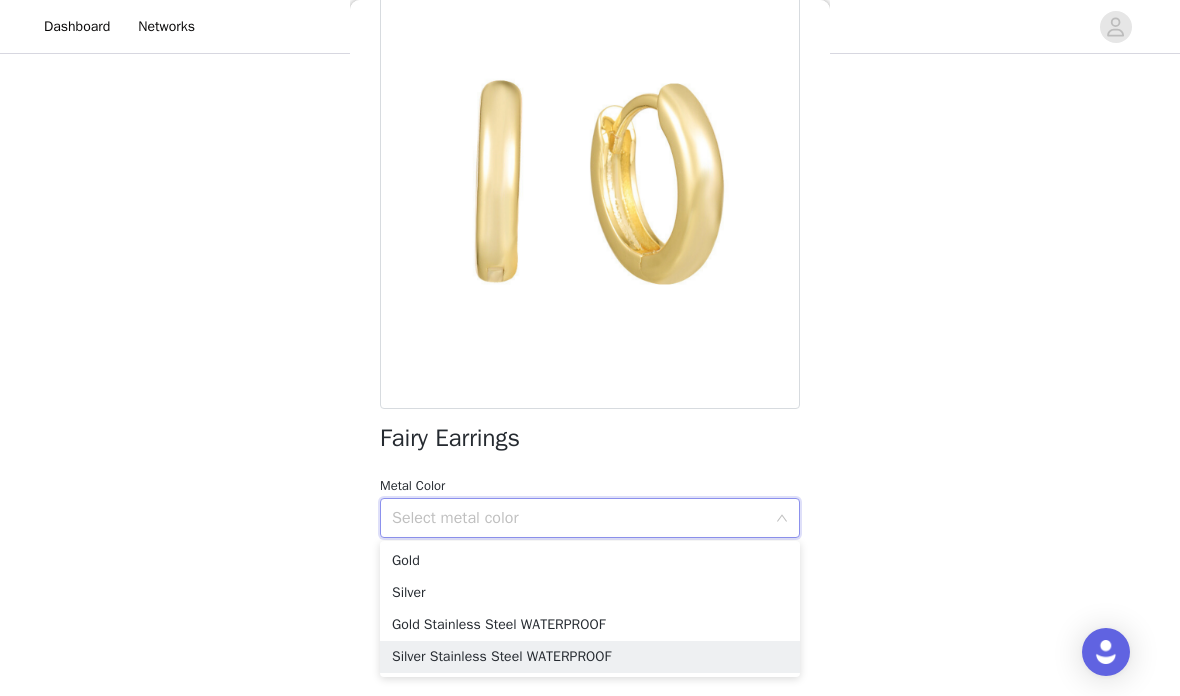 click on "Silver Stainless Steel WATERPROOF" at bounding box center [590, 657] 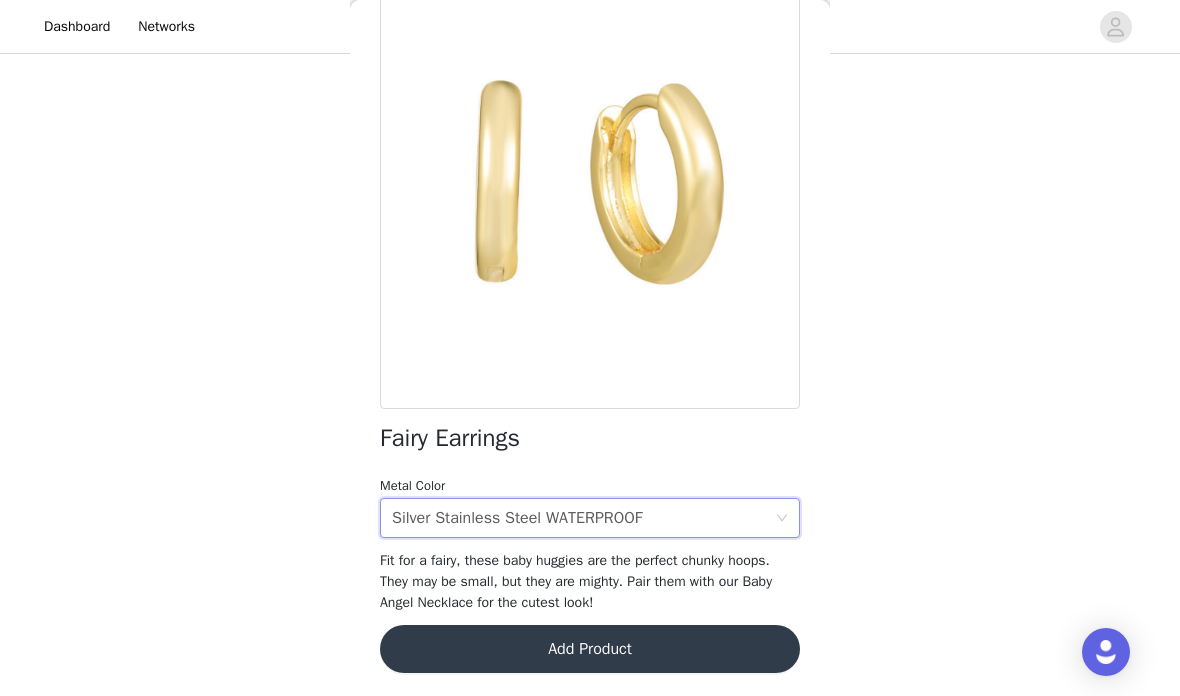click on "Add Product" at bounding box center (590, 649) 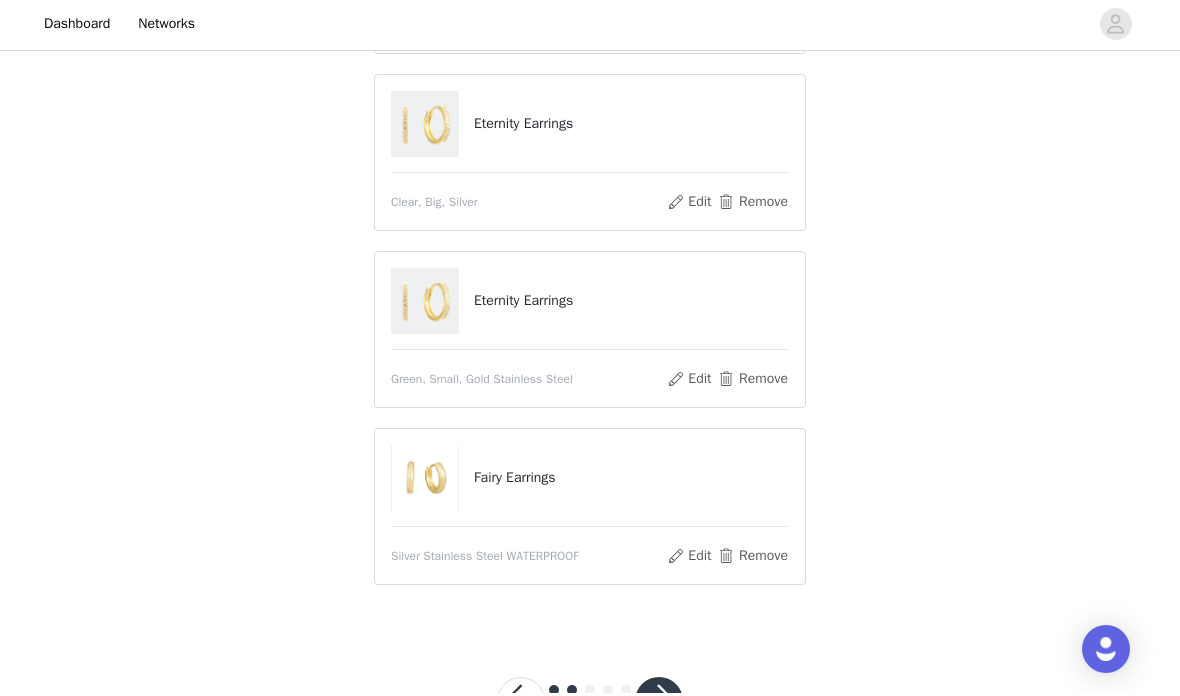 scroll, scrollTop: 561, scrollLeft: 0, axis: vertical 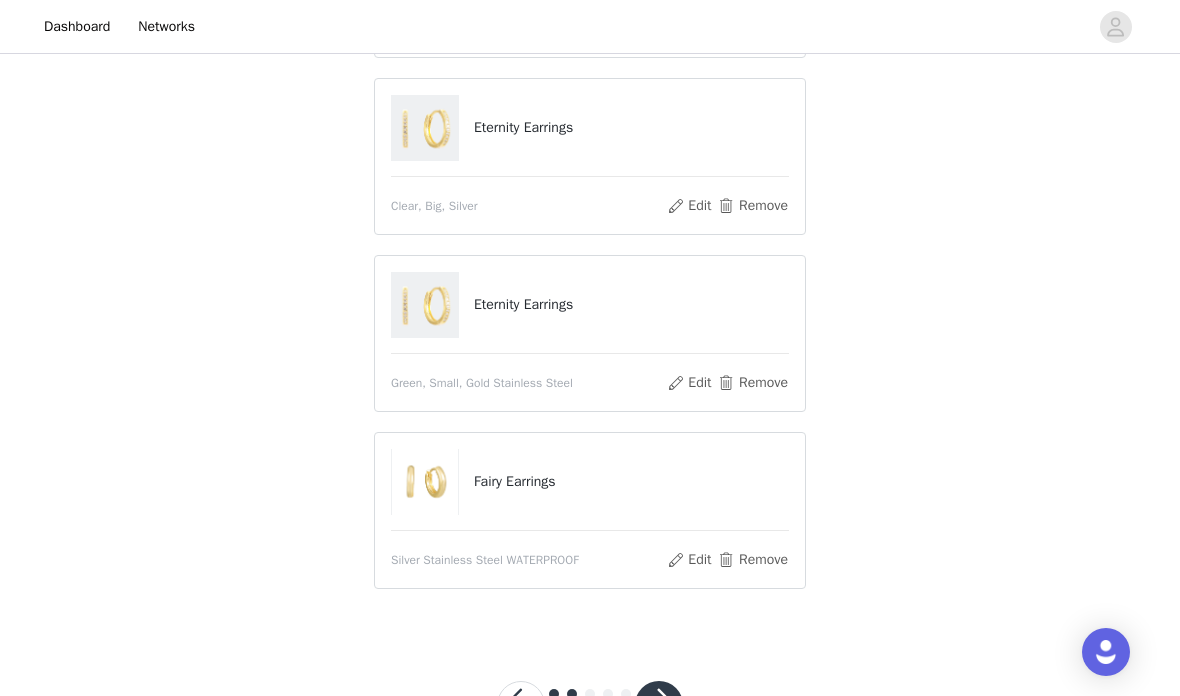 click at bounding box center [659, 705] 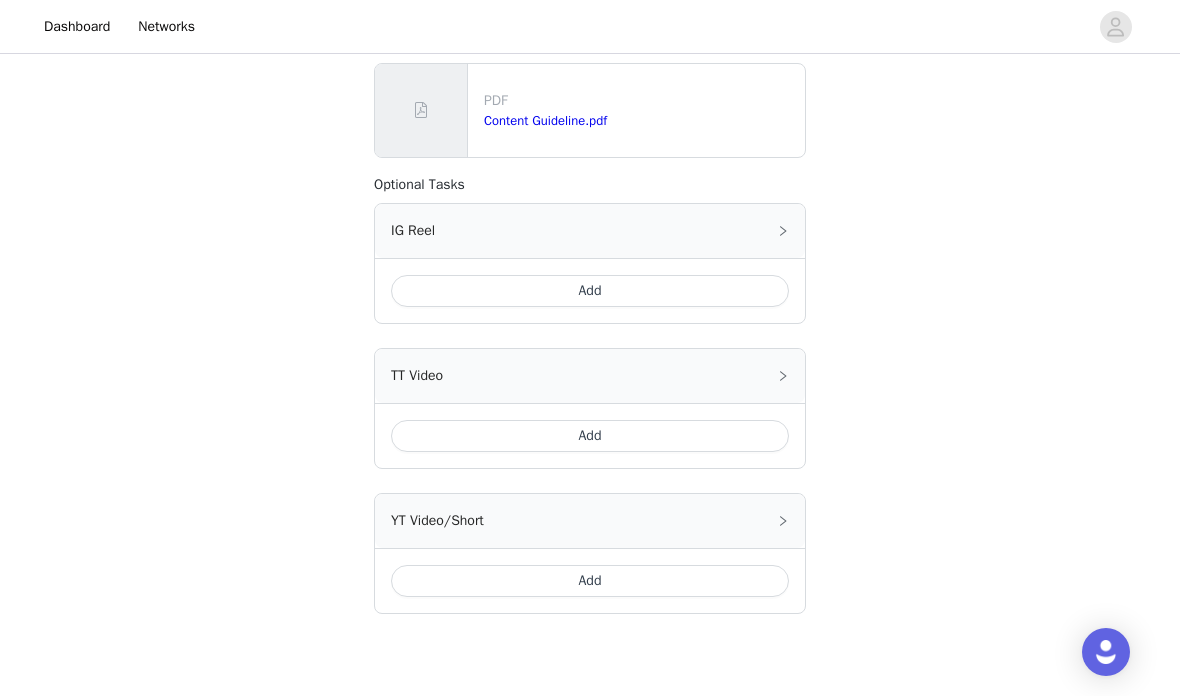 scroll, scrollTop: 796, scrollLeft: 0, axis: vertical 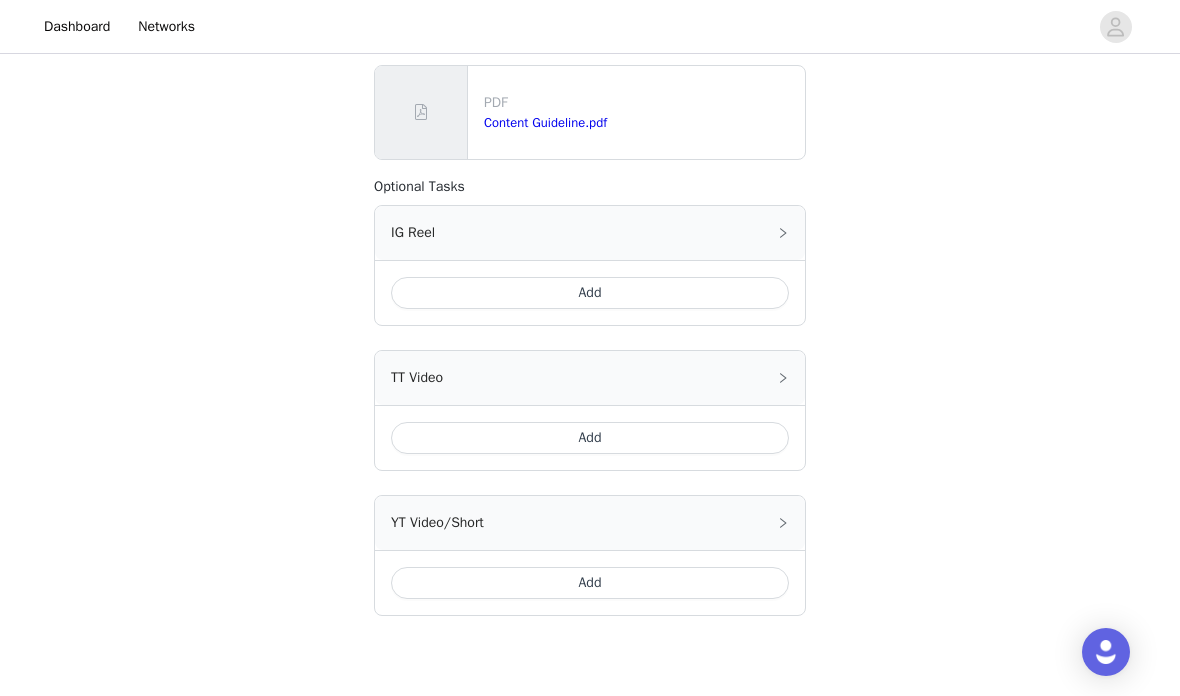 click on "Add" at bounding box center [590, 438] 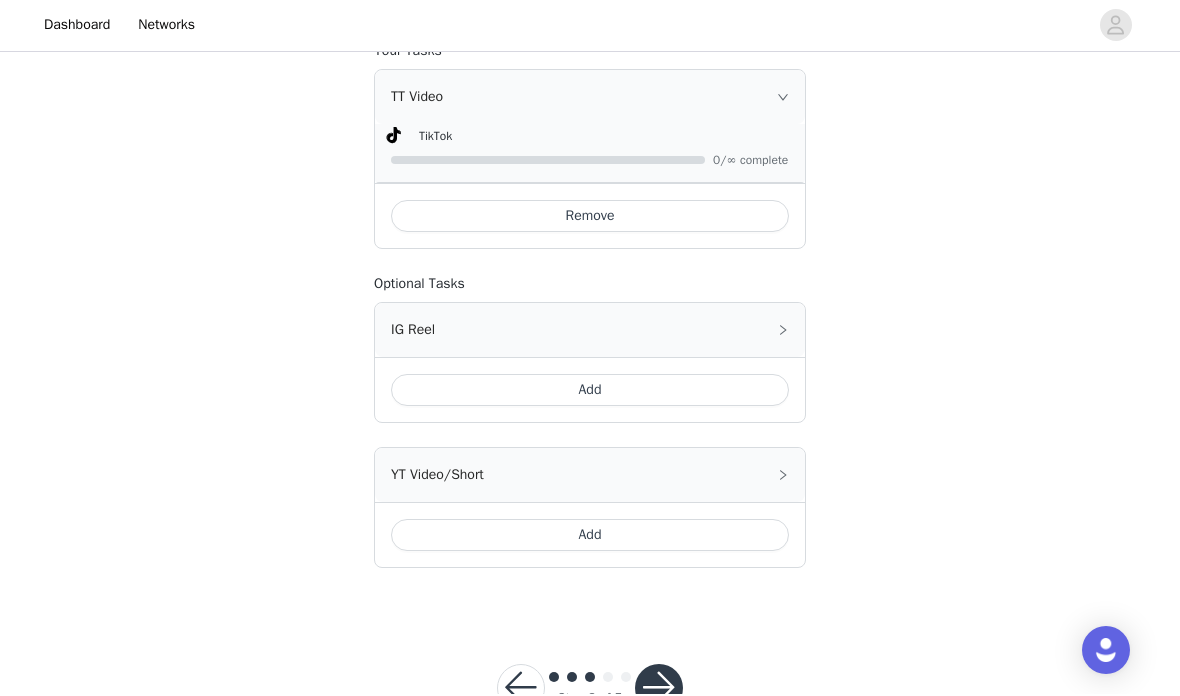 scroll, scrollTop: 925, scrollLeft: 0, axis: vertical 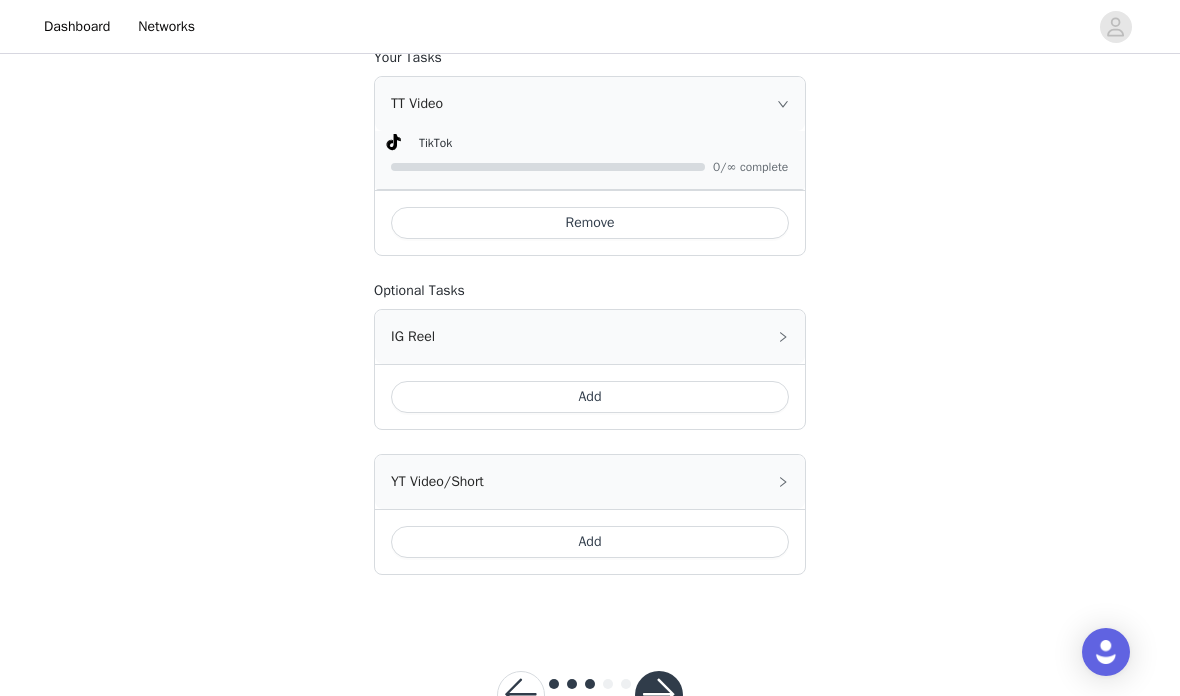 click at bounding box center [659, 695] 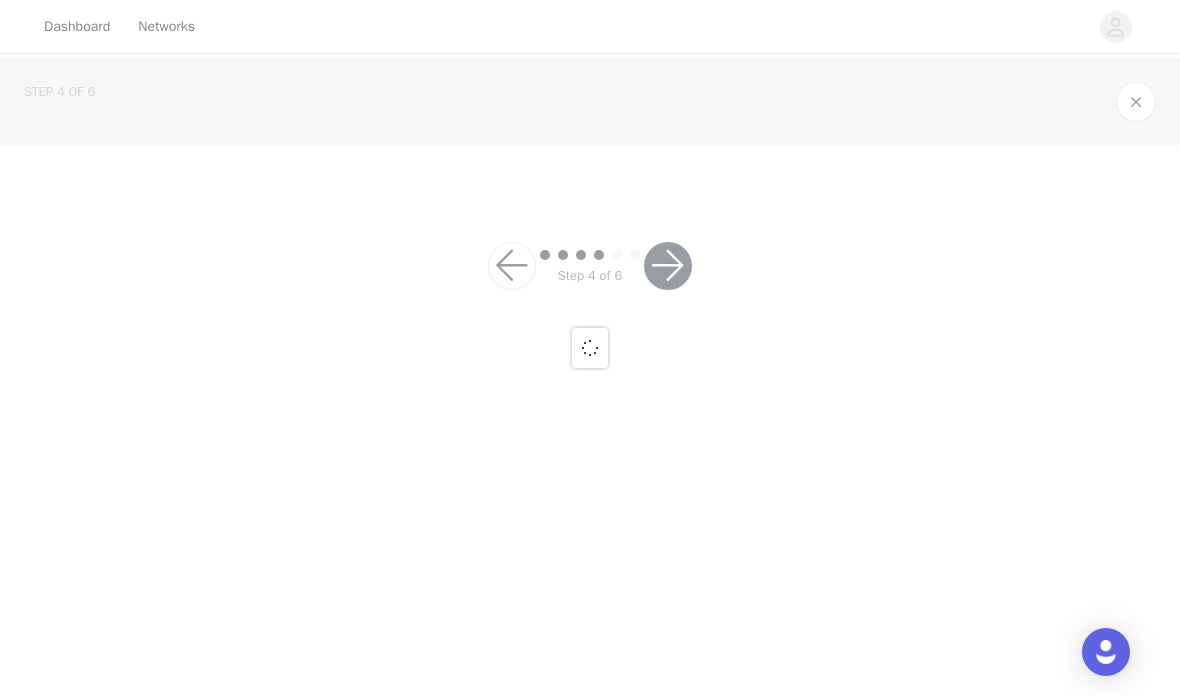 scroll, scrollTop: 0, scrollLeft: 0, axis: both 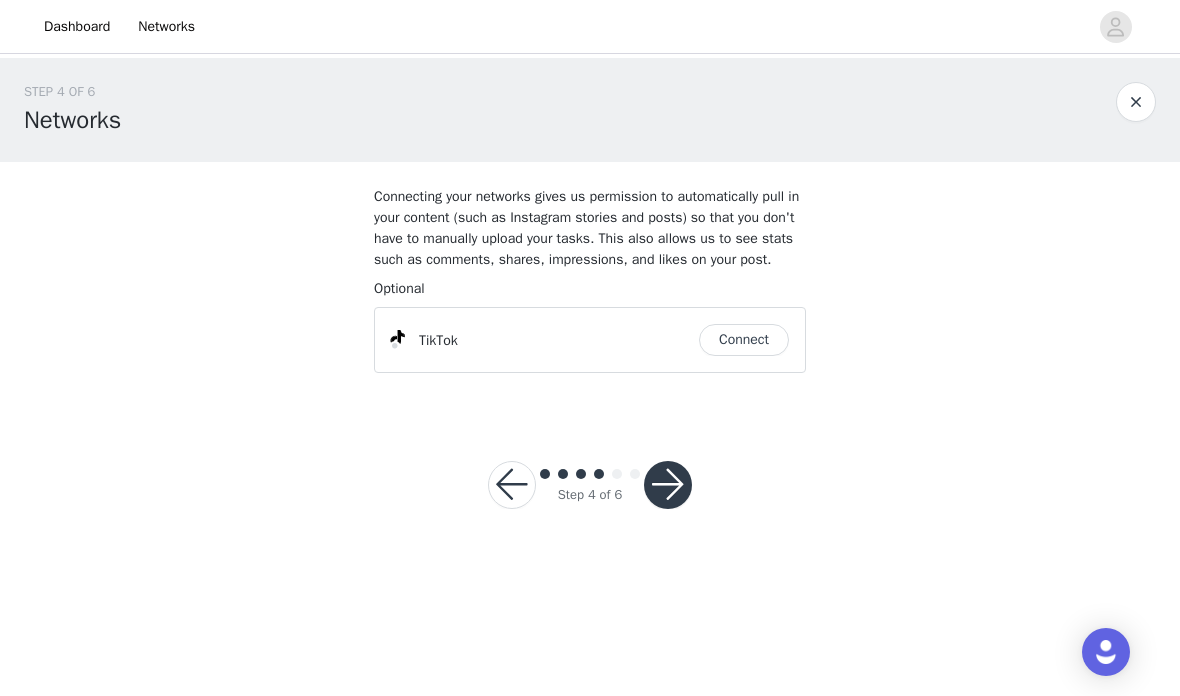 click on "Connect" at bounding box center (744, 340) 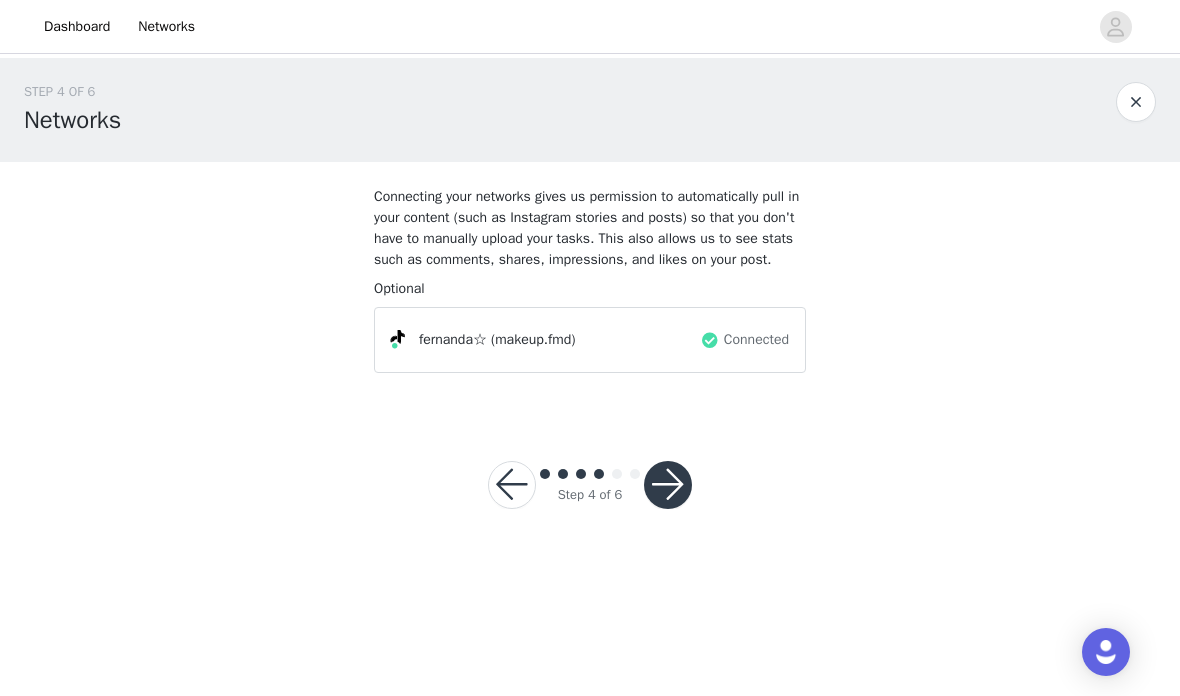 click at bounding box center [668, 485] 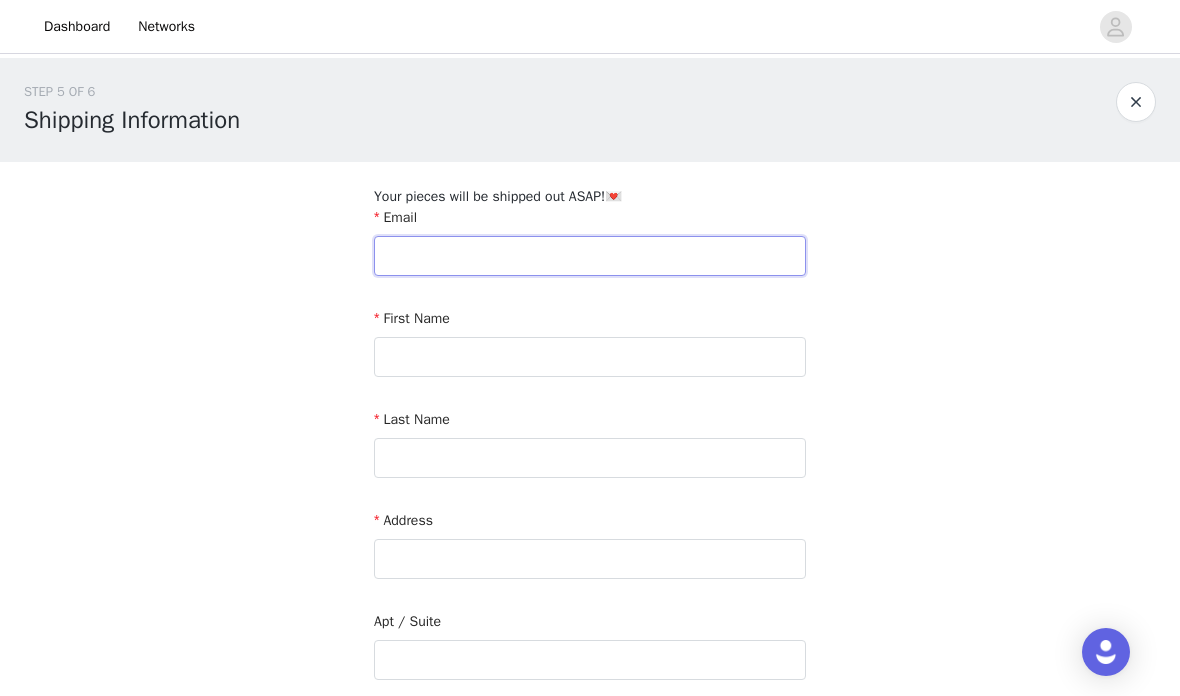 click at bounding box center [590, 256] 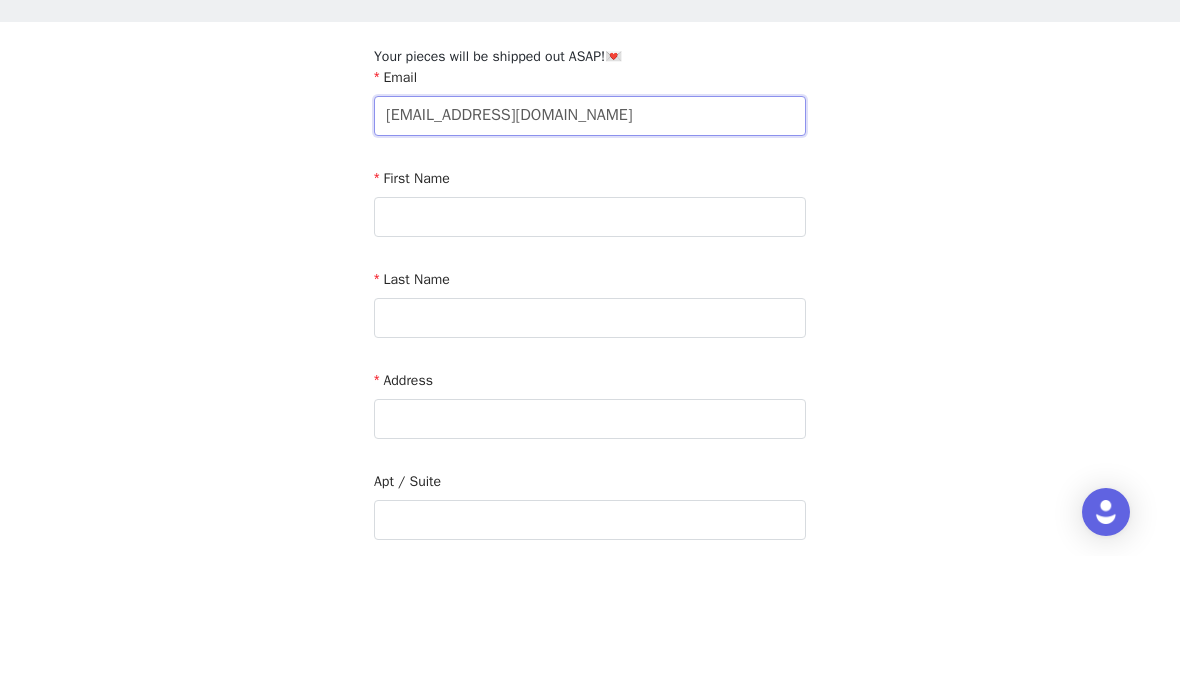 type on "[EMAIL_ADDRESS][DOMAIN_NAME]" 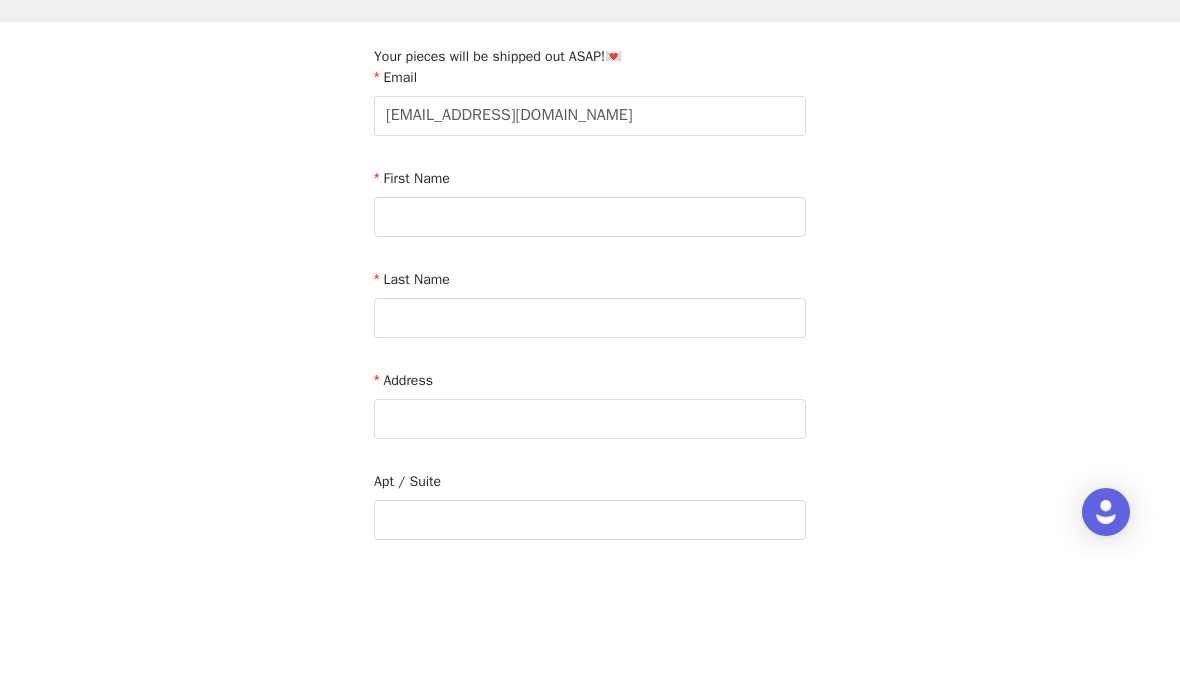 click on "STEP 5 OF 6
Shipping Information
Your pieces will be shipped out ASAP!💌       Email [EMAIL_ADDRESS][DOMAIN_NAME]   First Name   Last Name   Address   Apt / [GEOGRAPHIC_DATA]     Postcode   Phone Number" at bounding box center [590, 599] 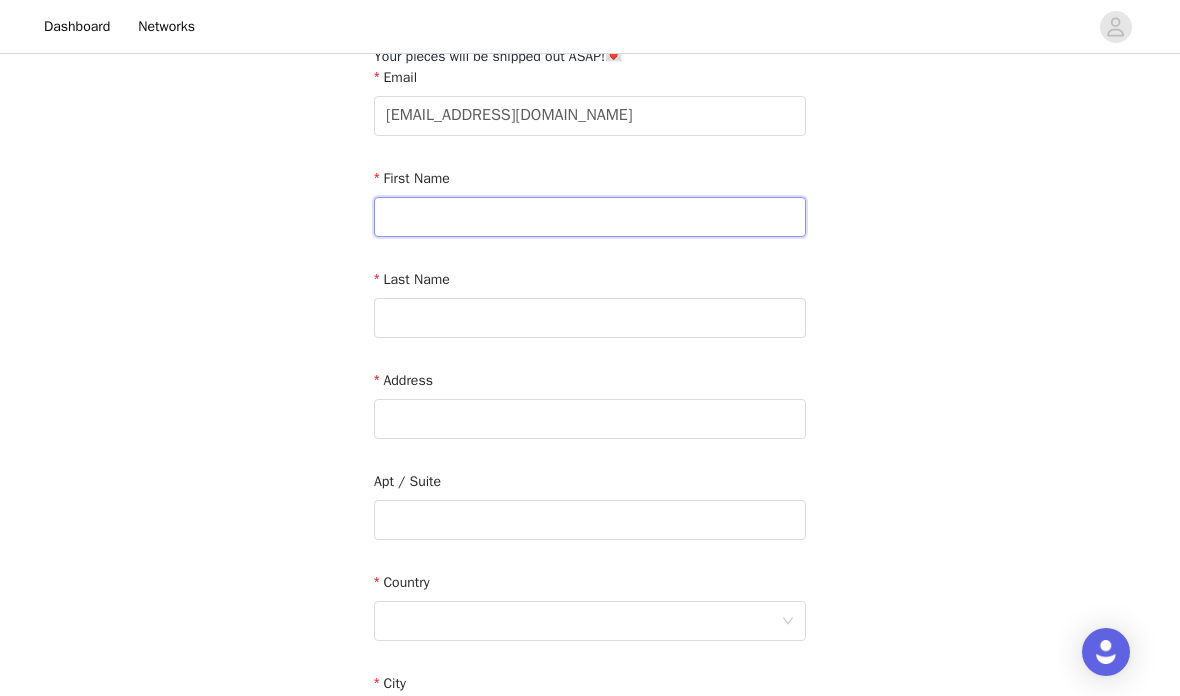 click at bounding box center (590, 217) 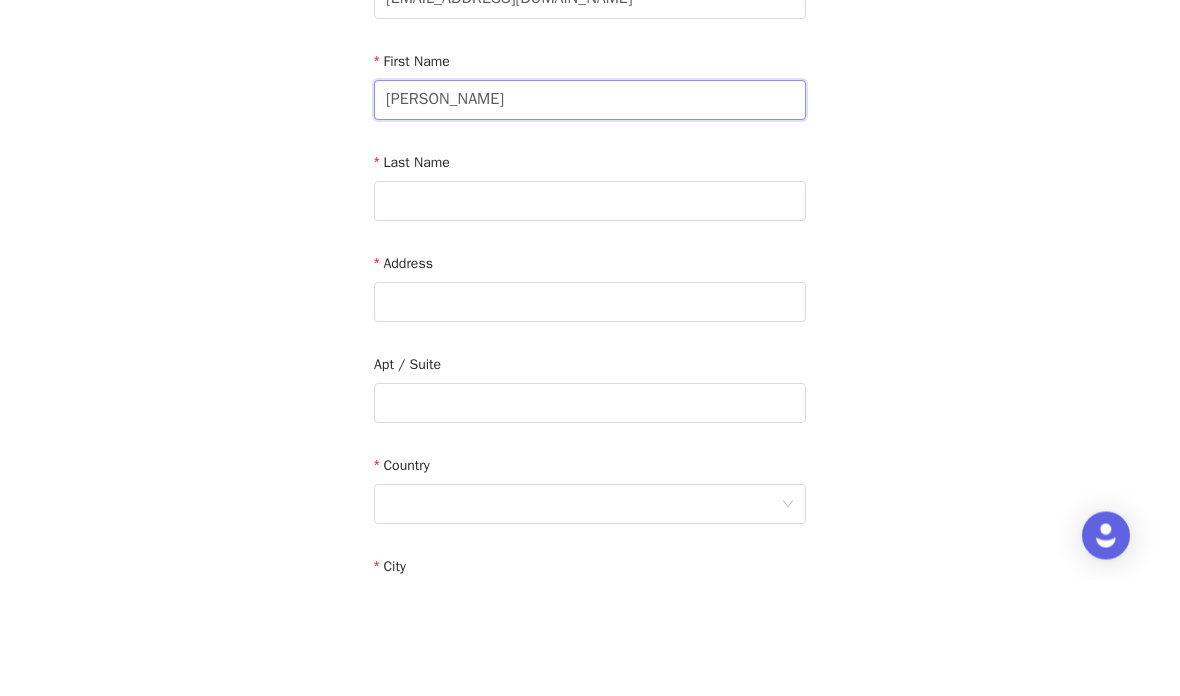 type on "[PERSON_NAME]" 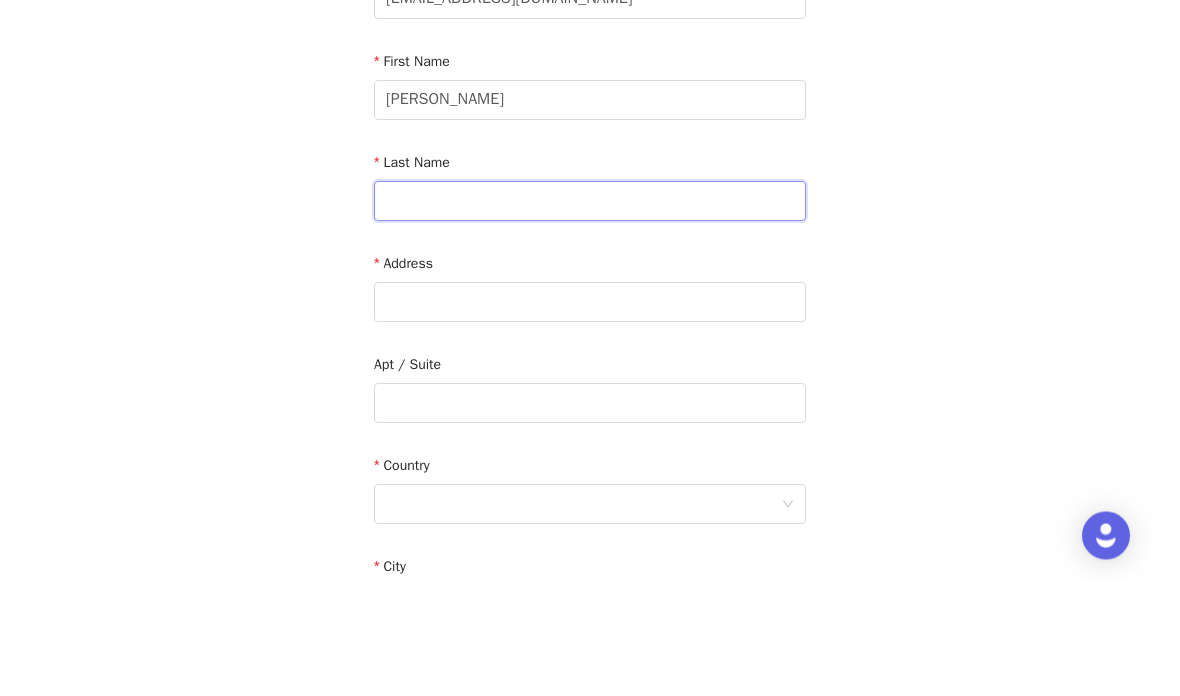click at bounding box center (590, 318) 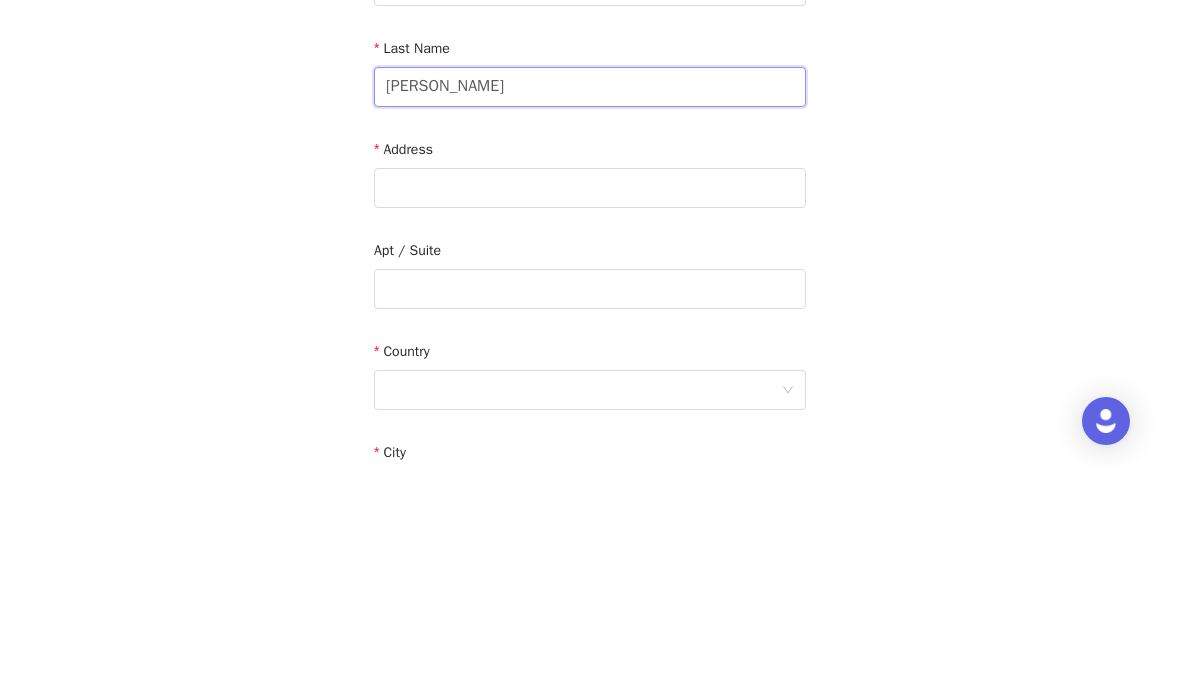 type on "[PERSON_NAME]" 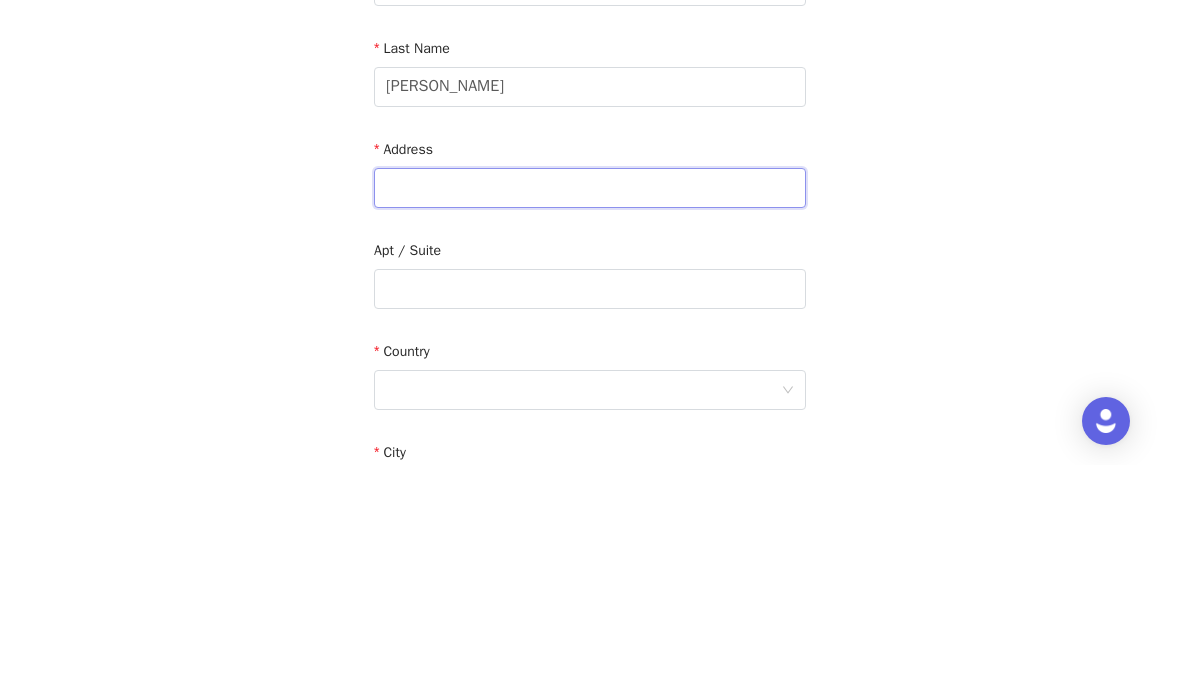 click at bounding box center [590, 419] 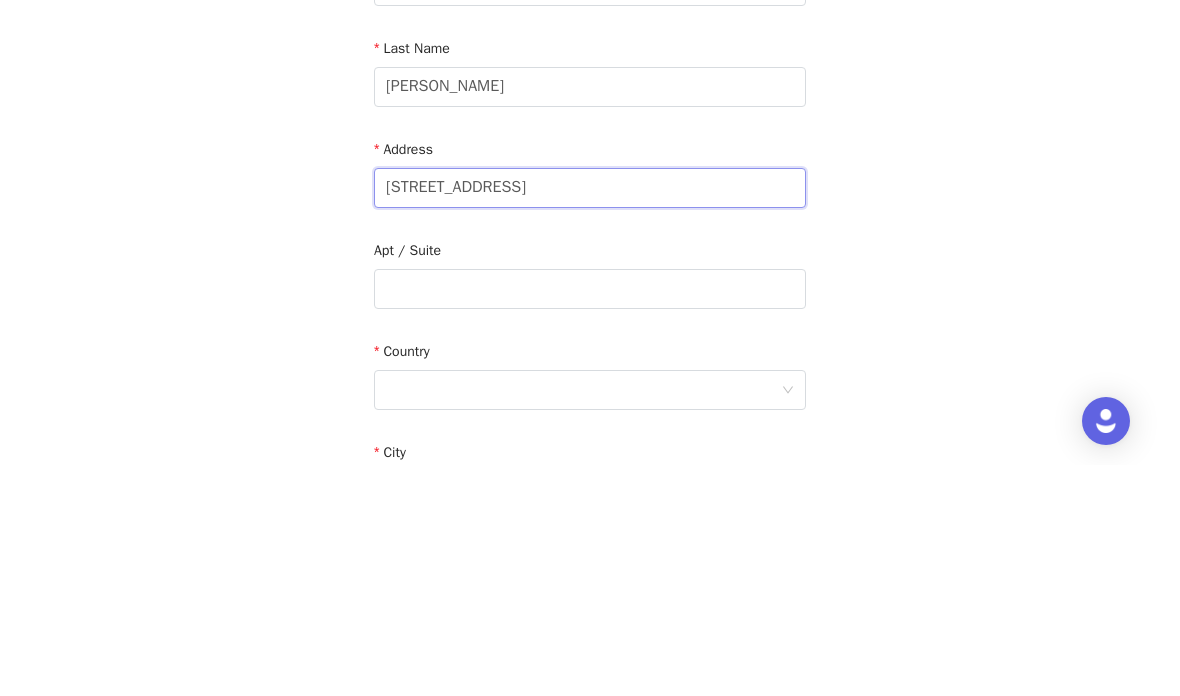 type on "[STREET_ADDRESS]" 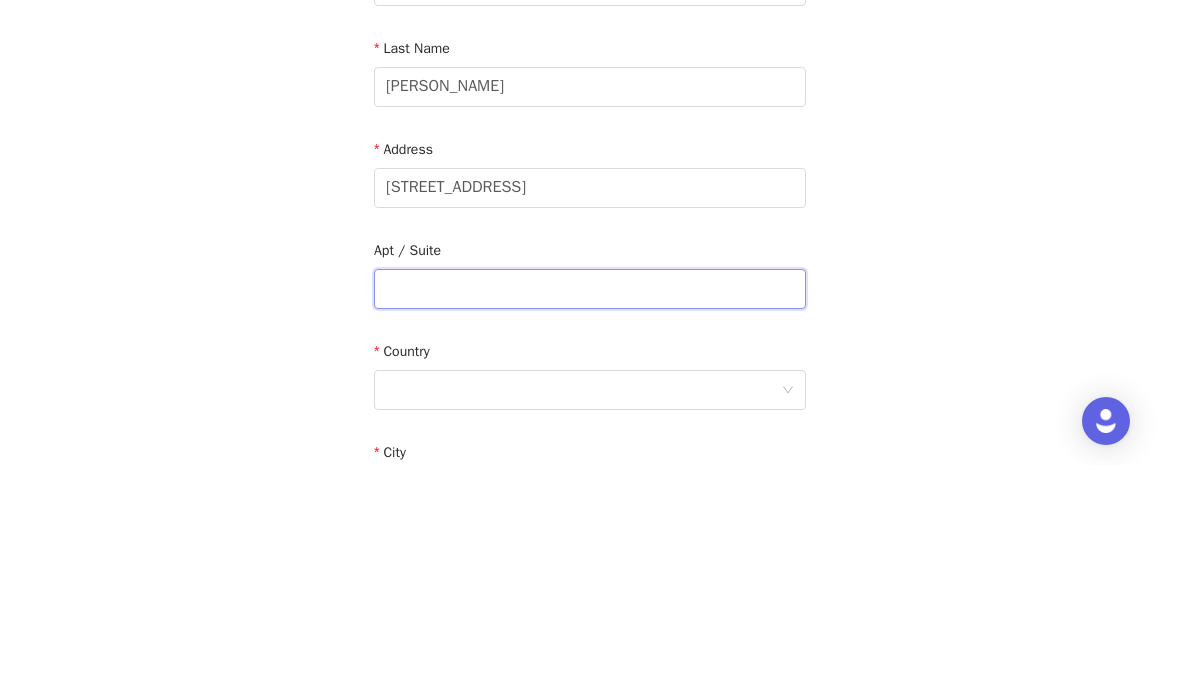 click at bounding box center [590, 520] 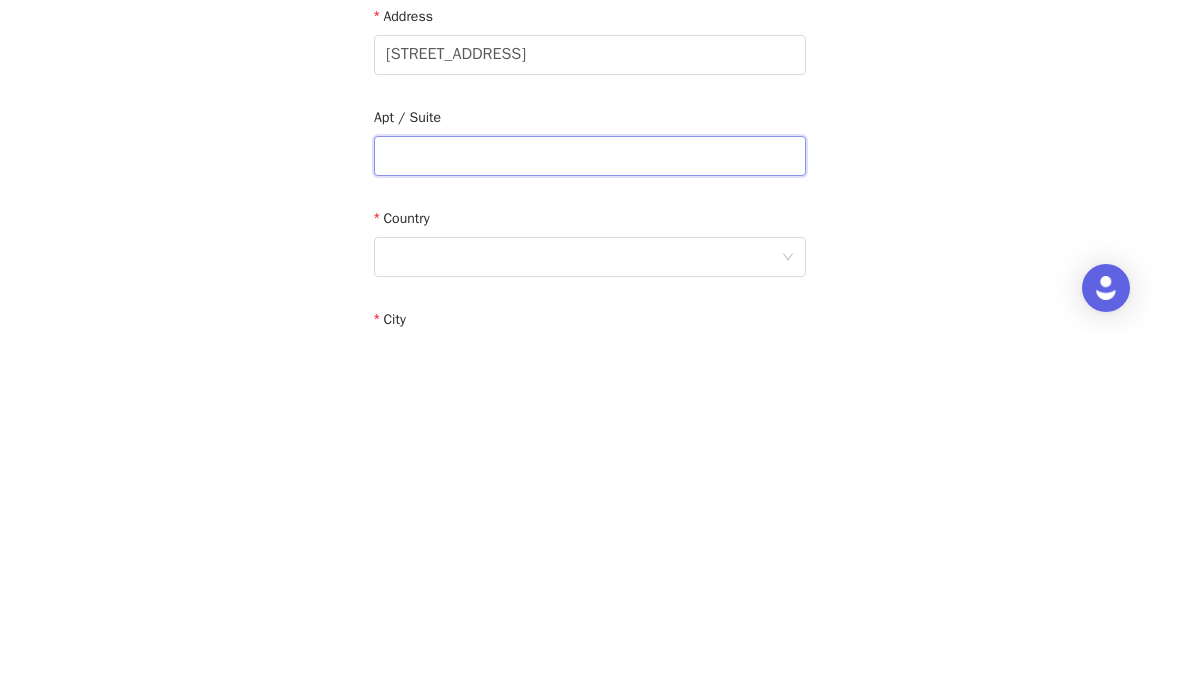 type on "9" 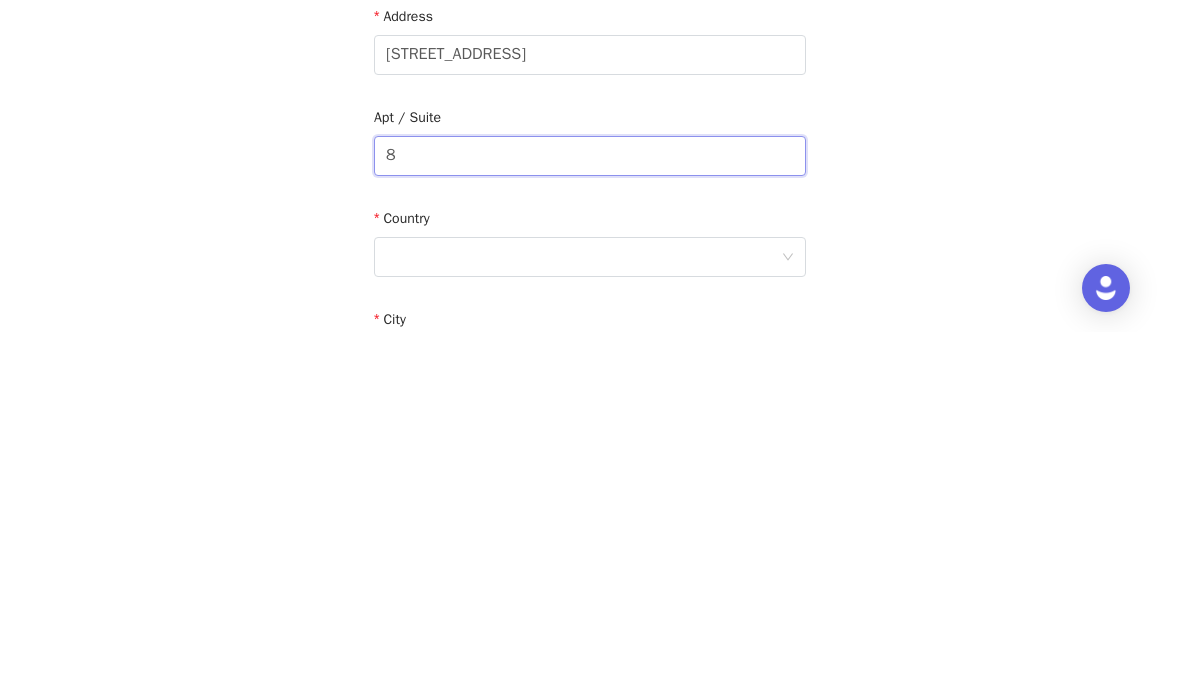type on "8" 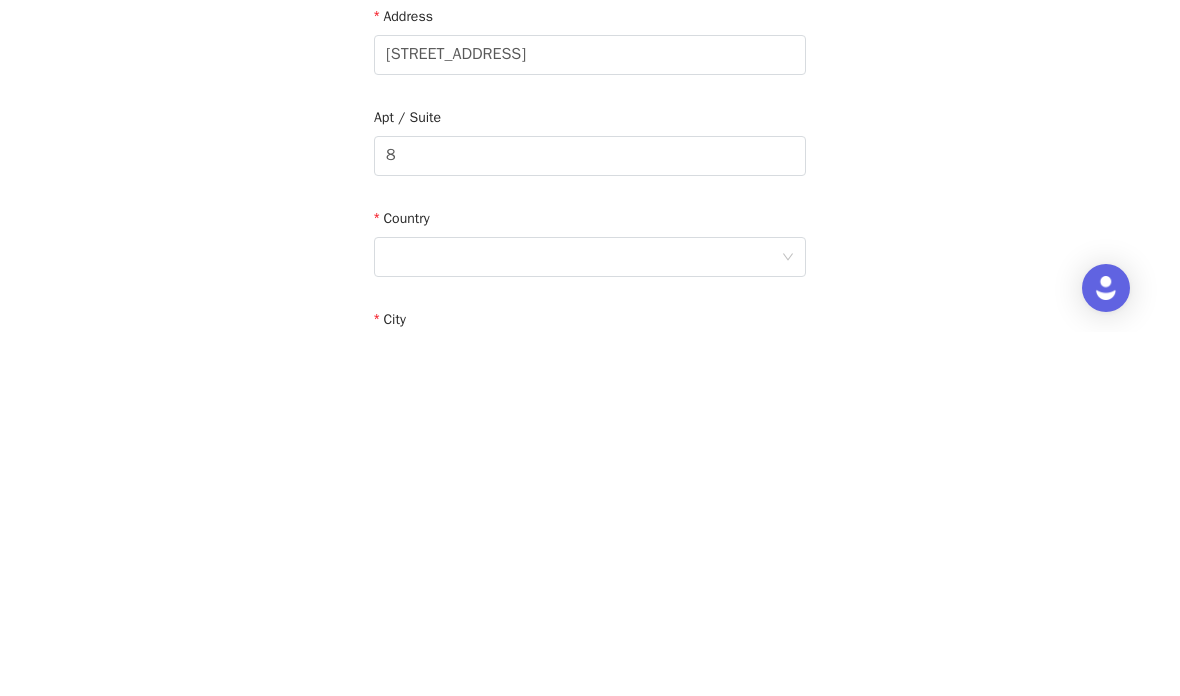 click at bounding box center [583, 621] 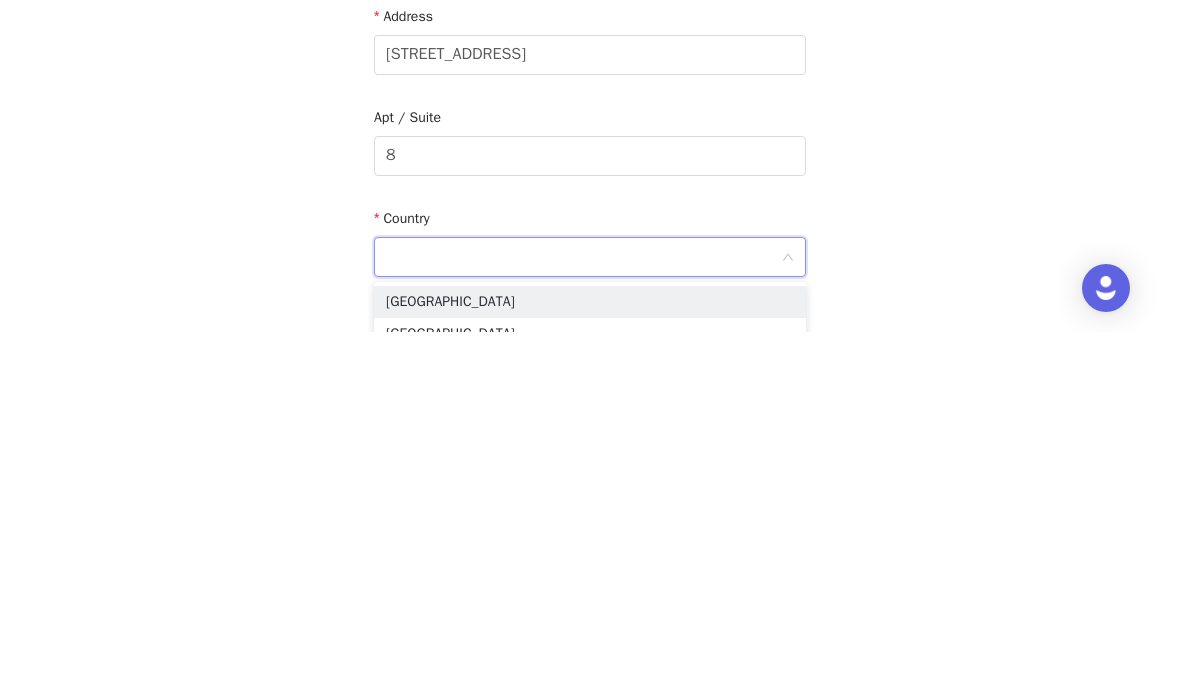 scroll, scrollTop: 221, scrollLeft: 0, axis: vertical 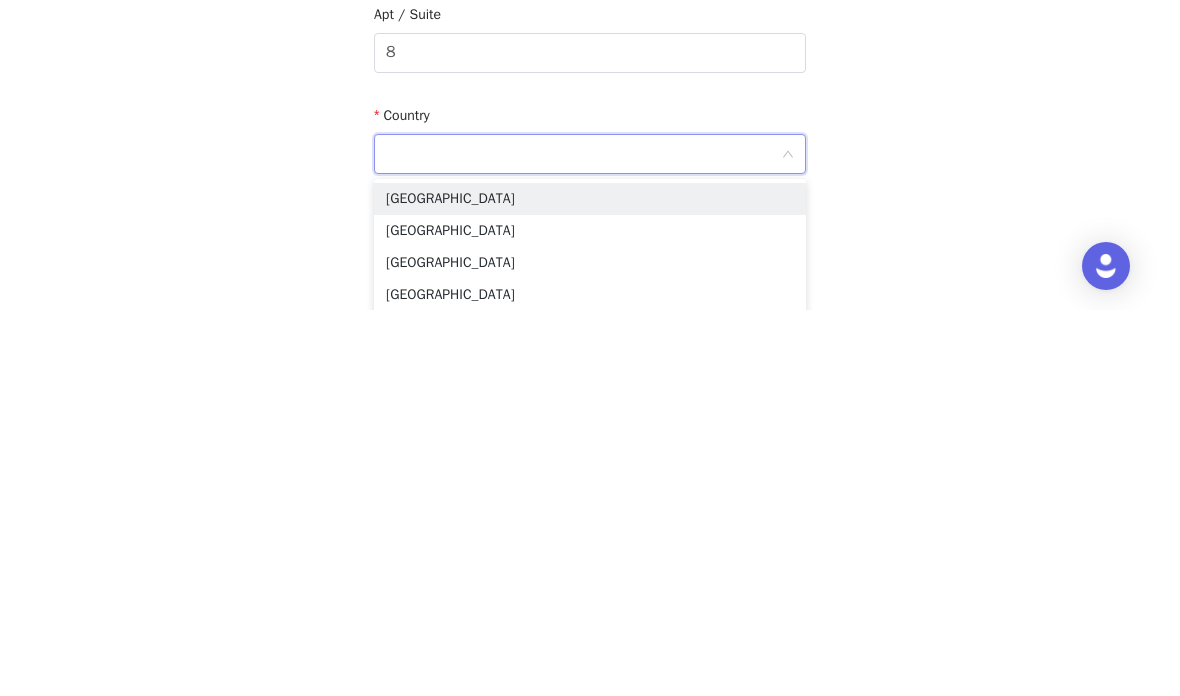 click on "[GEOGRAPHIC_DATA]" at bounding box center [590, 585] 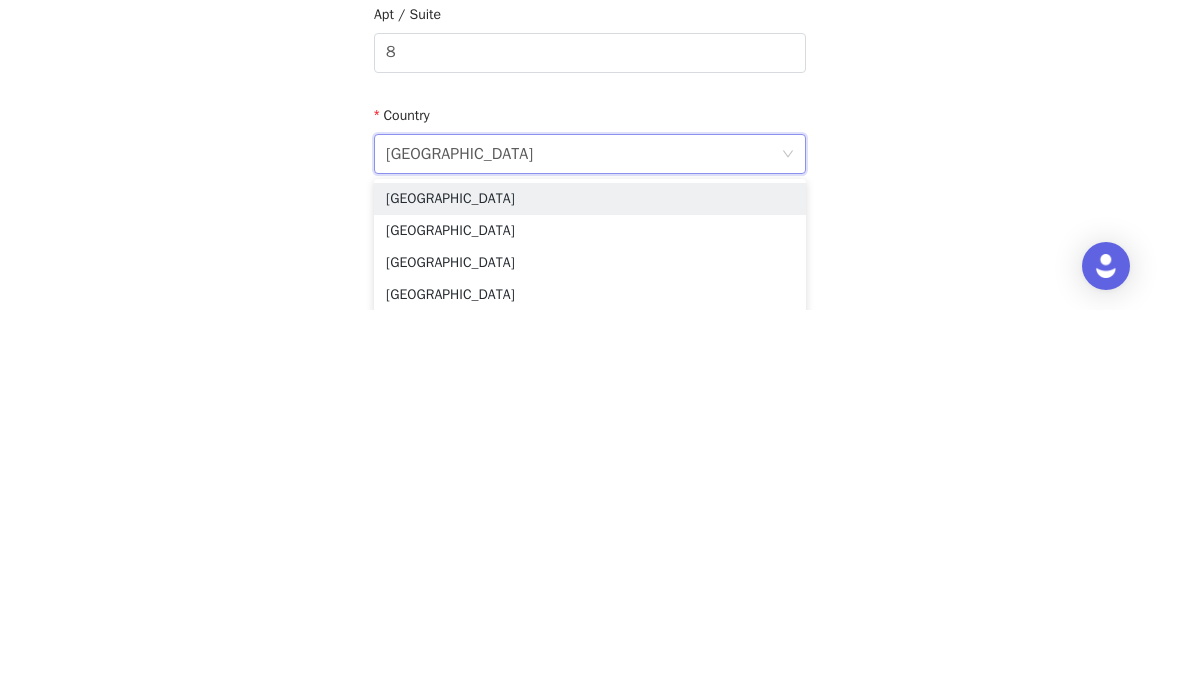 scroll, scrollTop: 507, scrollLeft: 0, axis: vertical 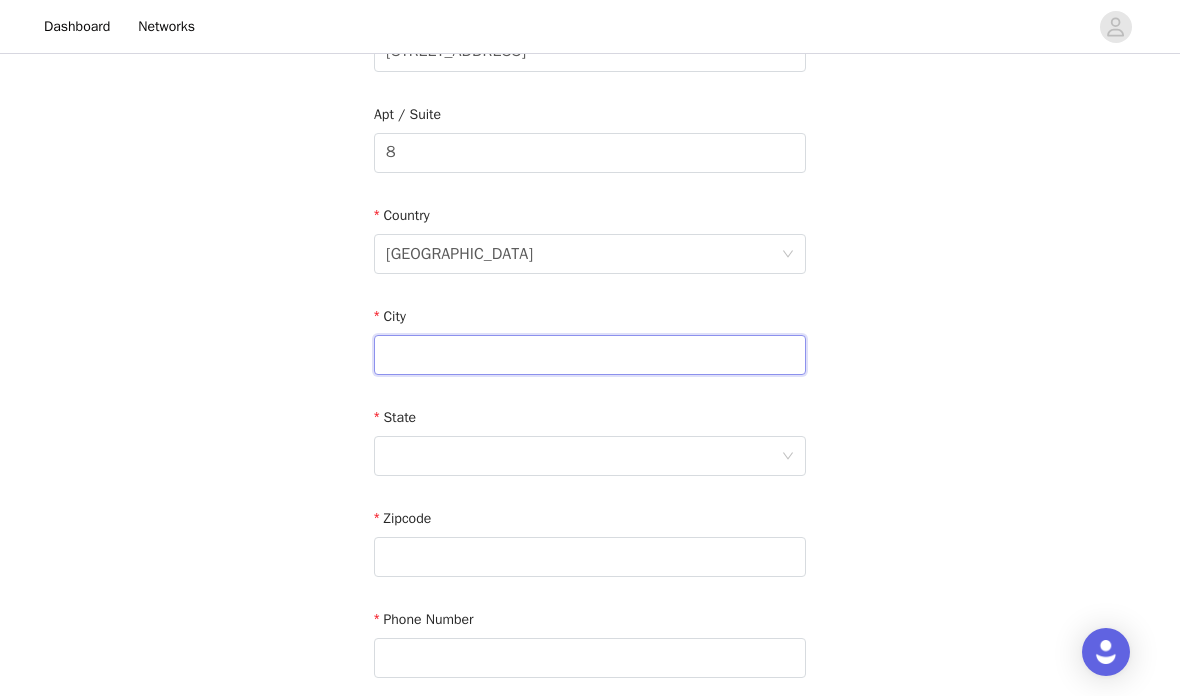 click at bounding box center (590, 355) 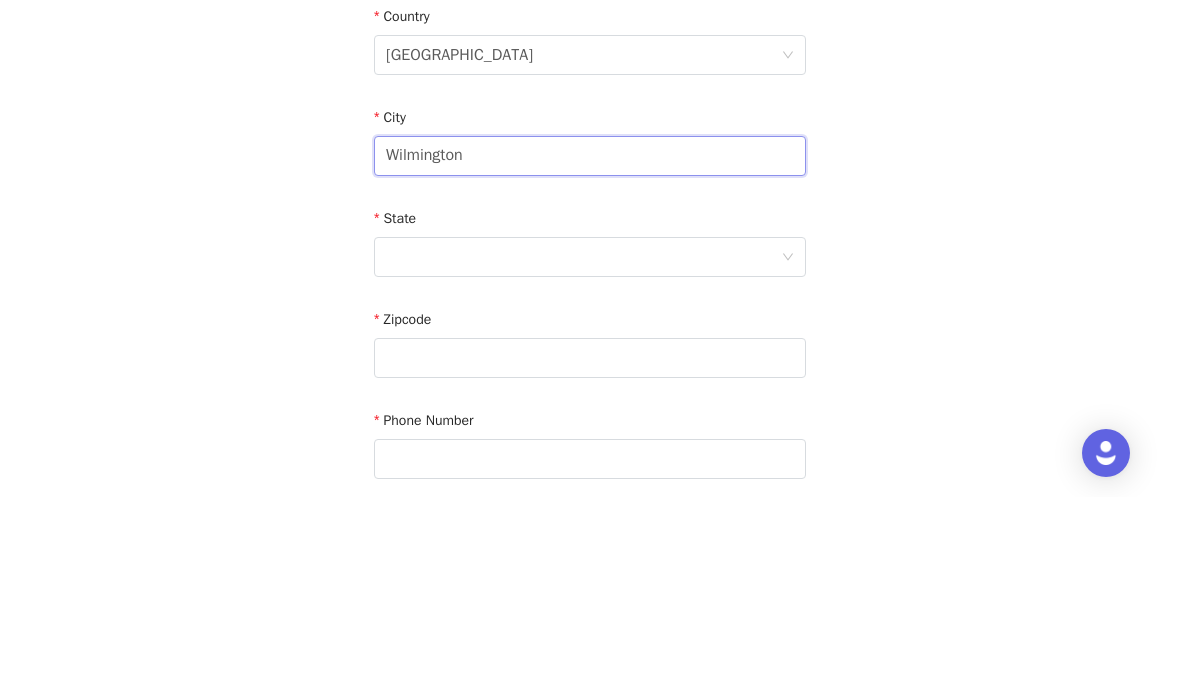 type on "Wilmington" 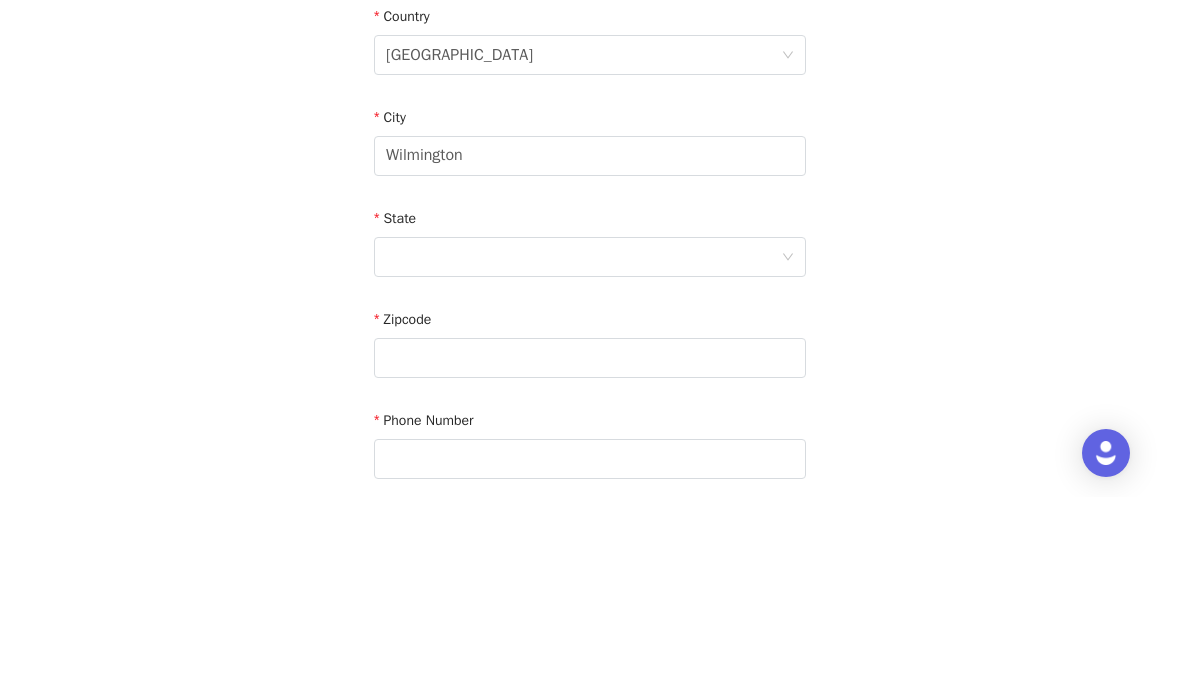 click at bounding box center [583, 456] 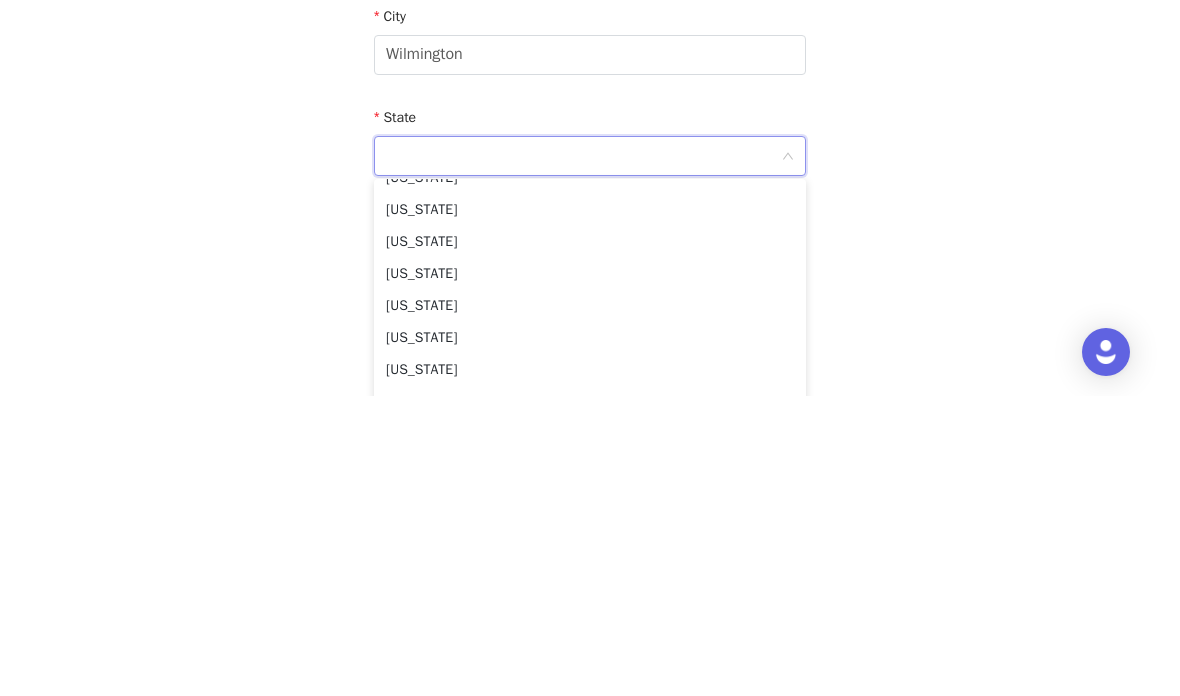 scroll, scrollTop: 260, scrollLeft: 0, axis: vertical 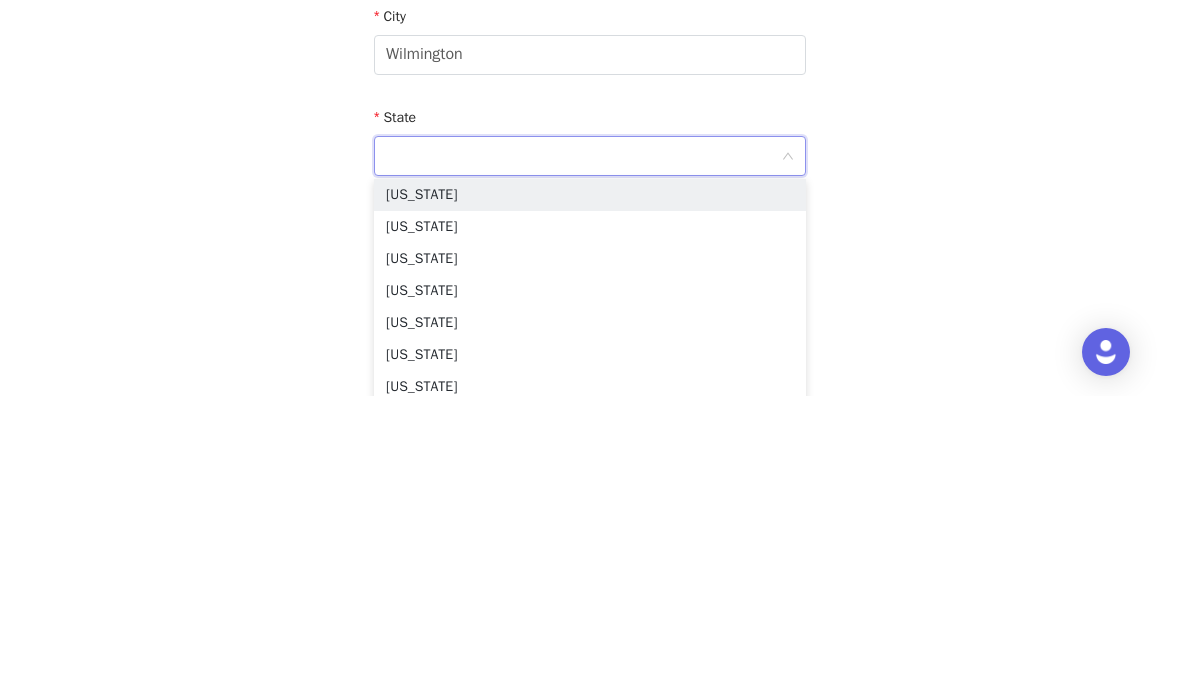 click on "[US_STATE]" at bounding box center (590, 495) 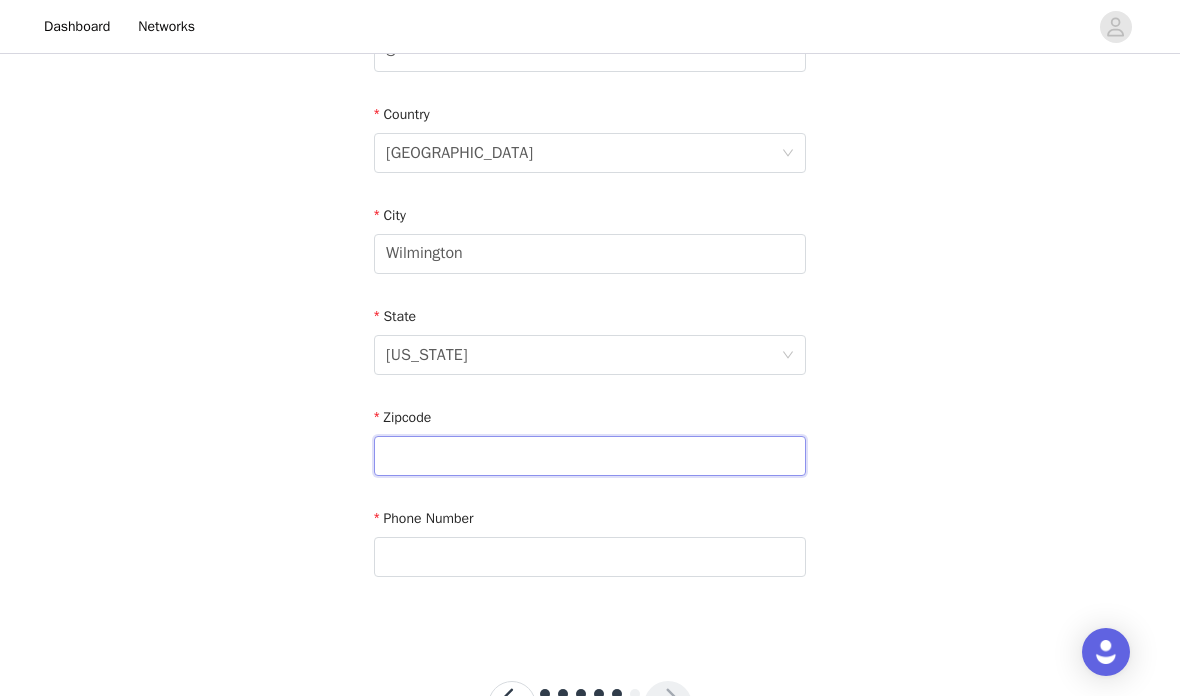 click at bounding box center (590, 456) 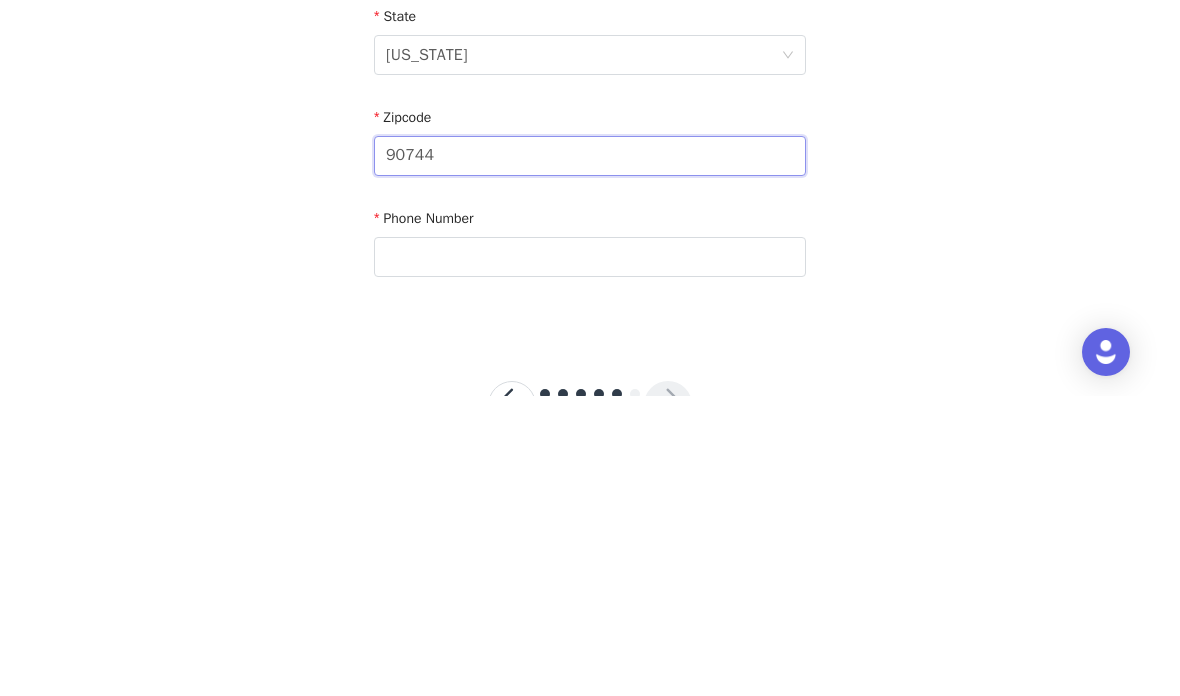 type on "90744" 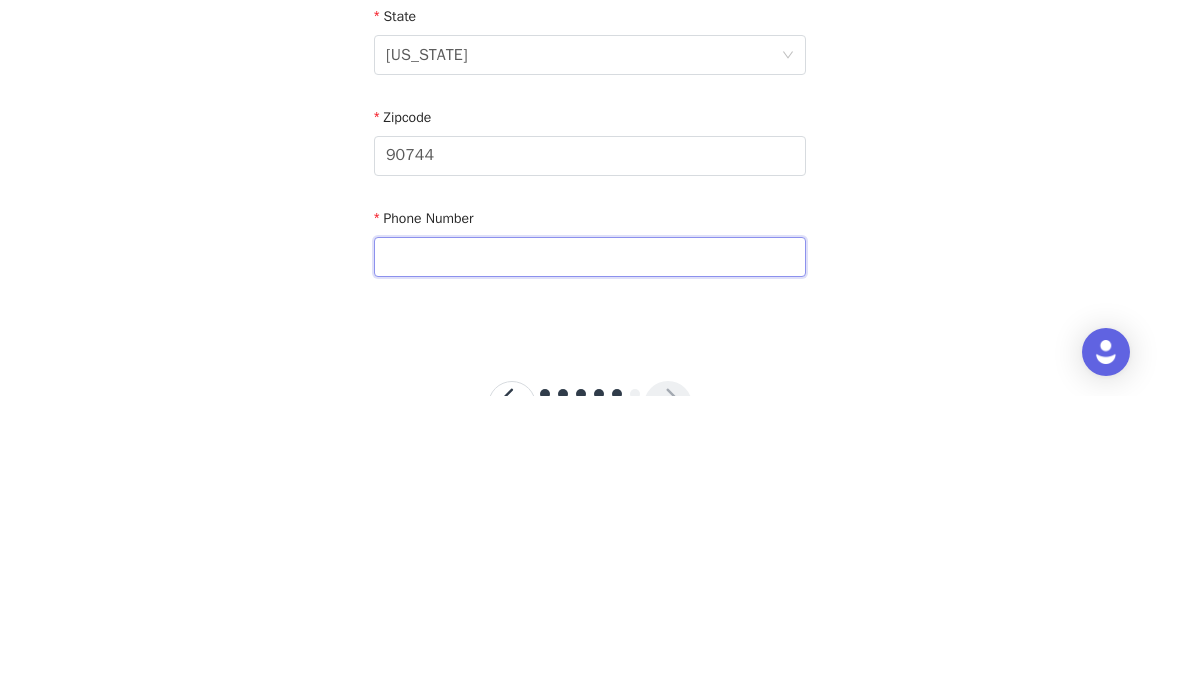 click at bounding box center [590, 557] 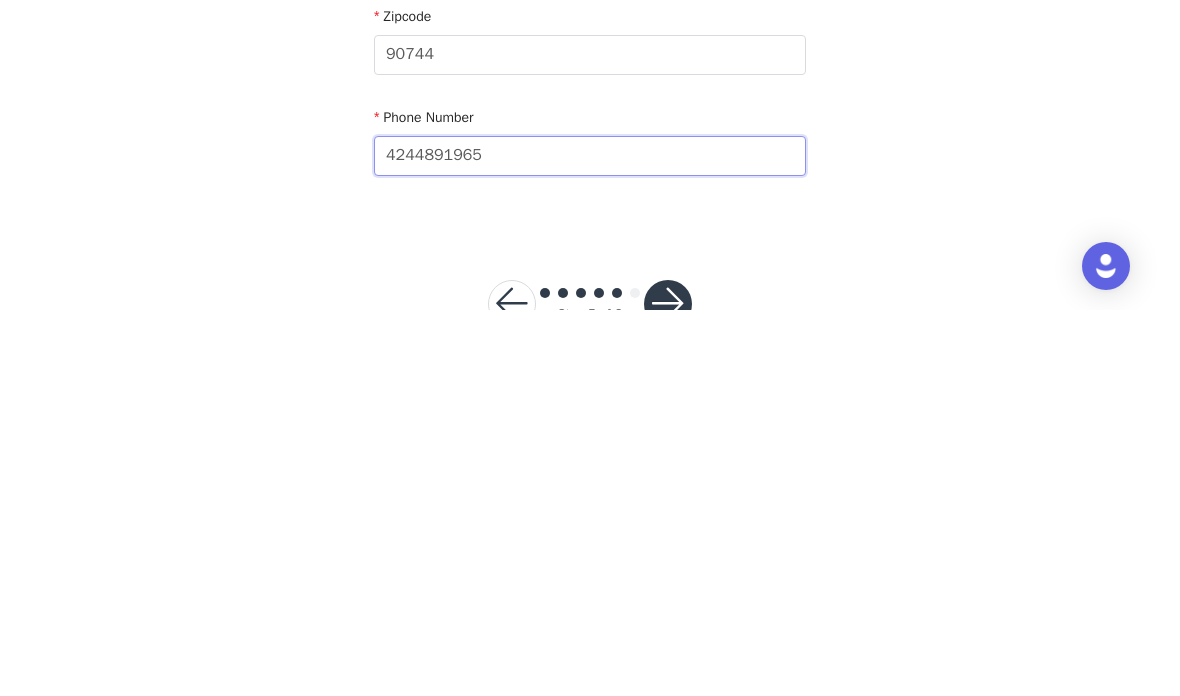type on "4244891965" 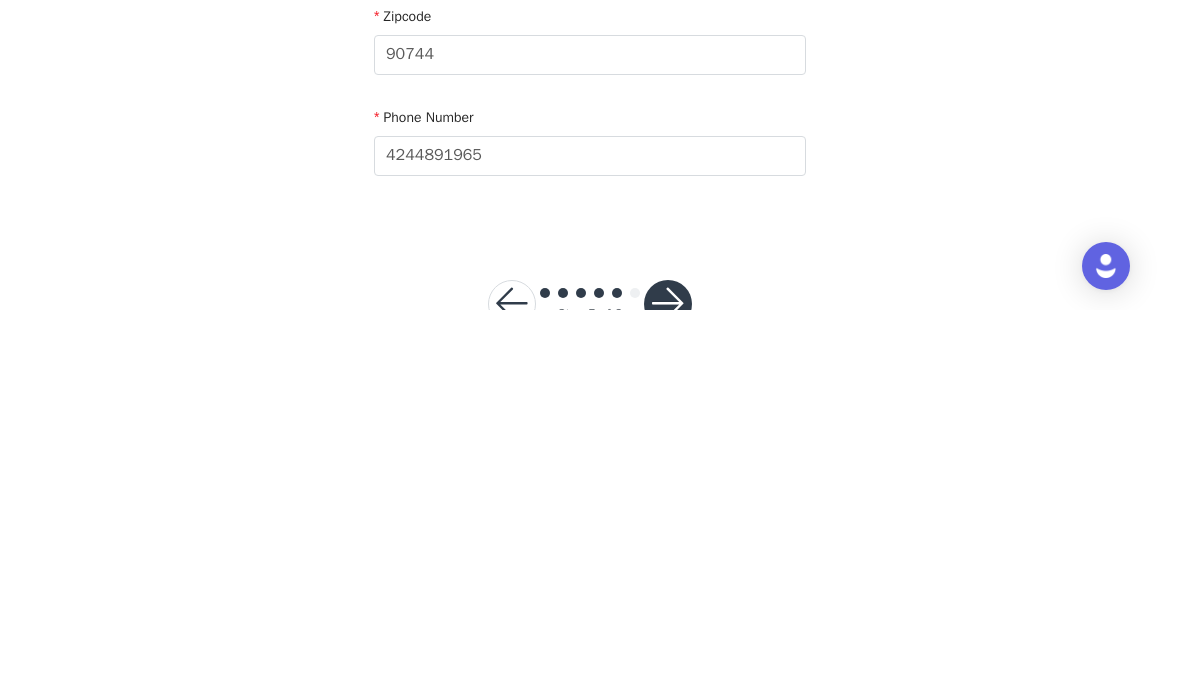 click on "STEP 5 OF 6
Shipping Information
Your pieces will be shipped out ASAP!💌       Email [EMAIL_ADDRESS][DOMAIN_NAME]   First Name [PERSON_NAME]   Last Name [PERSON_NAME]   Address [STREET_ADDRESS][US_STATE]   Phone Number [PHONE_NUMBER]" at bounding box center [590, 26] 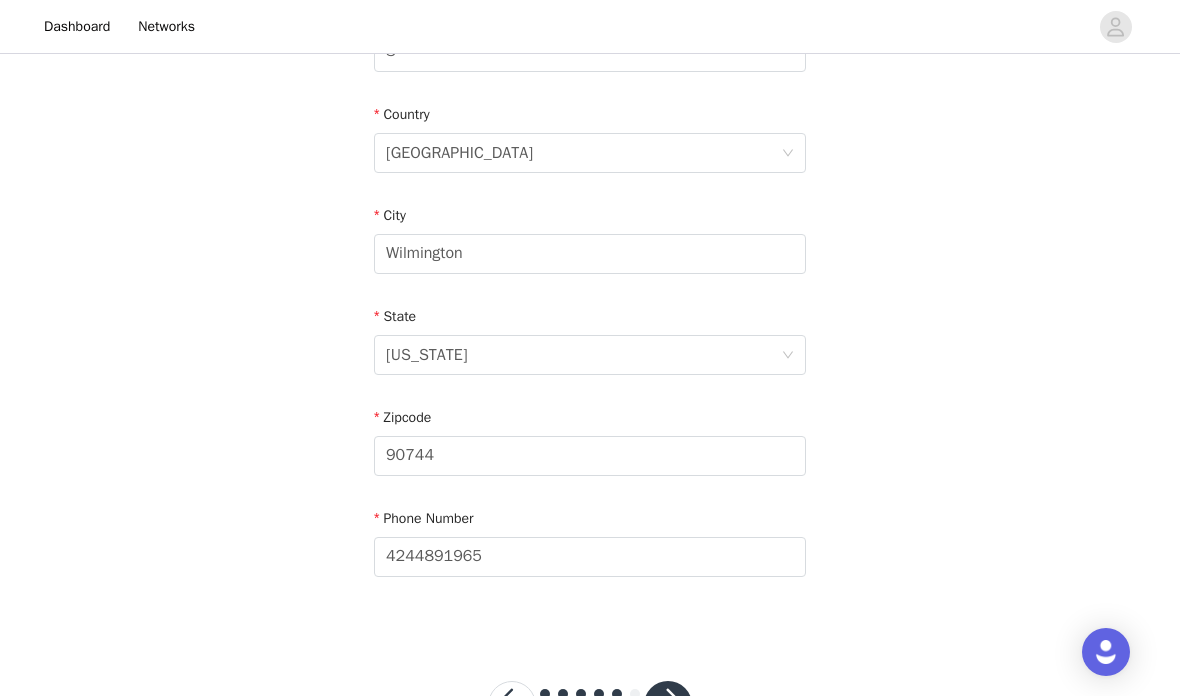 click at bounding box center (668, 705) 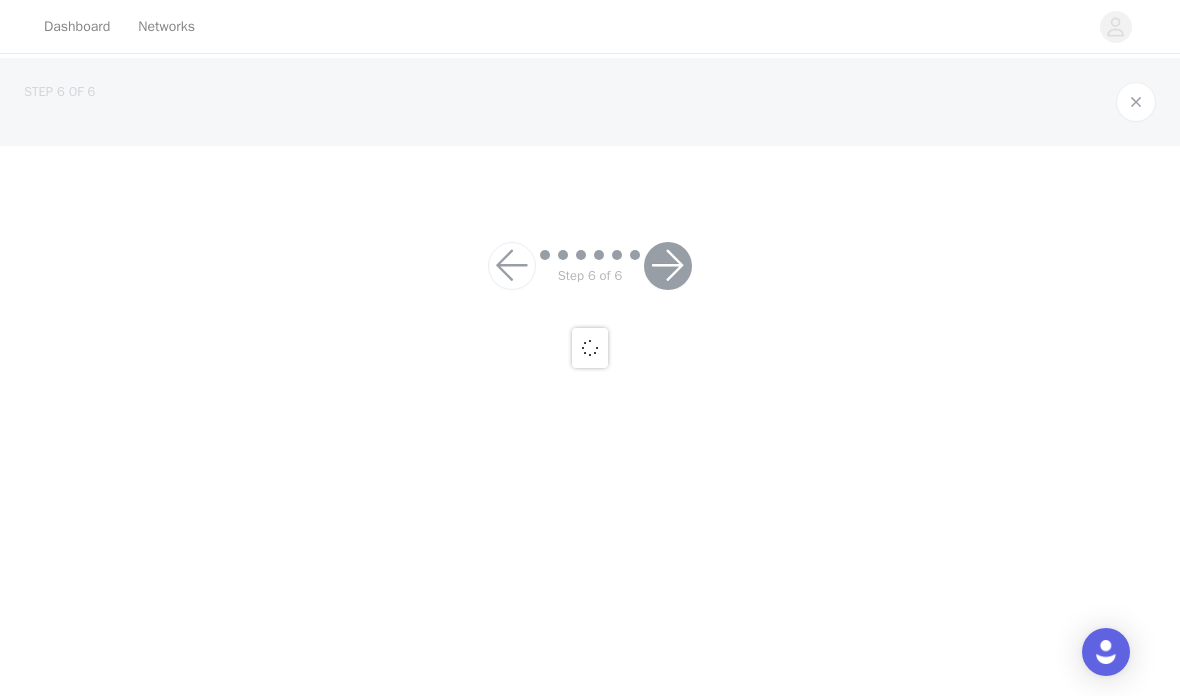 scroll, scrollTop: 0, scrollLeft: 0, axis: both 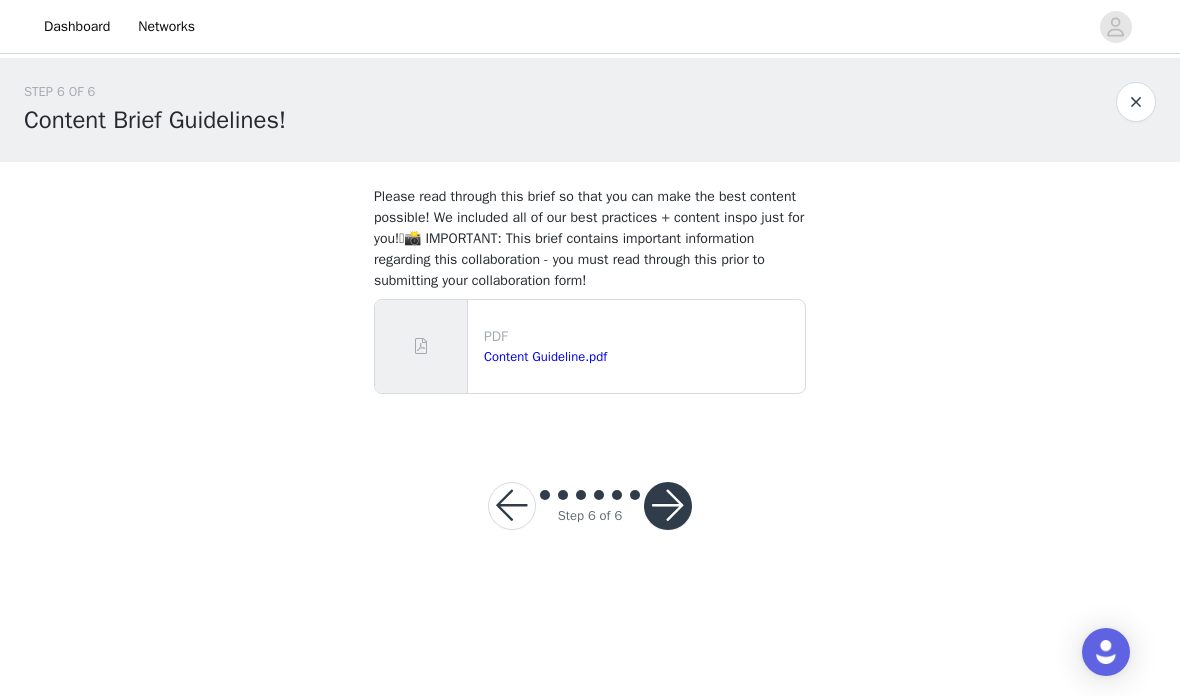 click on "PDF" at bounding box center [640, 336] 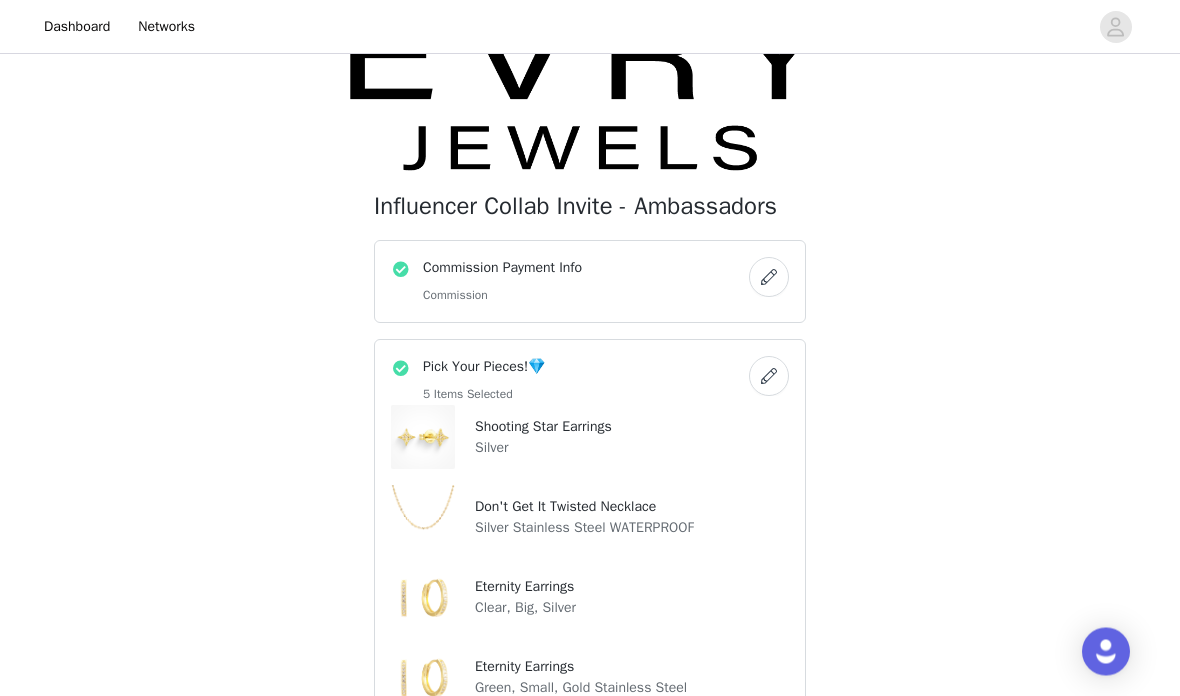 scroll, scrollTop: 53, scrollLeft: 0, axis: vertical 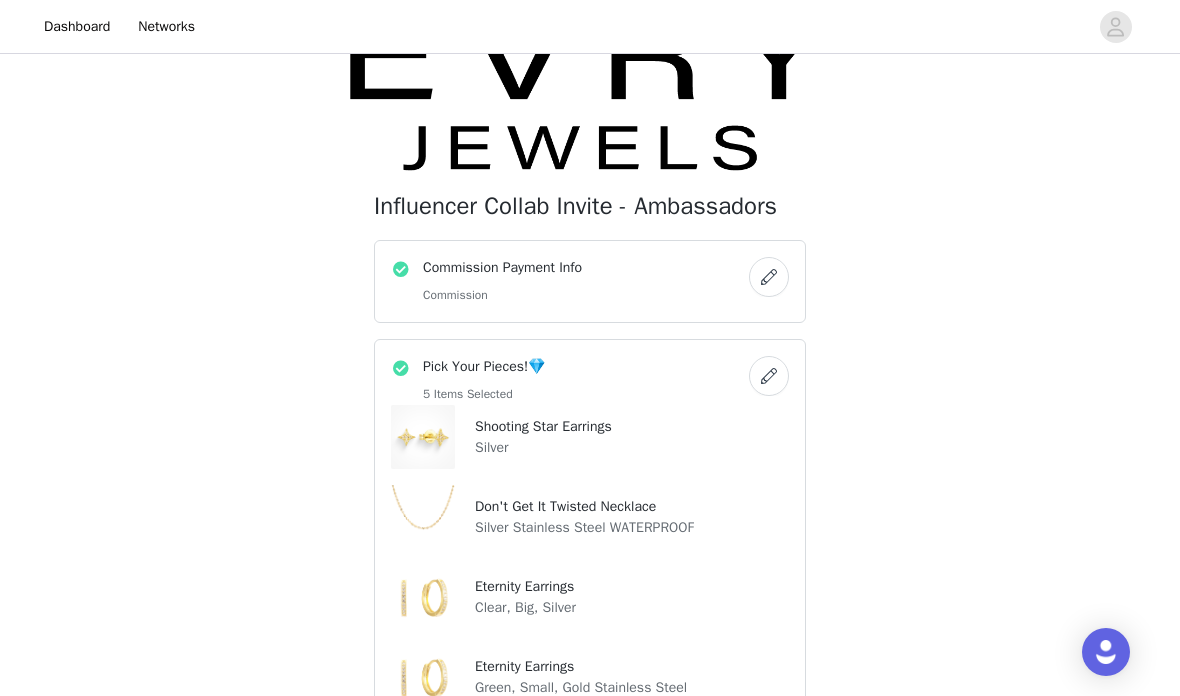 click at bounding box center (769, 277) 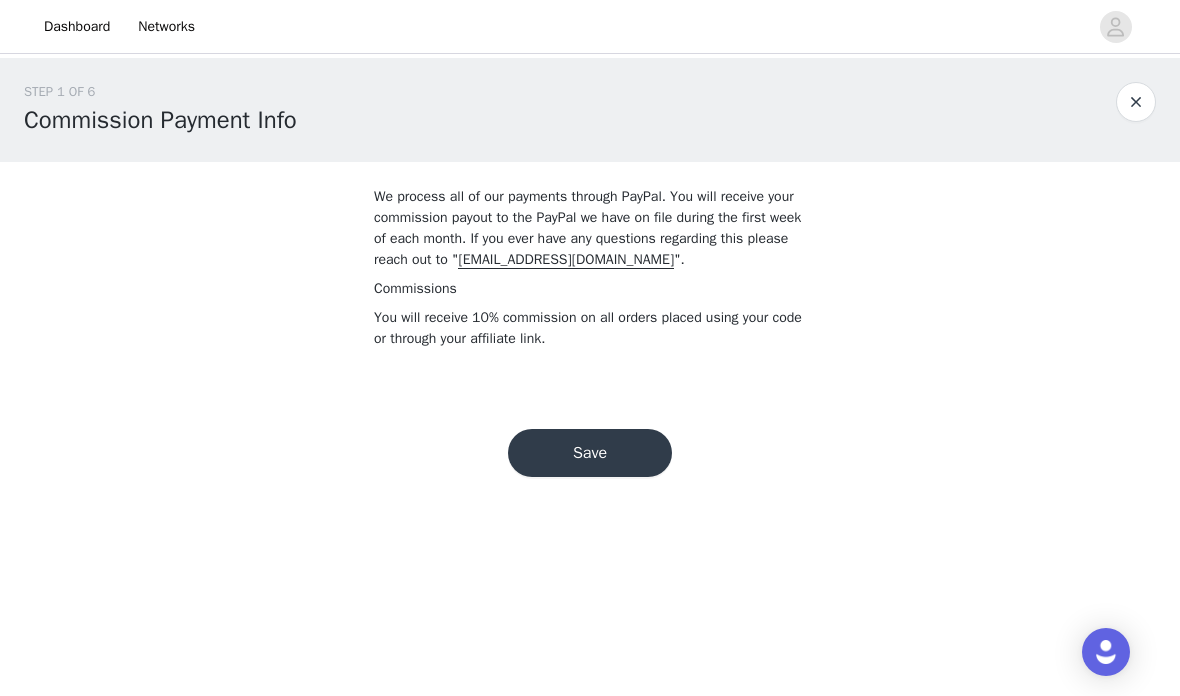 click on "Save" at bounding box center [590, 453] 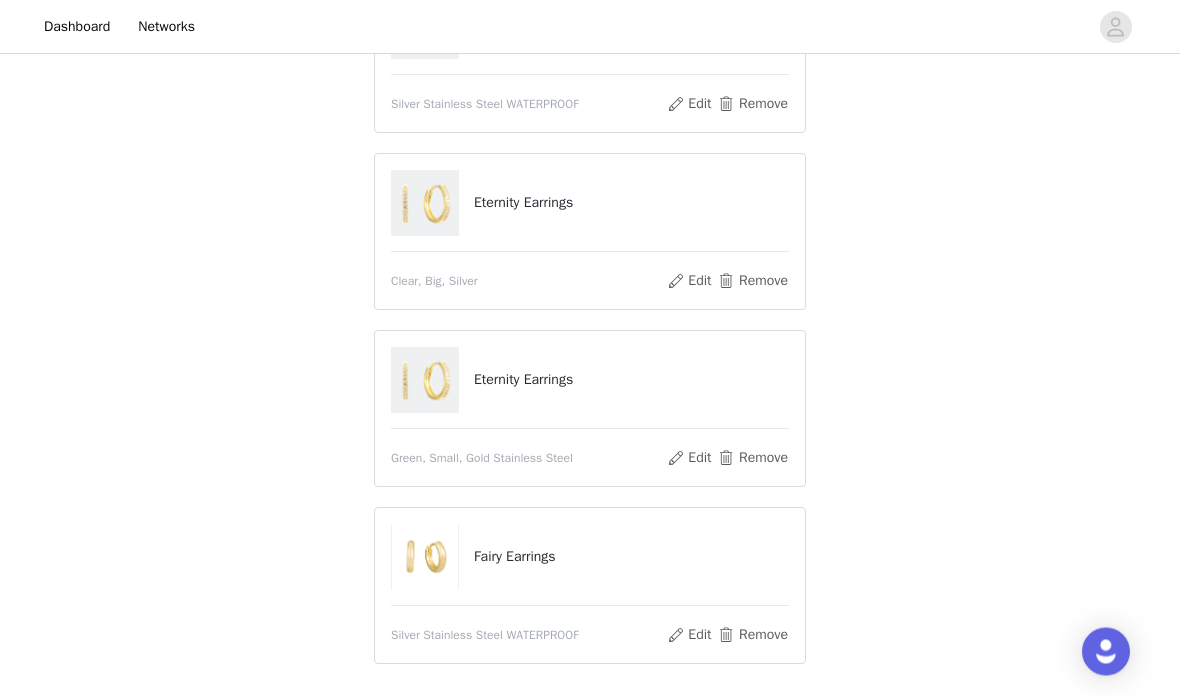 scroll, scrollTop: 690, scrollLeft: 0, axis: vertical 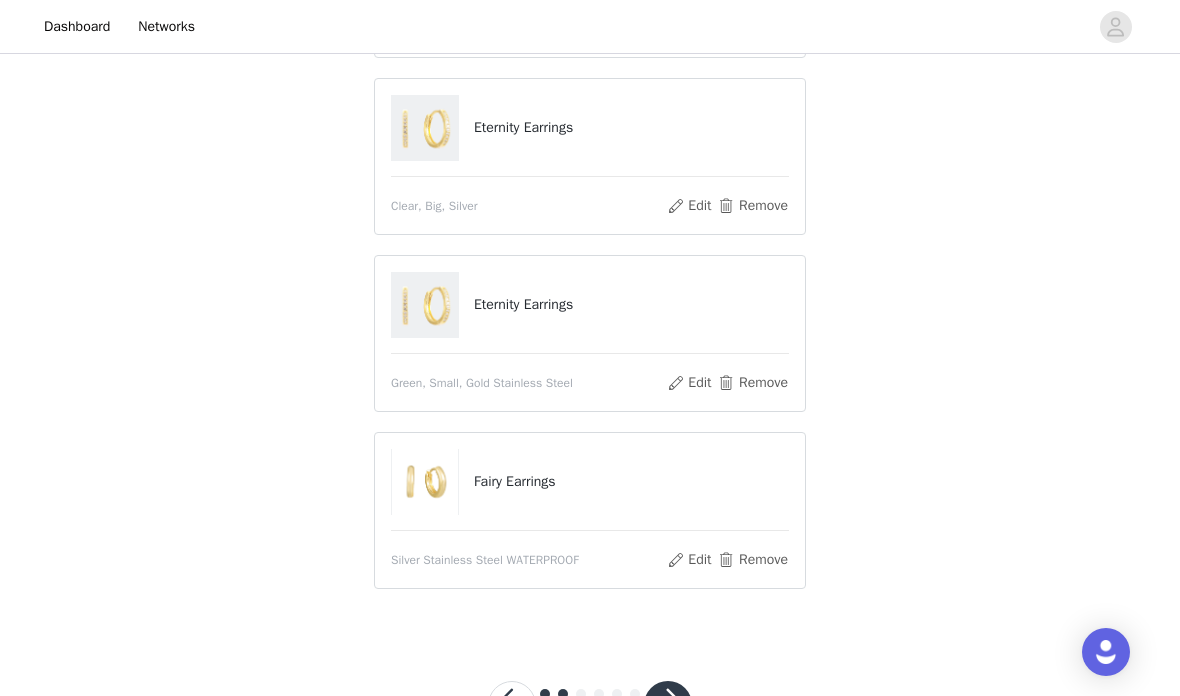 click at bounding box center (668, 705) 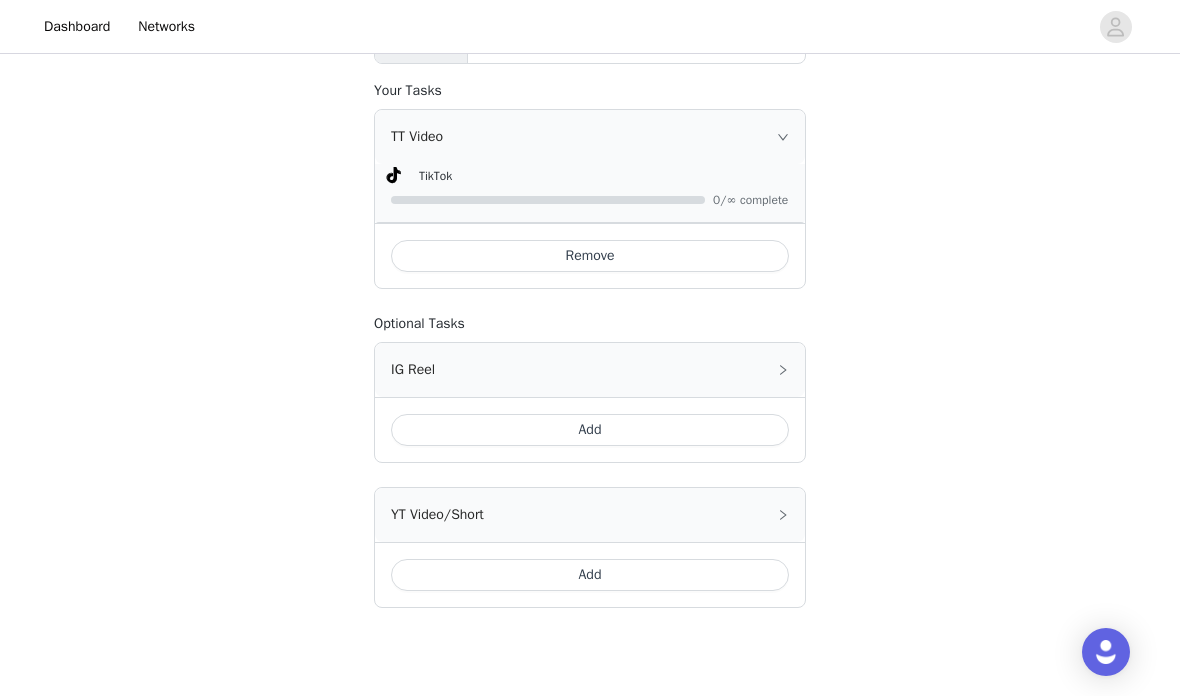 scroll, scrollTop: 925, scrollLeft: 0, axis: vertical 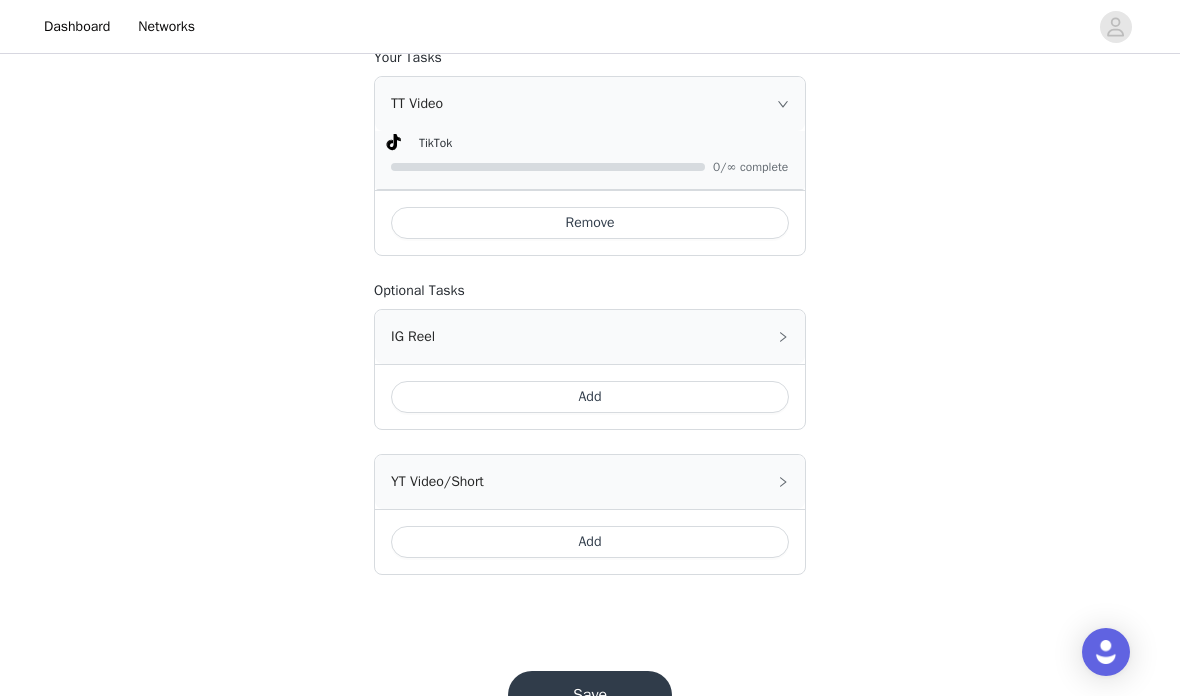 click on "Save" at bounding box center [590, 695] 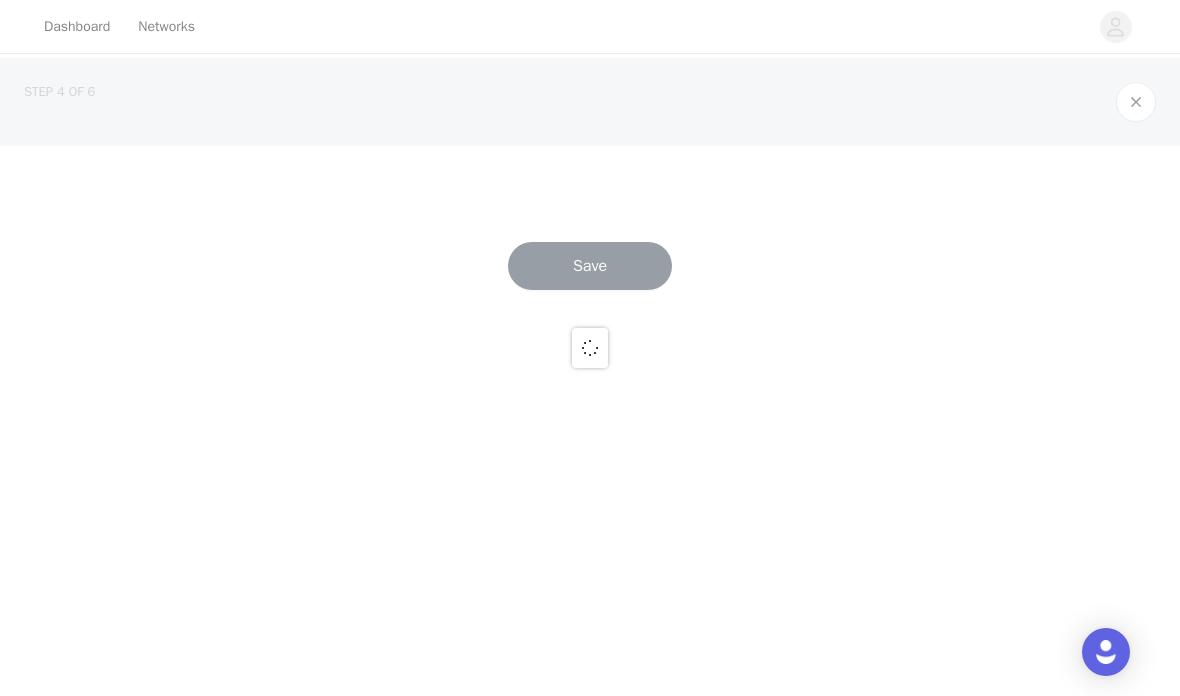 scroll, scrollTop: 0, scrollLeft: 0, axis: both 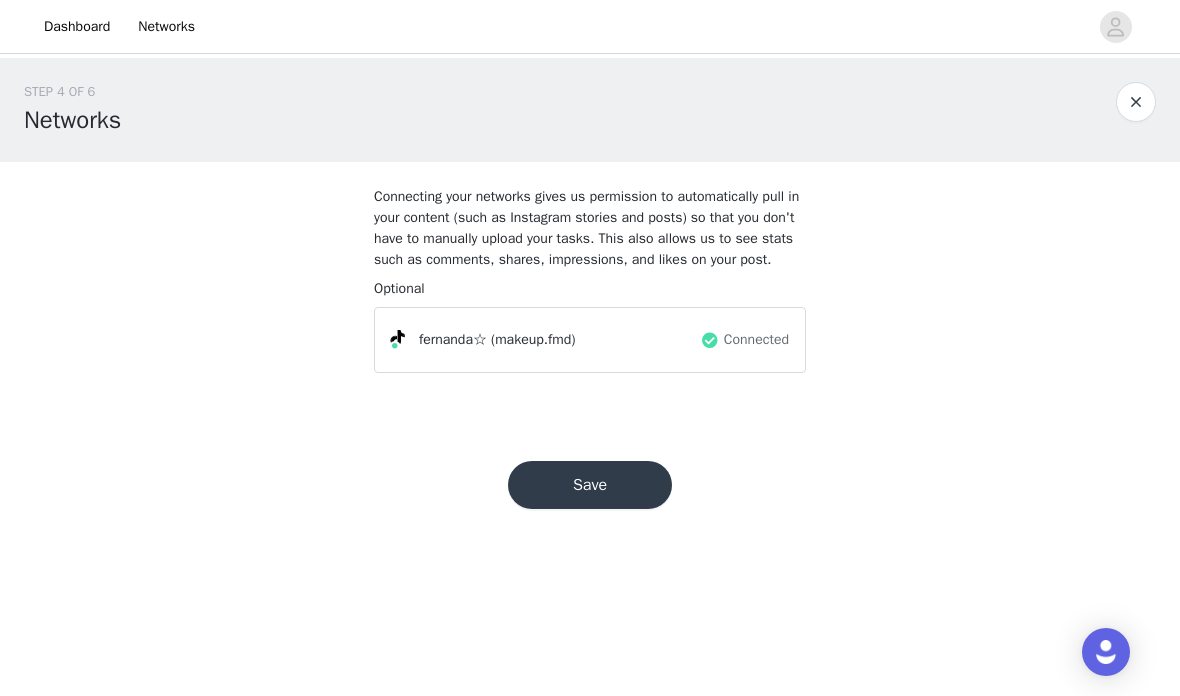 click on "Save" at bounding box center (590, 485) 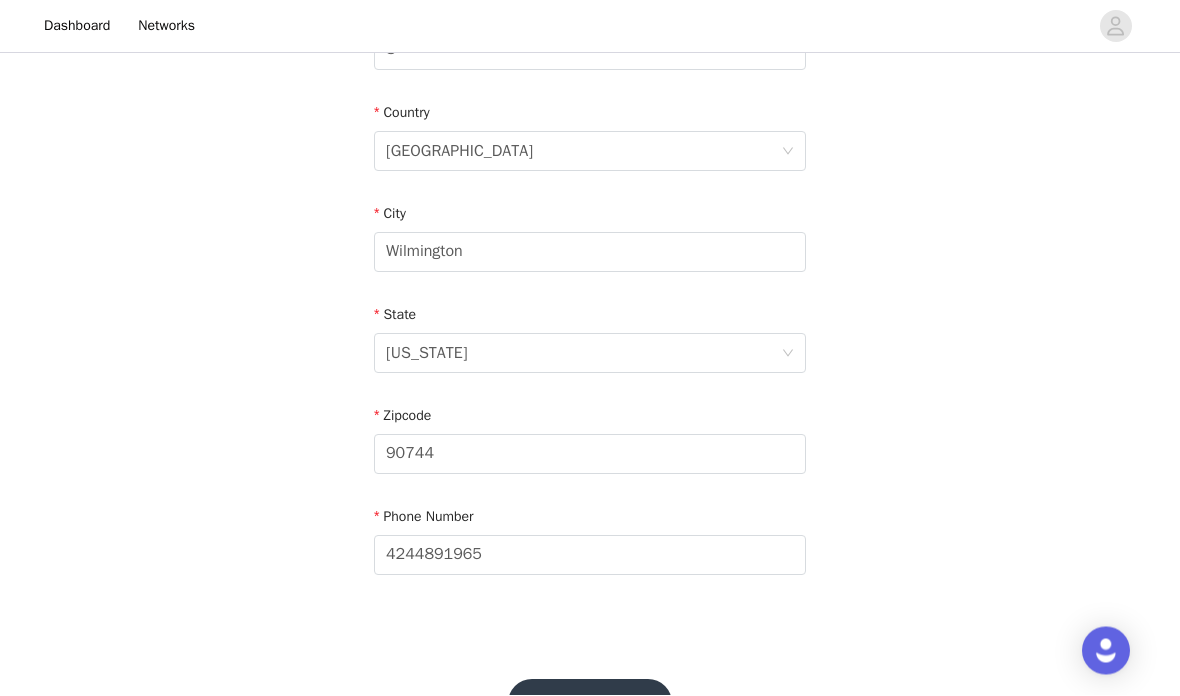 scroll, scrollTop: 608, scrollLeft: 0, axis: vertical 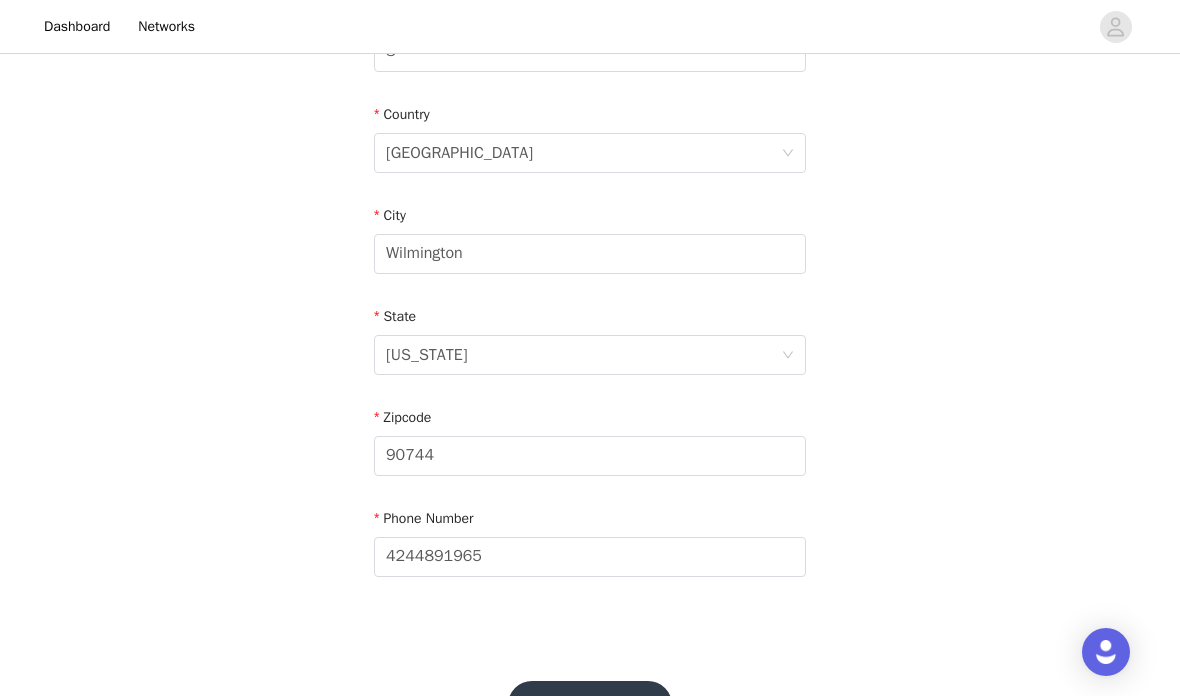 click on "Save" at bounding box center [590, 705] 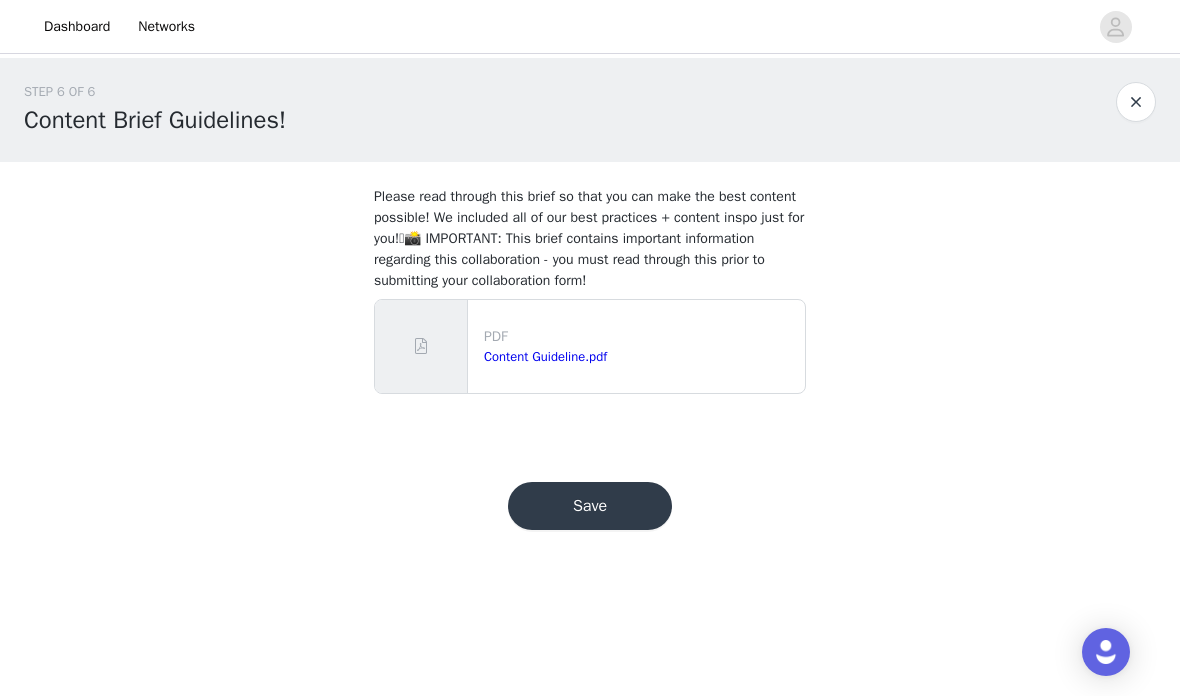 click on "Save" at bounding box center (590, 506) 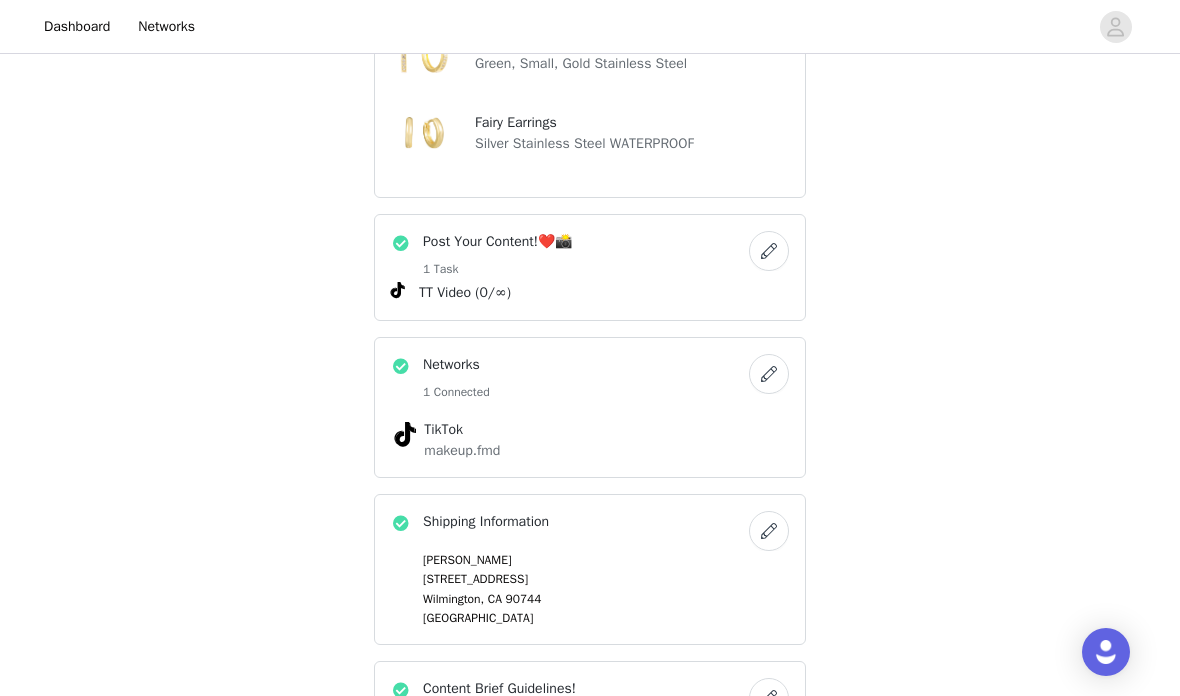 scroll, scrollTop: 814, scrollLeft: 0, axis: vertical 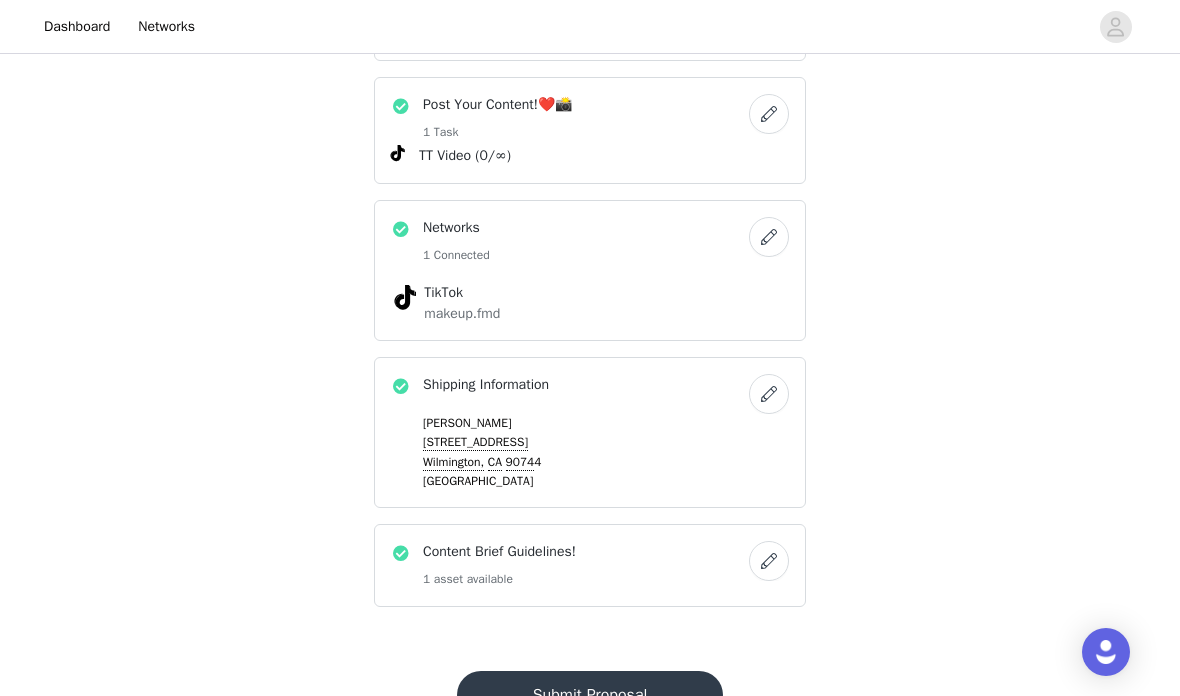 click on "Submit Proposal" at bounding box center [590, 695] 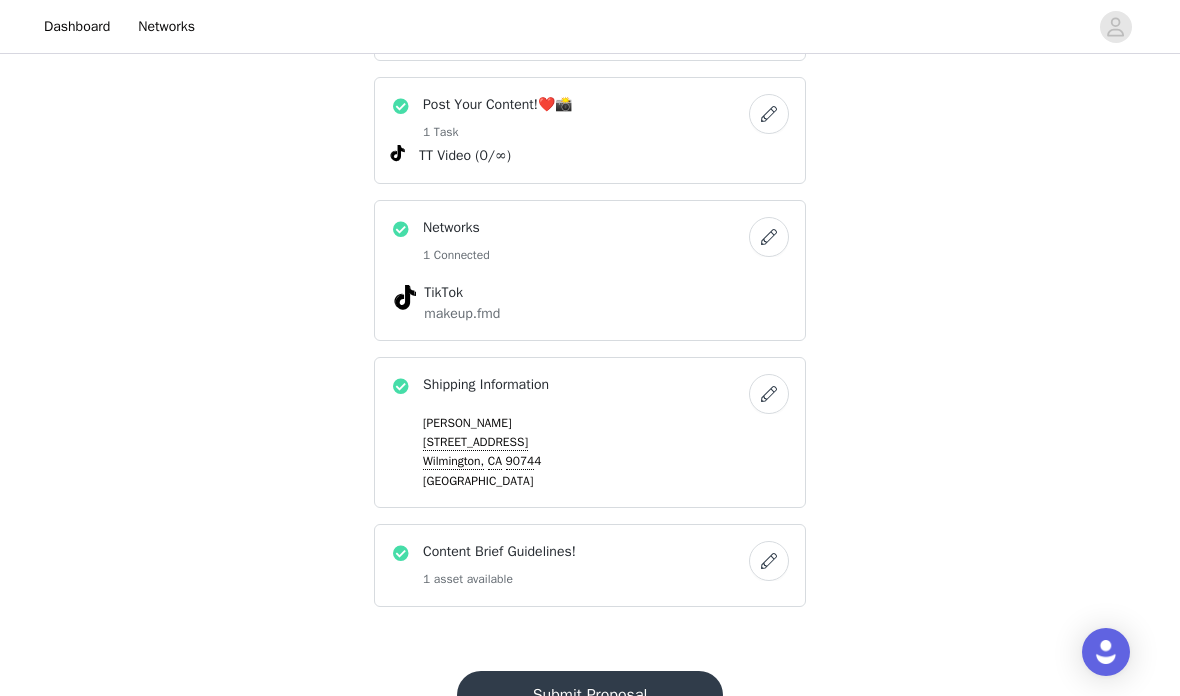 scroll, scrollTop: 0, scrollLeft: 0, axis: both 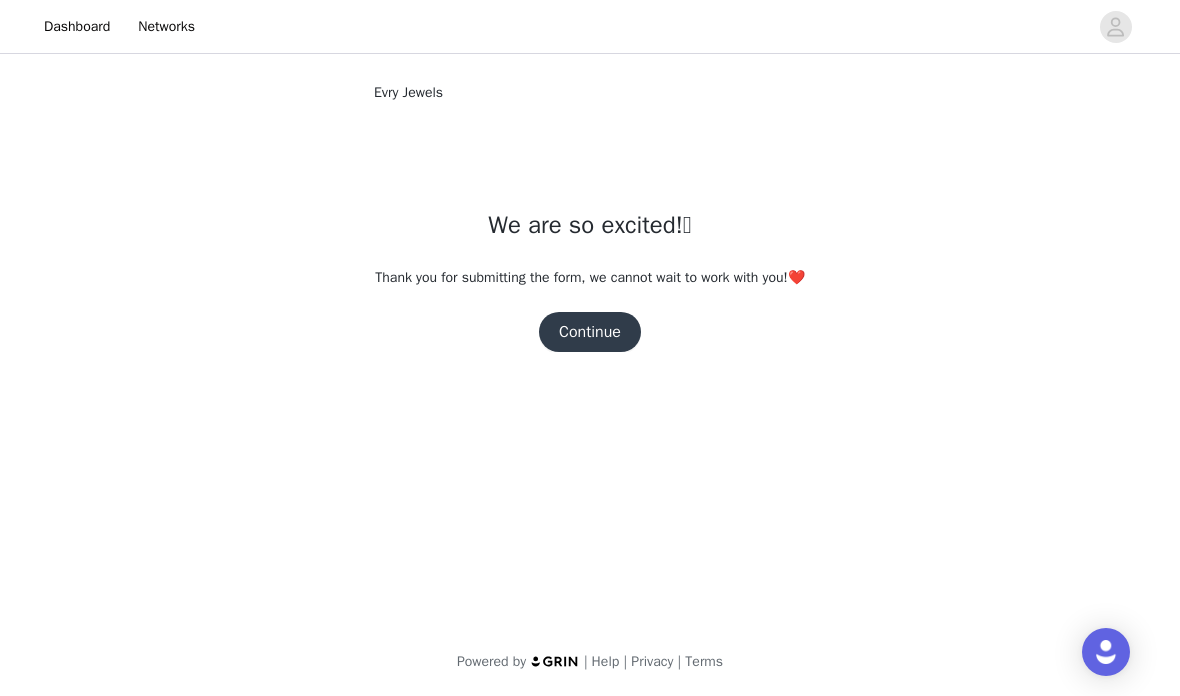 click on "Continue" at bounding box center [590, 332] 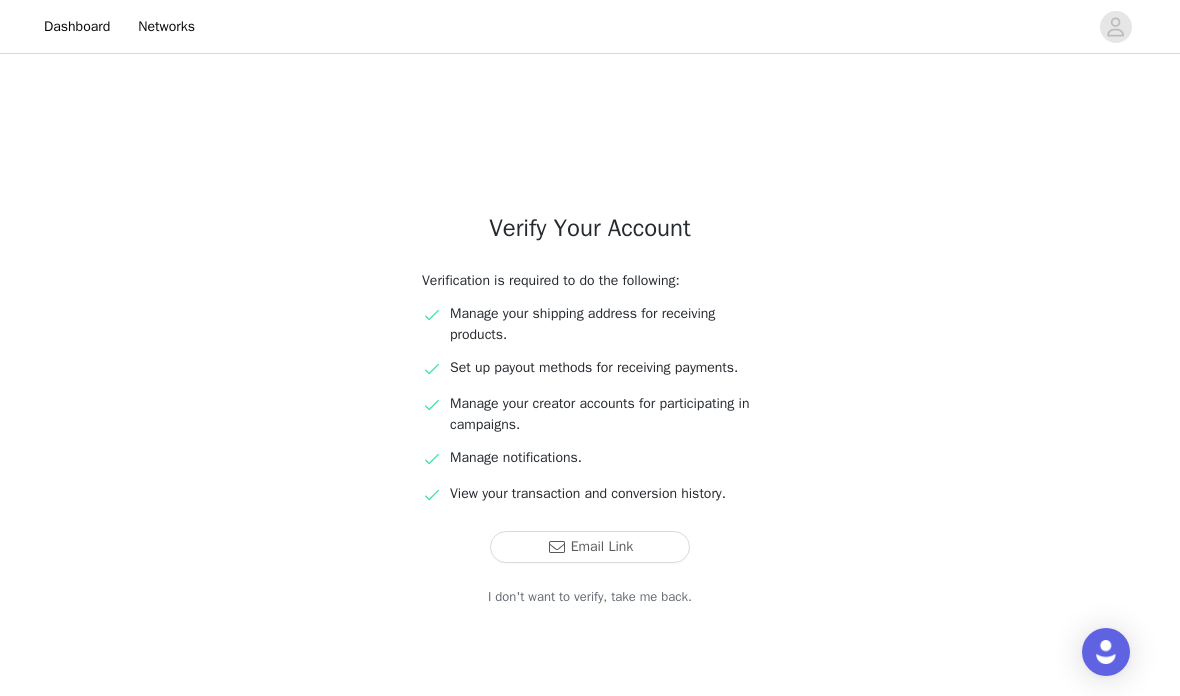 click on "Email Link" at bounding box center [590, 547] 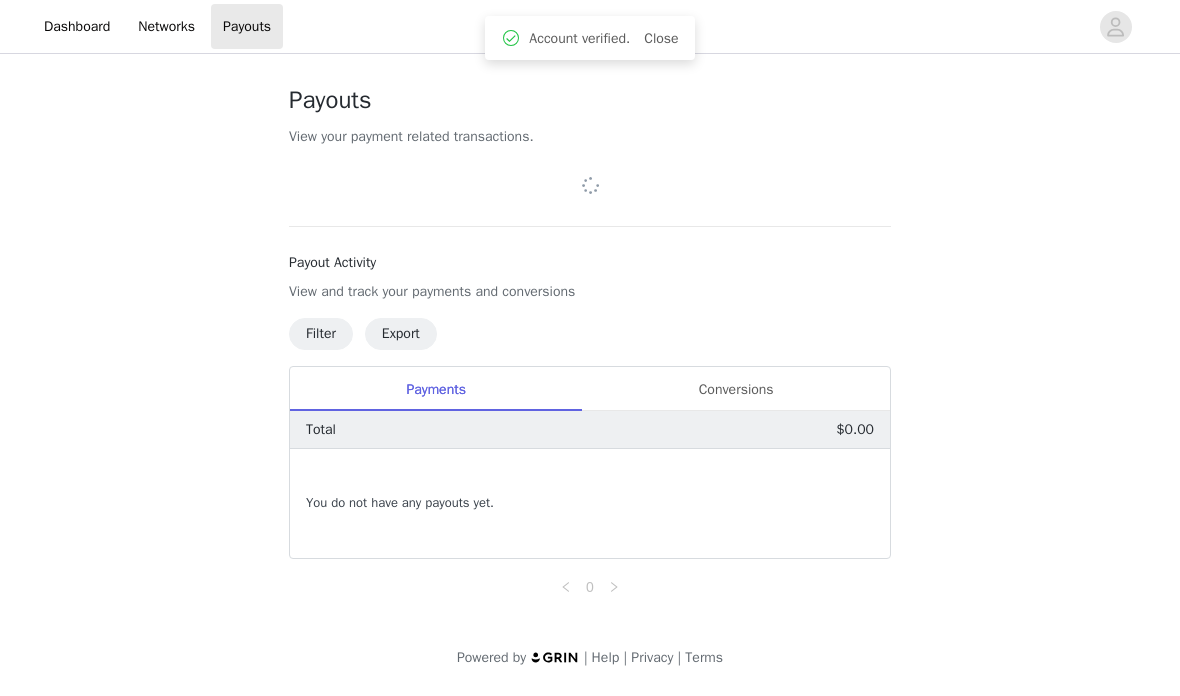 scroll, scrollTop: 0, scrollLeft: 0, axis: both 